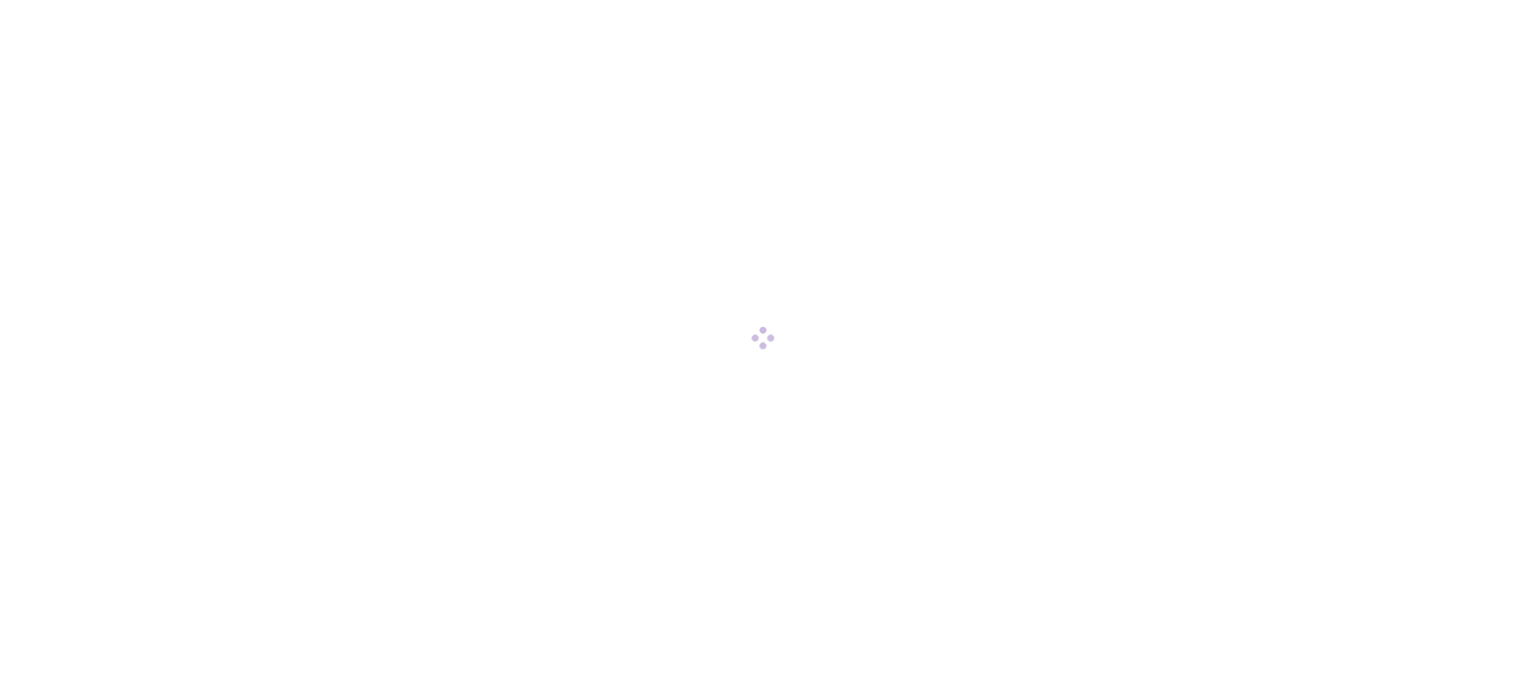 scroll, scrollTop: 0, scrollLeft: 0, axis: both 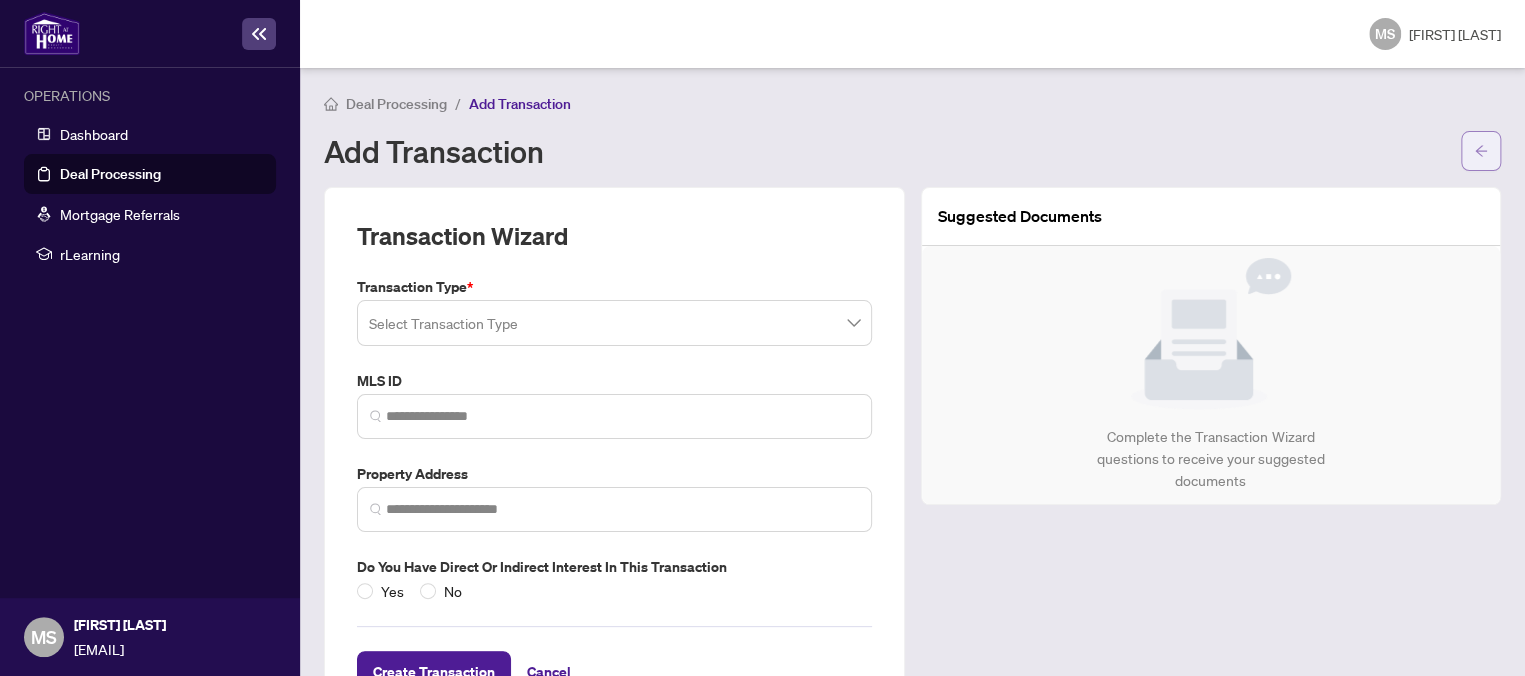 click 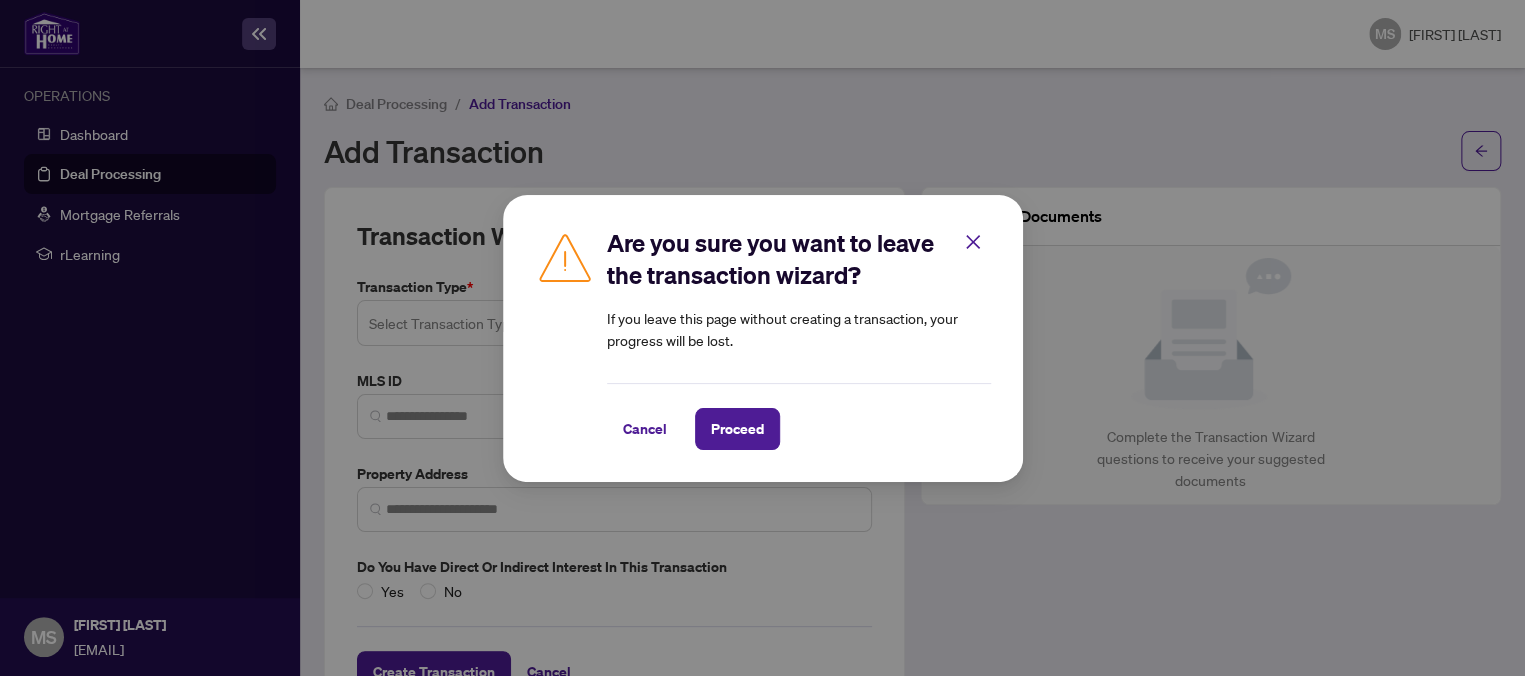 drag, startPoint x: 721, startPoint y: 417, endPoint x: 575, endPoint y: 355, distance: 158.61903 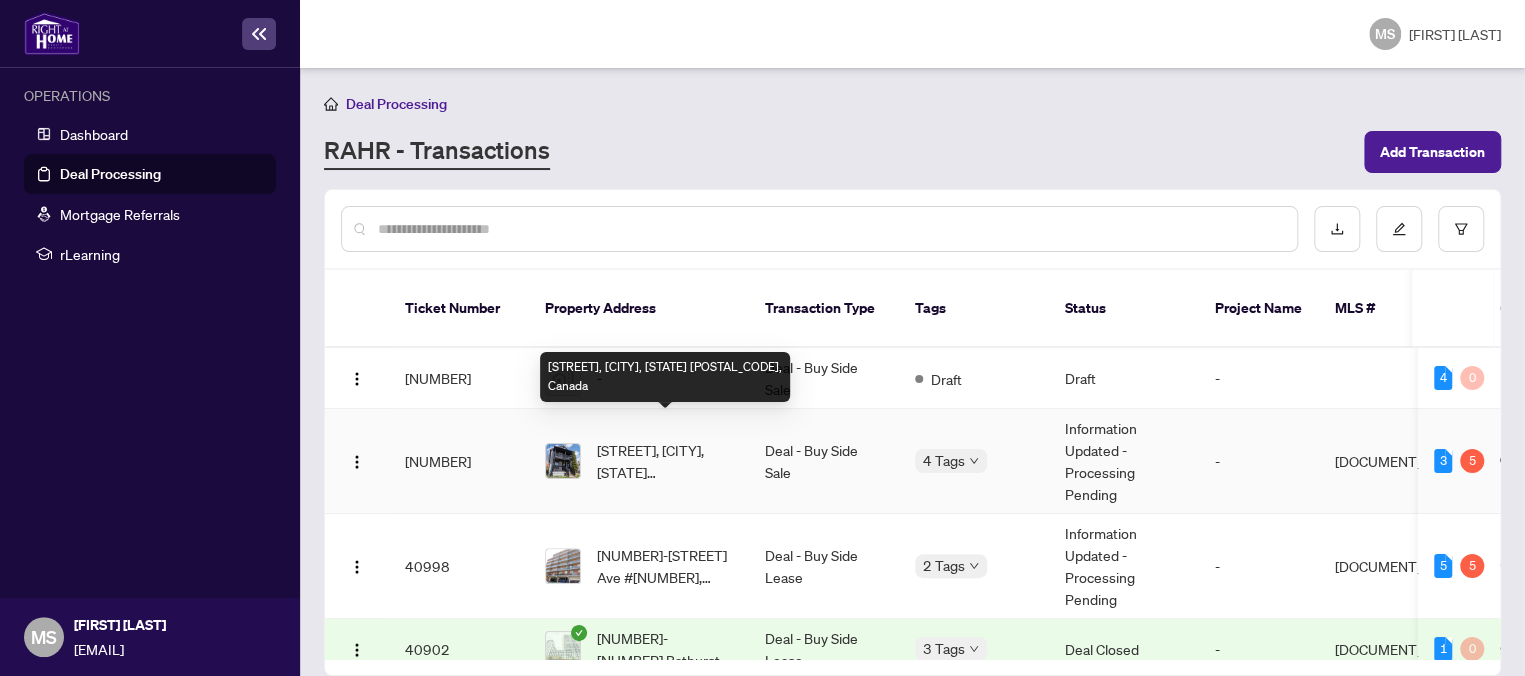 click on "[STREET], [CITY], [STATE] [POSTAL_CODE], Canada" at bounding box center (665, 461) 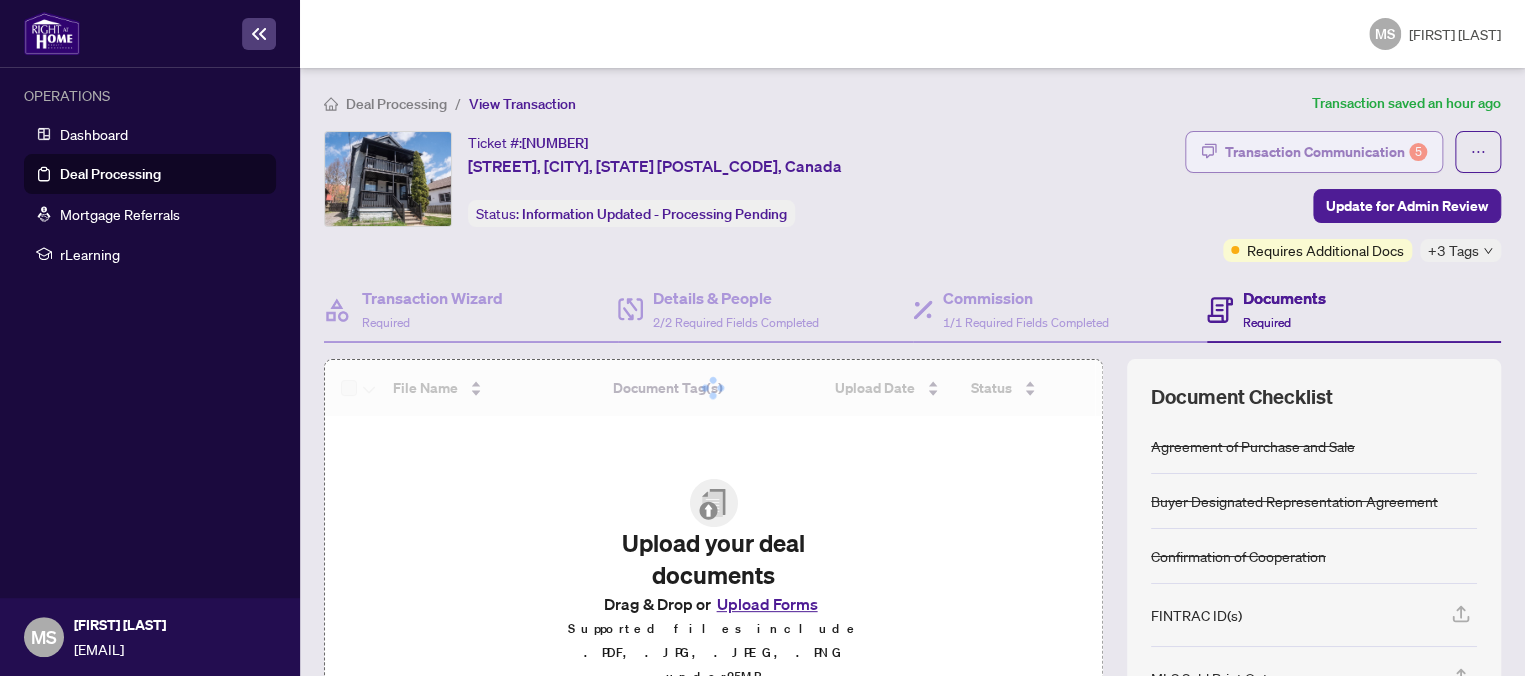 click on "Transaction Communication 5" at bounding box center [1326, 152] 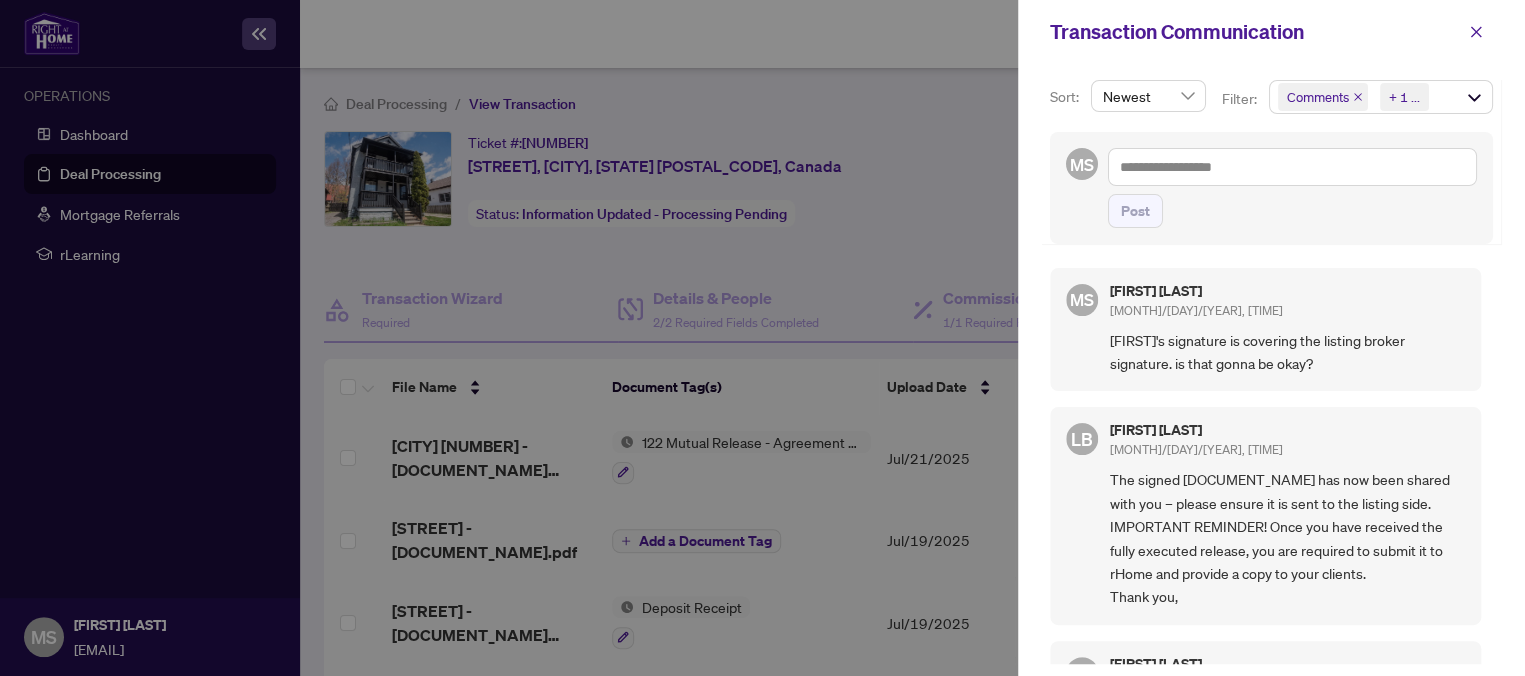 click at bounding box center (762, 338) 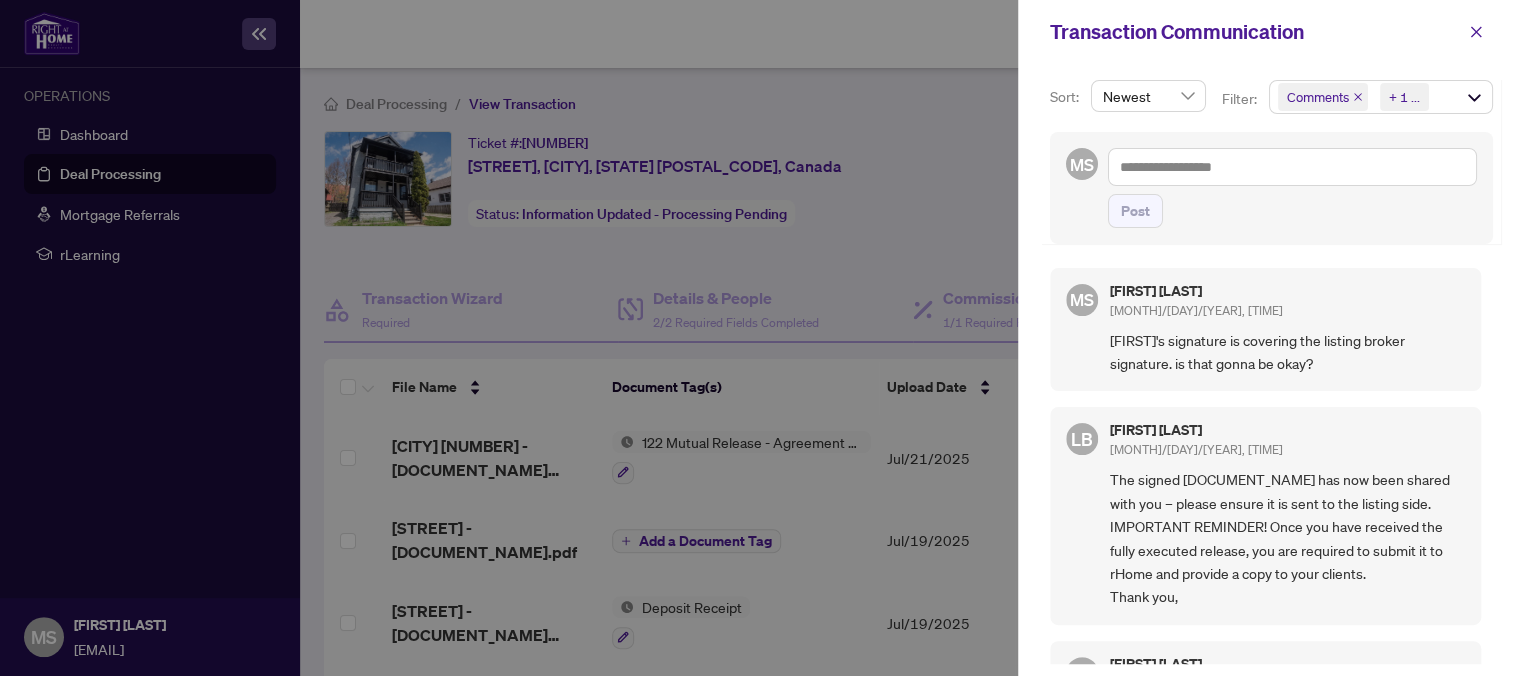 drag, startPoint x: 1480, startPoint y: 28, endPoint x: 1288, endPoint y: 17, distance: 192.31485 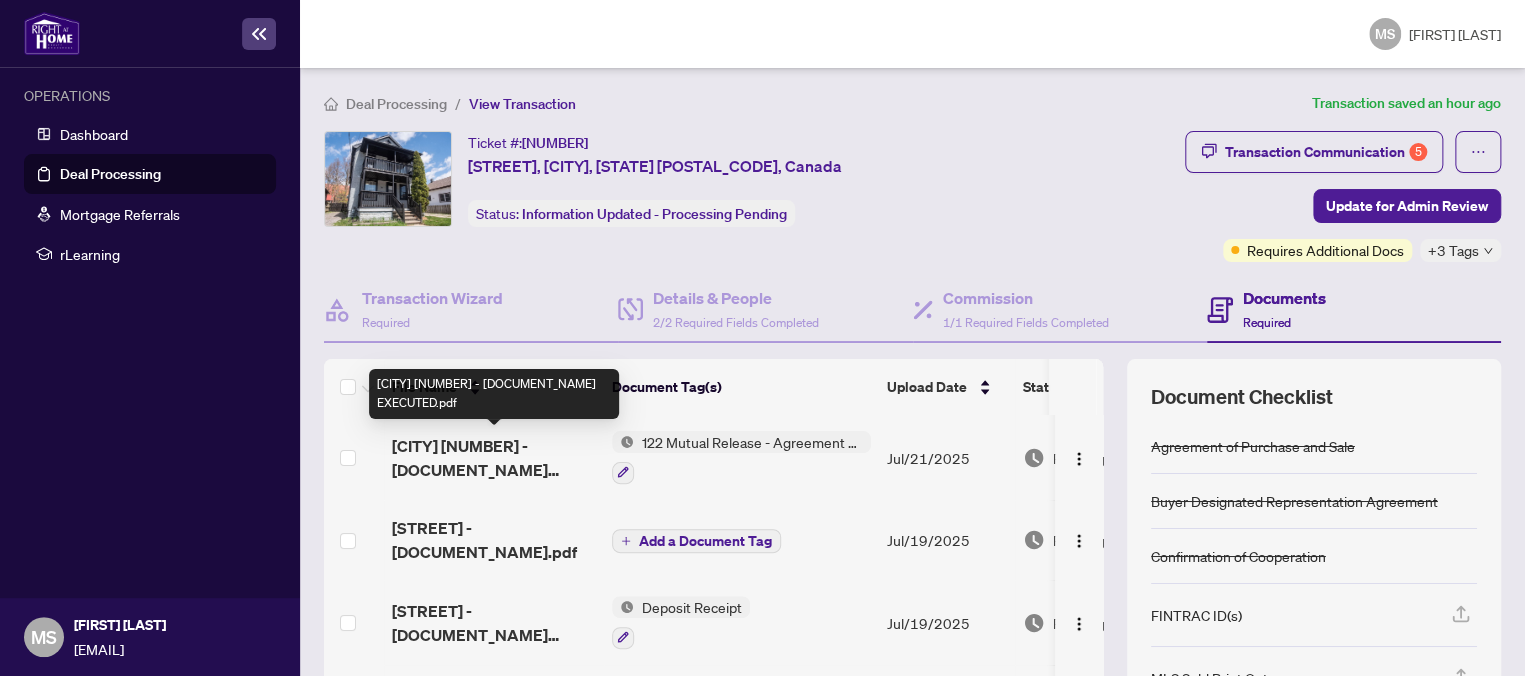 click on "Toronto [NUMBER] - Mutual Release EXECUTED.pdf" at bounding box center (494, 458) 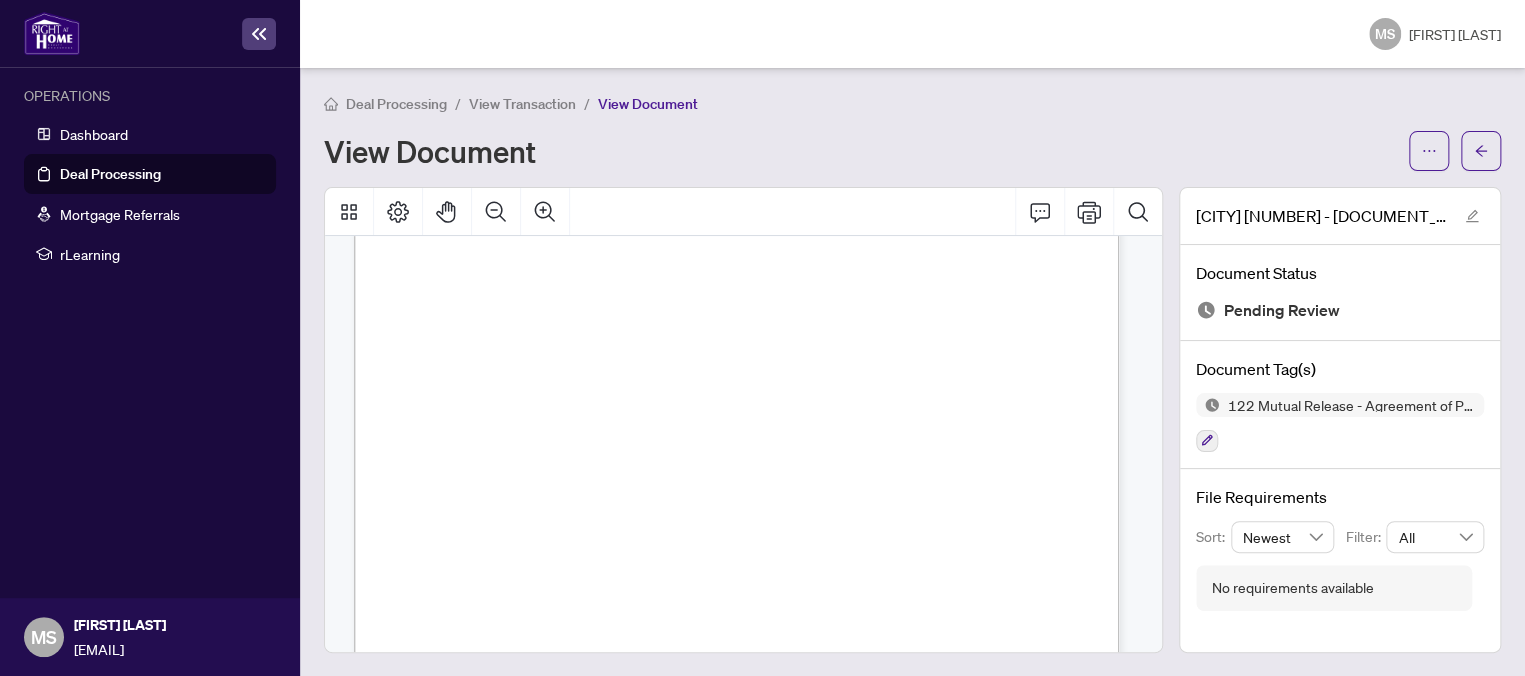 scroll, scrollTop: 613, scrollLeft: 0, axis: vertical 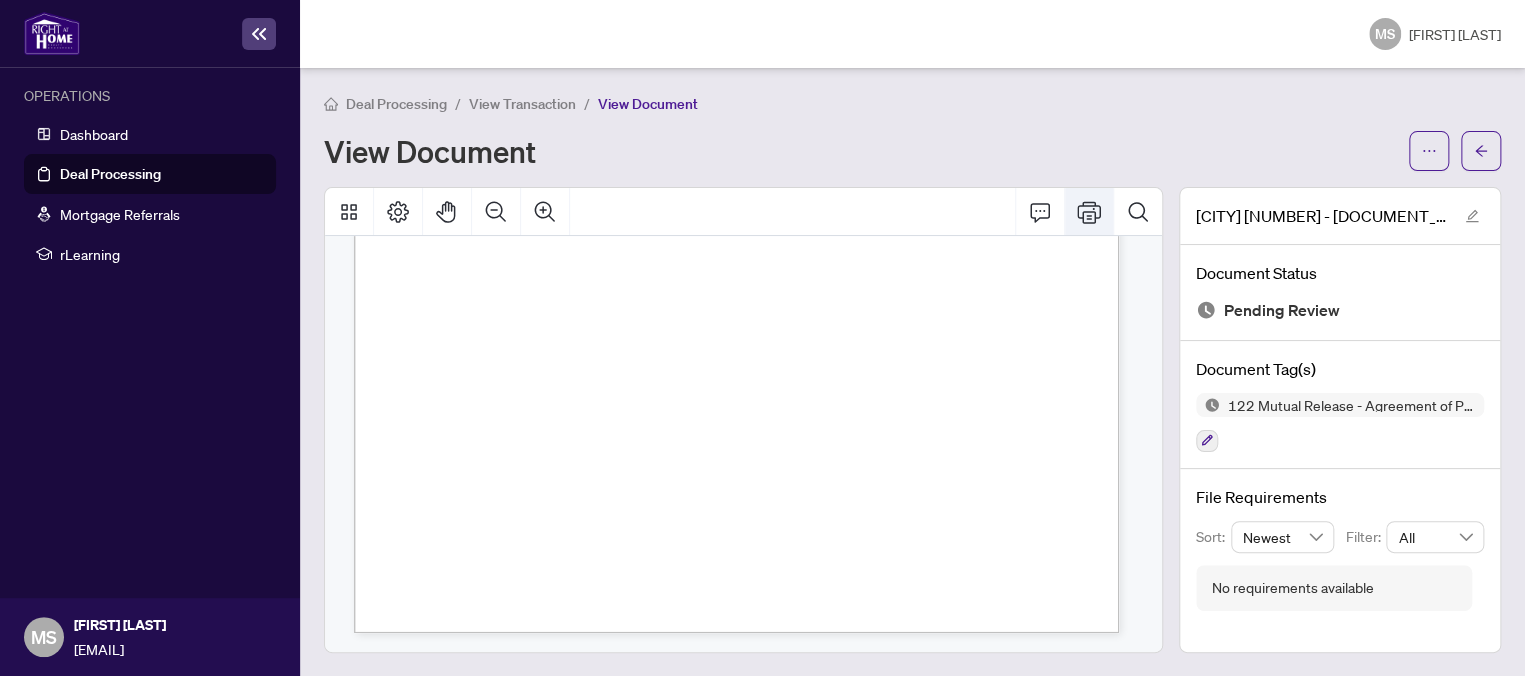 click 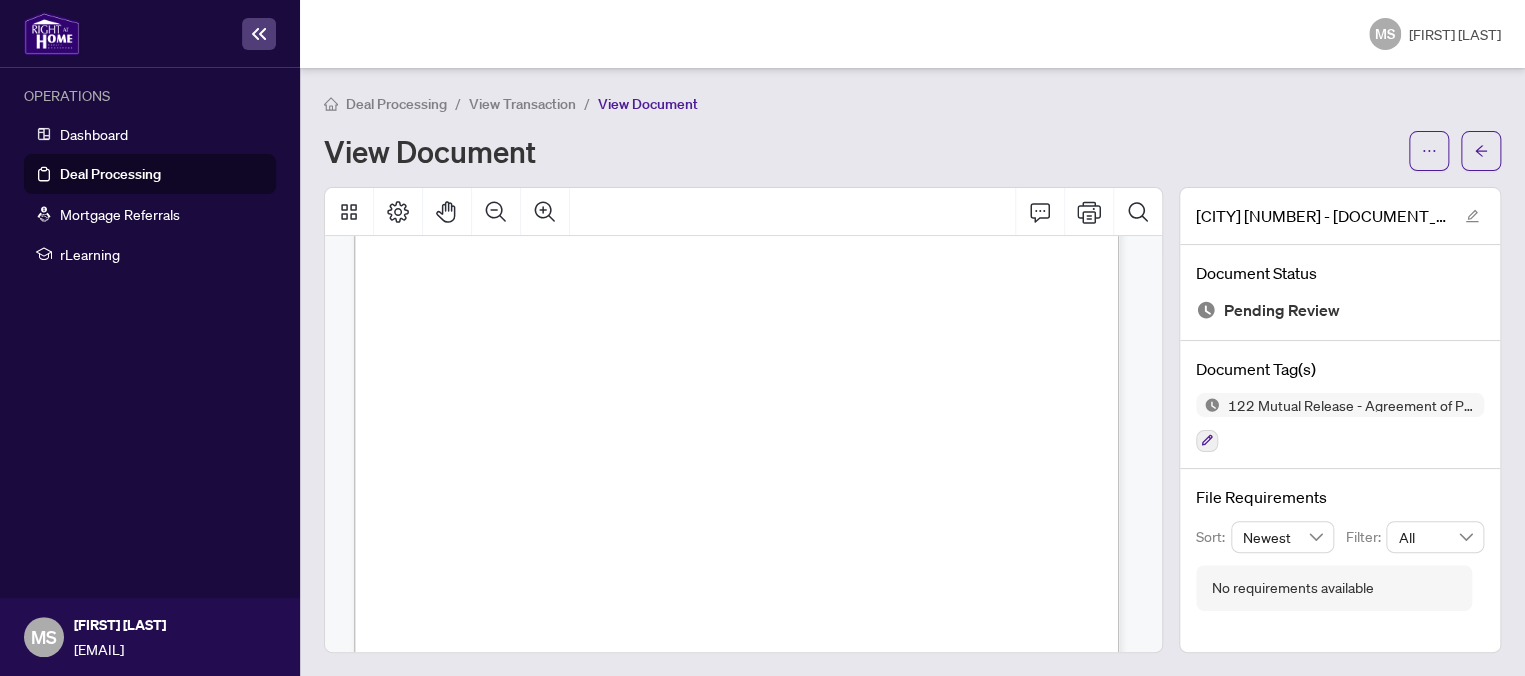 scroll, scrollTop: 555, scrollLeft: 0, axis: vertical 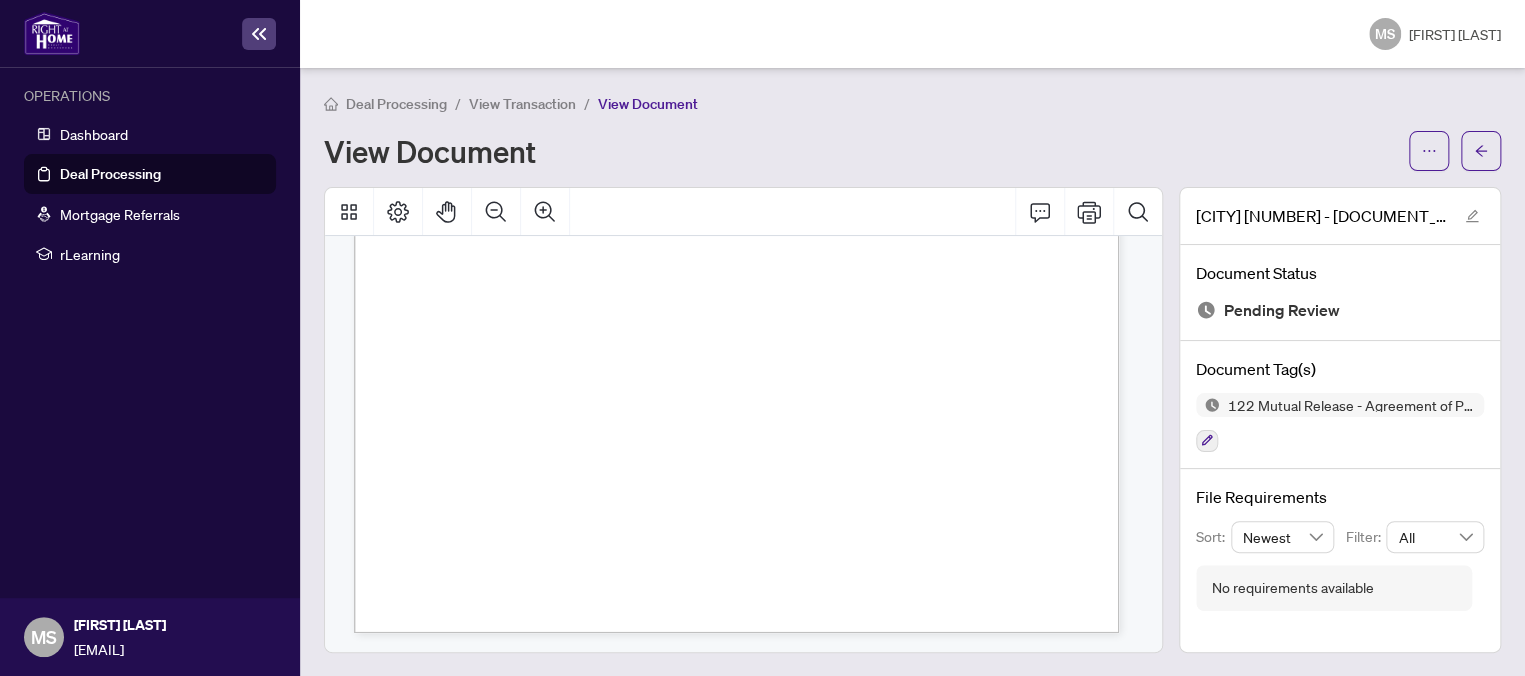 click on "........................................................................" at bounding box center (786, 505) 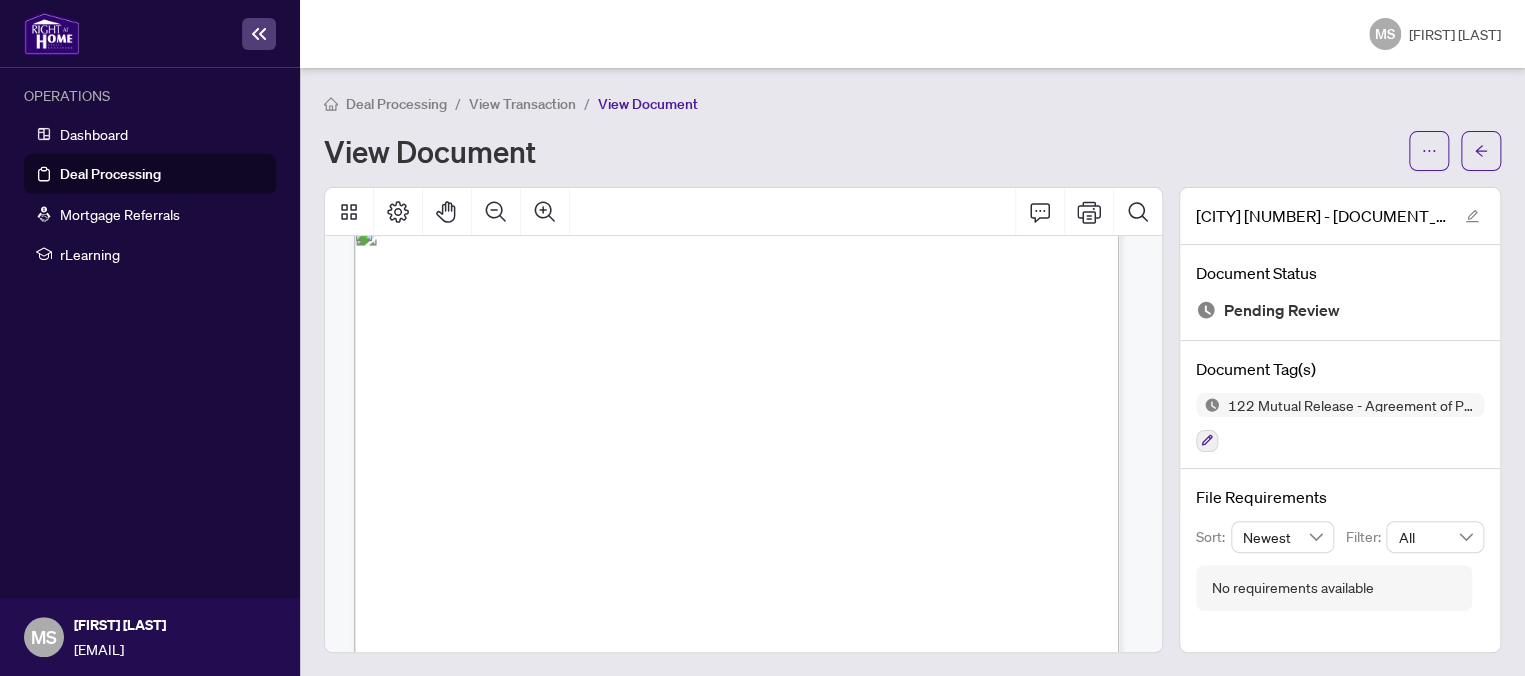 scroll, scrollTop: 0, scrollLeft: 0, axis: both 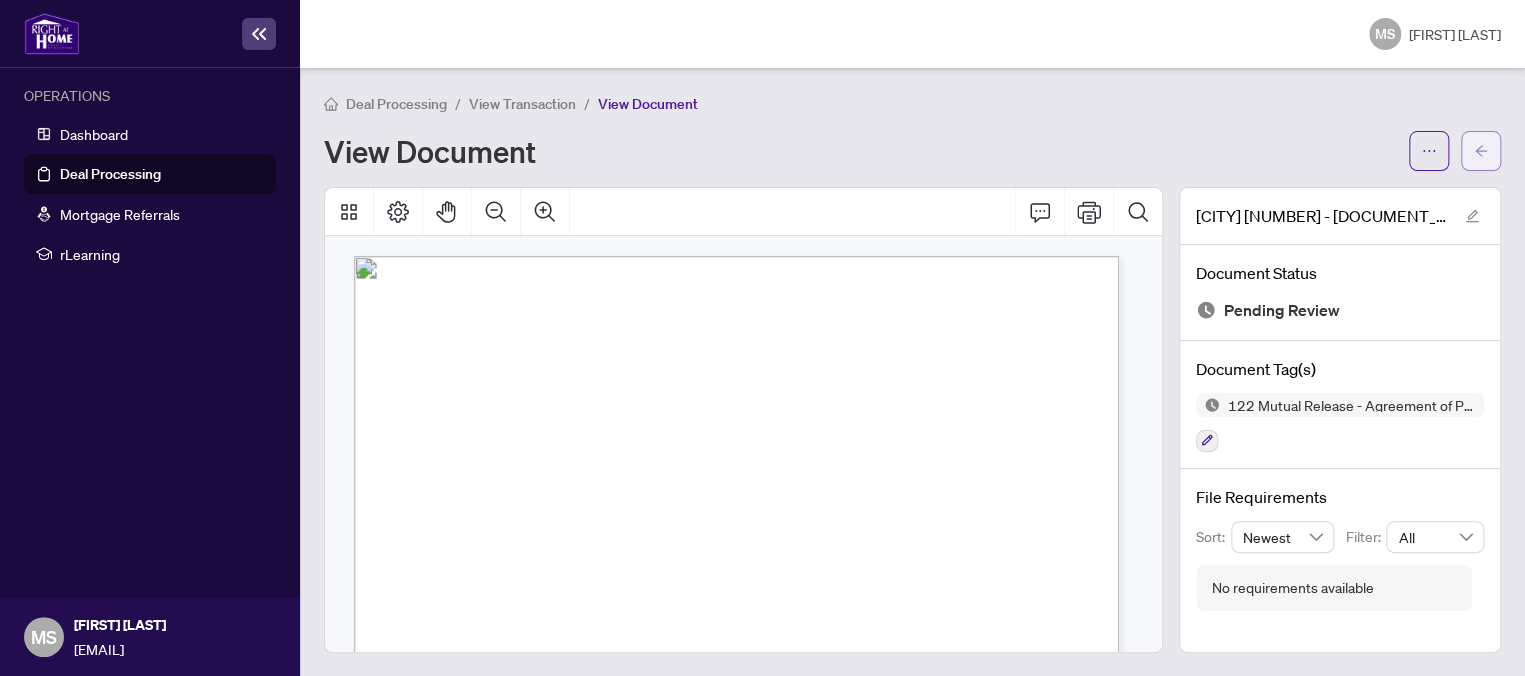 click at bounding box center [1481, 151] 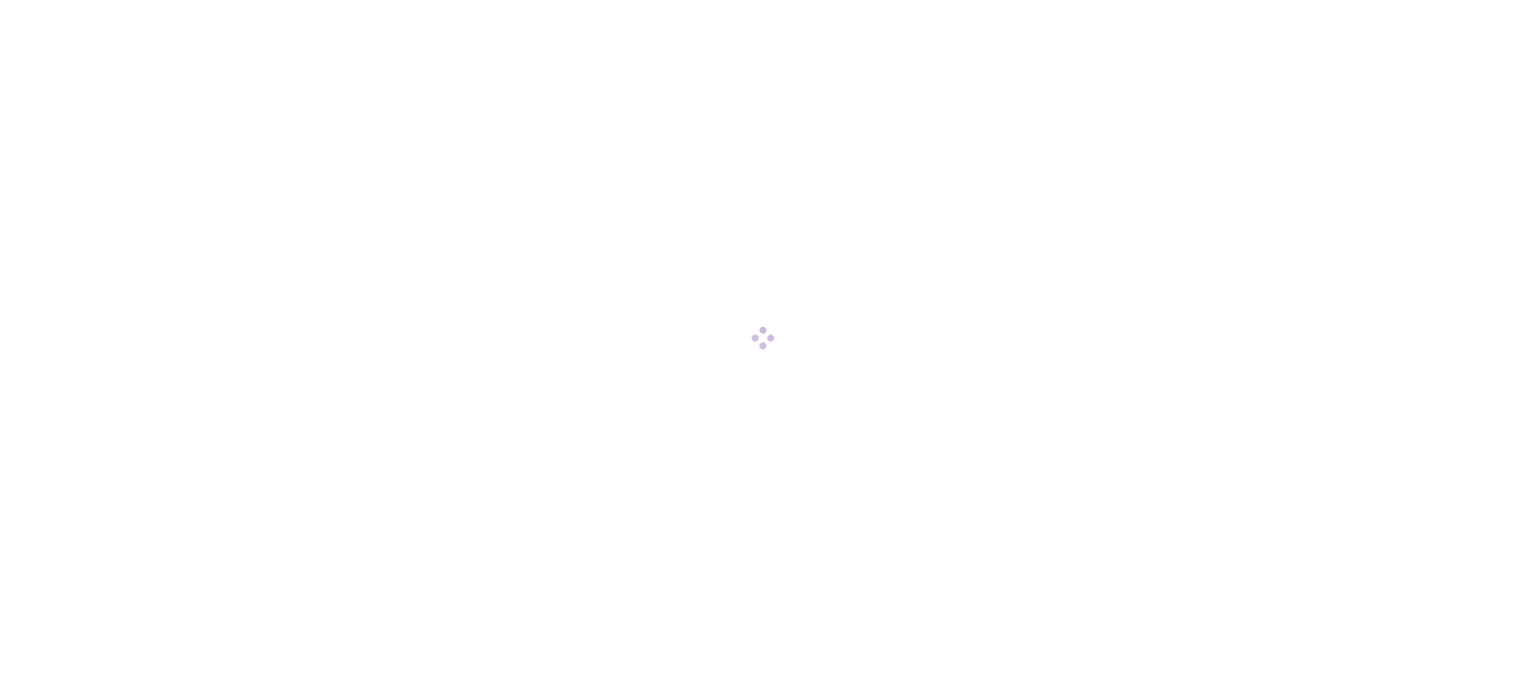 scroll, scrollTop: 0, scrollLeft: 0, axis: both 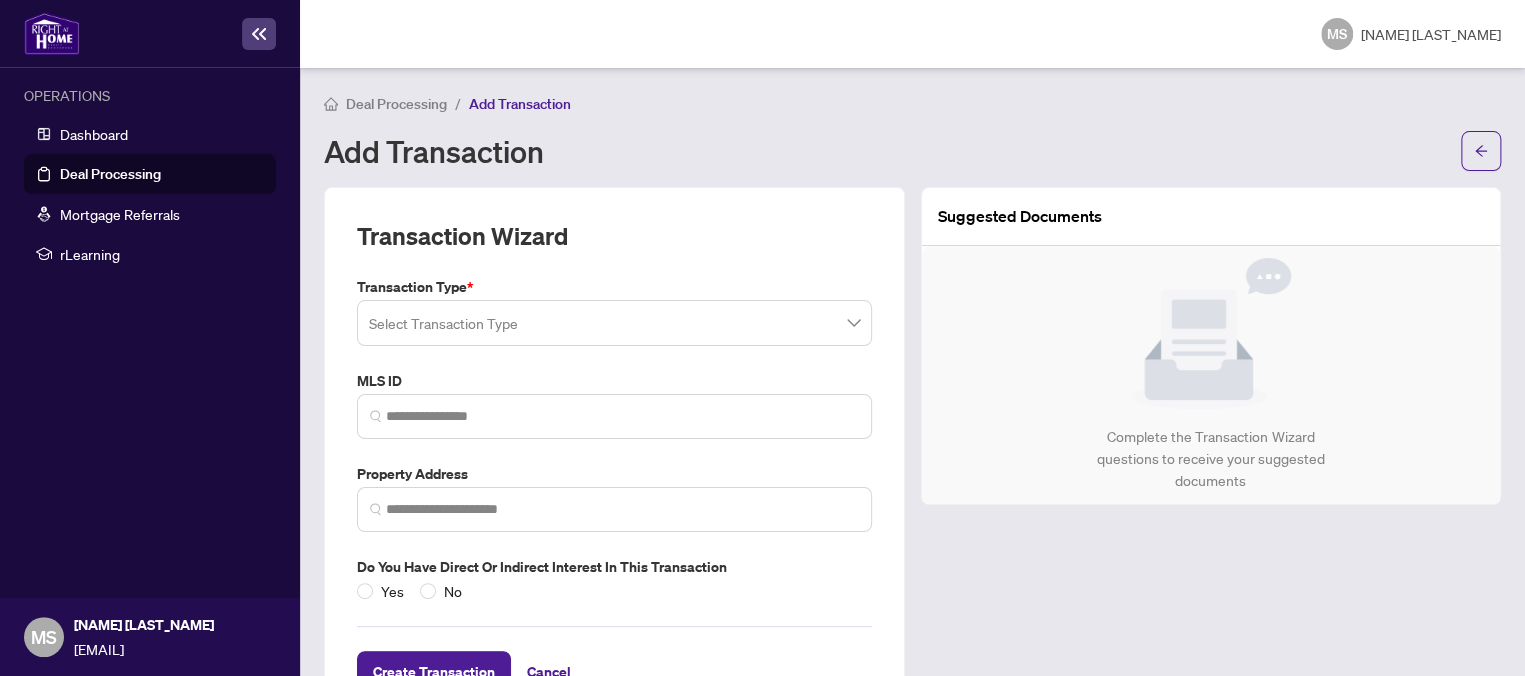 click on "Deal Processing" at bounding box center [110, 174] 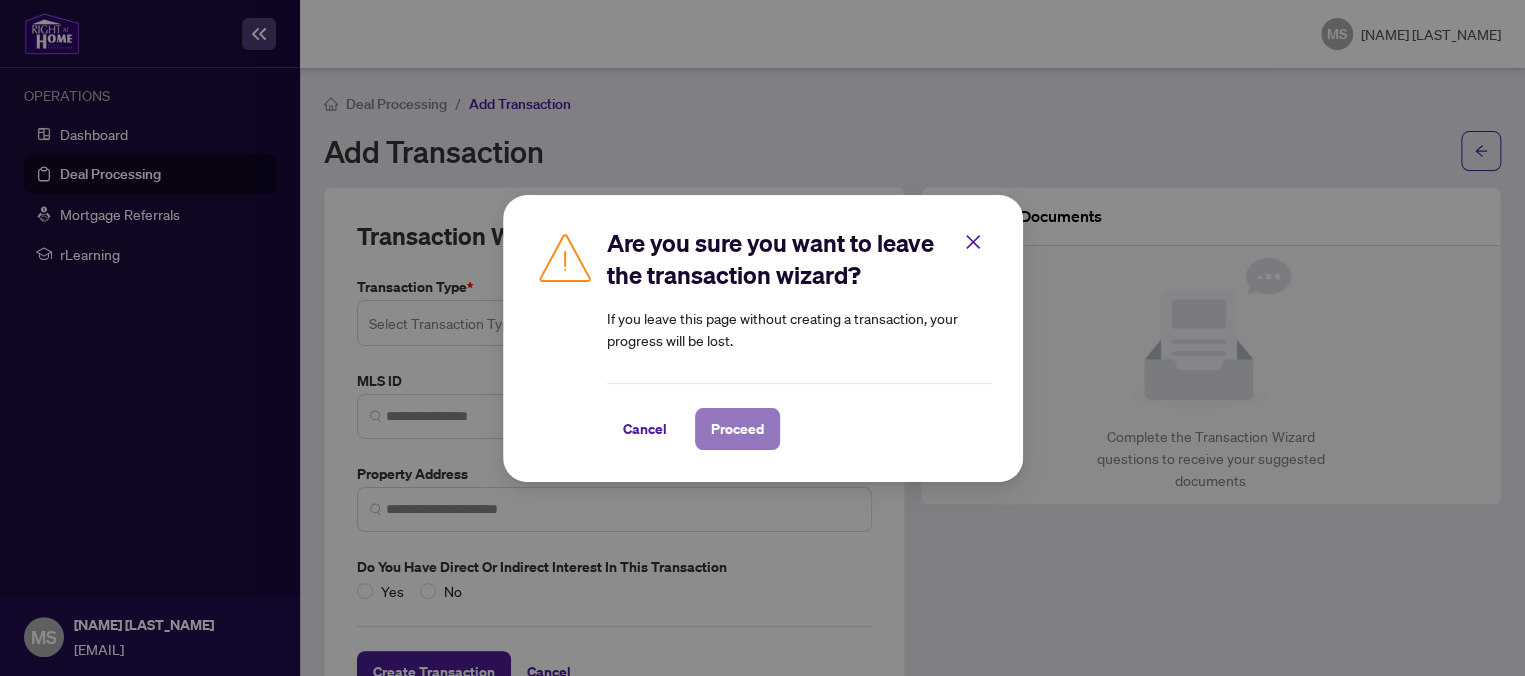 click on "Proceed" at bounding box center [737, 429] 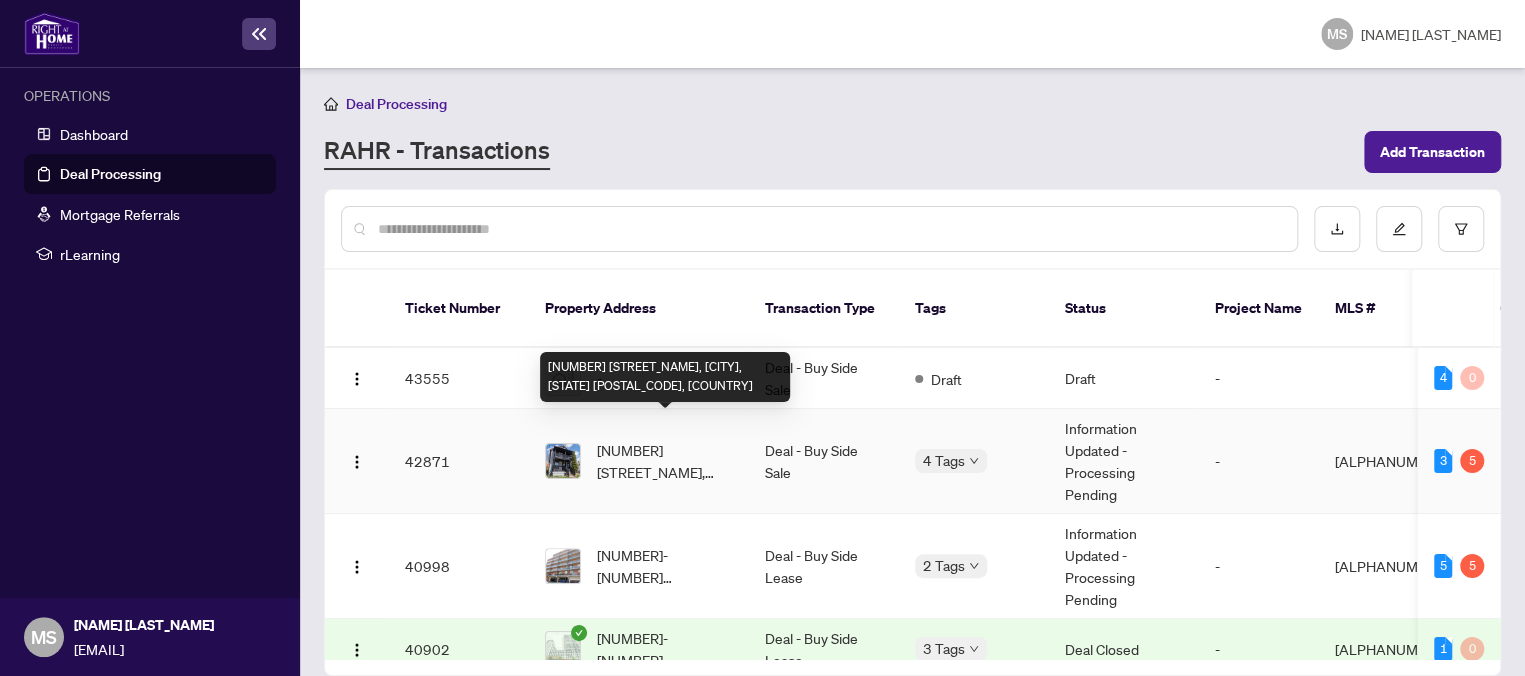 click on "[NUMBER] [STREET_NAME], [CITY], [STATE] [POSTAL_CODE], [COUNTRY]" at bounding box center [665, 461] 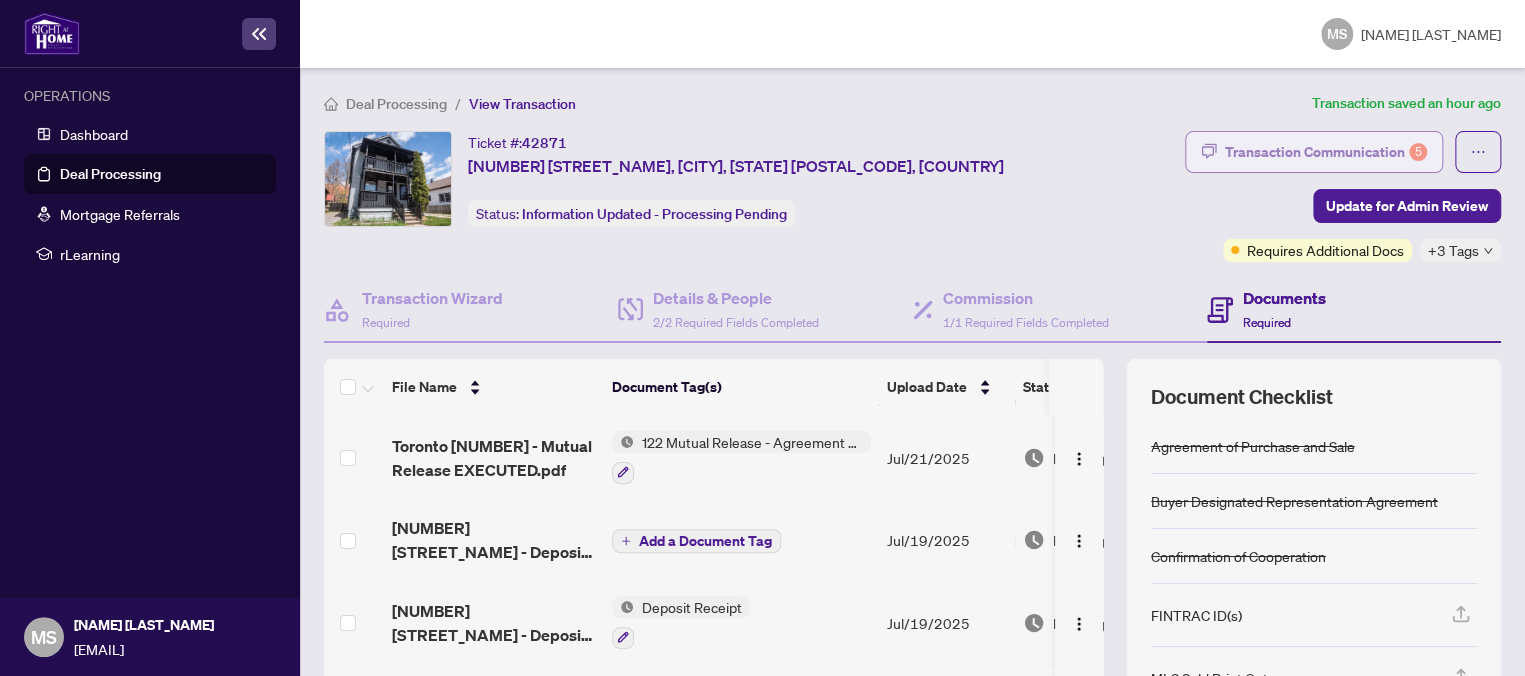 click on "Transaction Communication 5" at bounding box center (1326, 152) 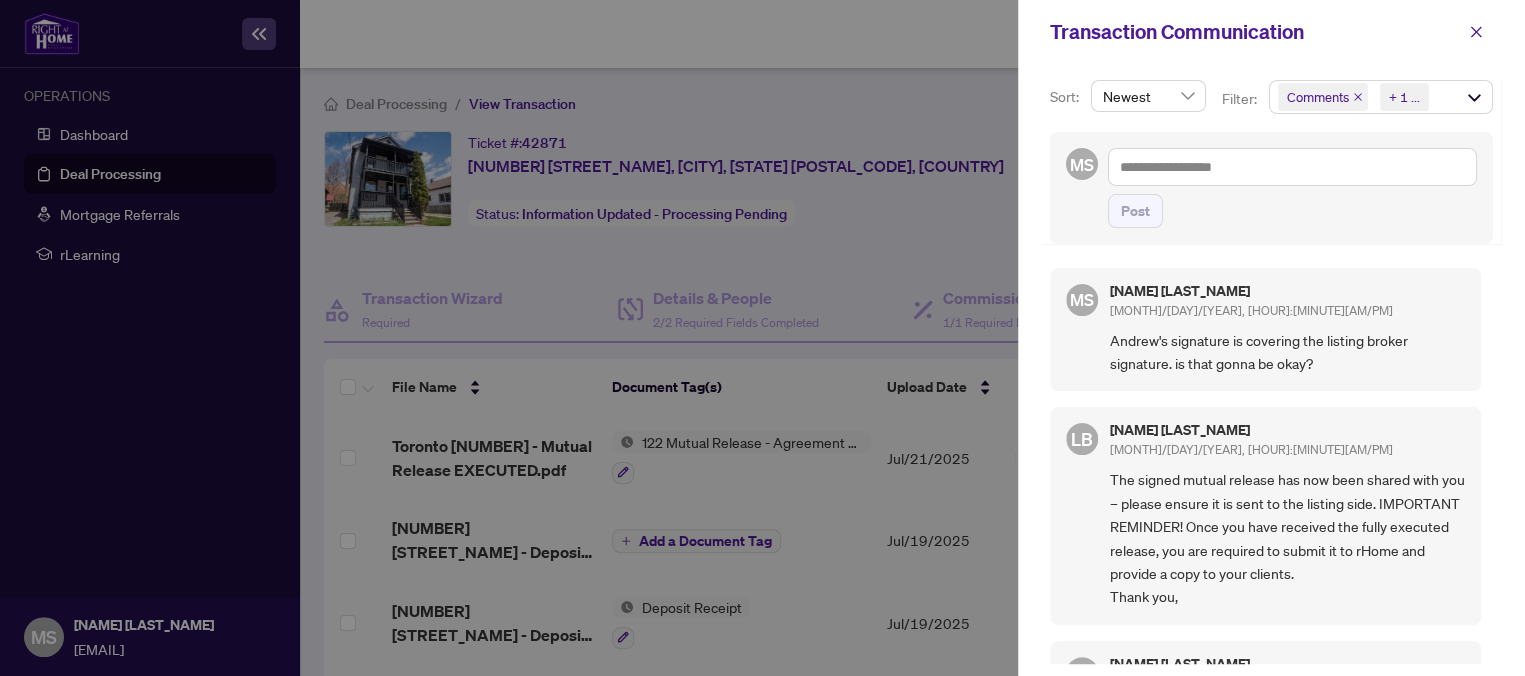 click at bounding box center (762, 338) 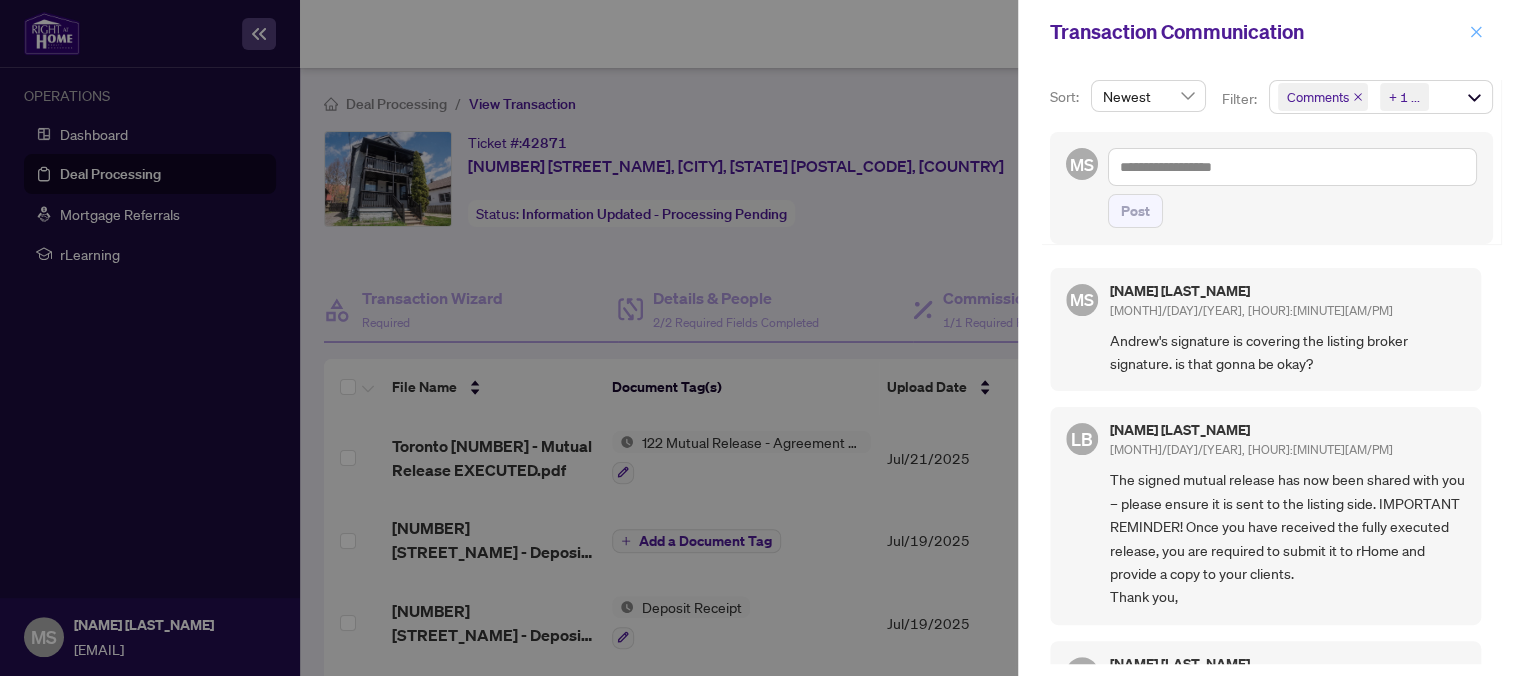 click 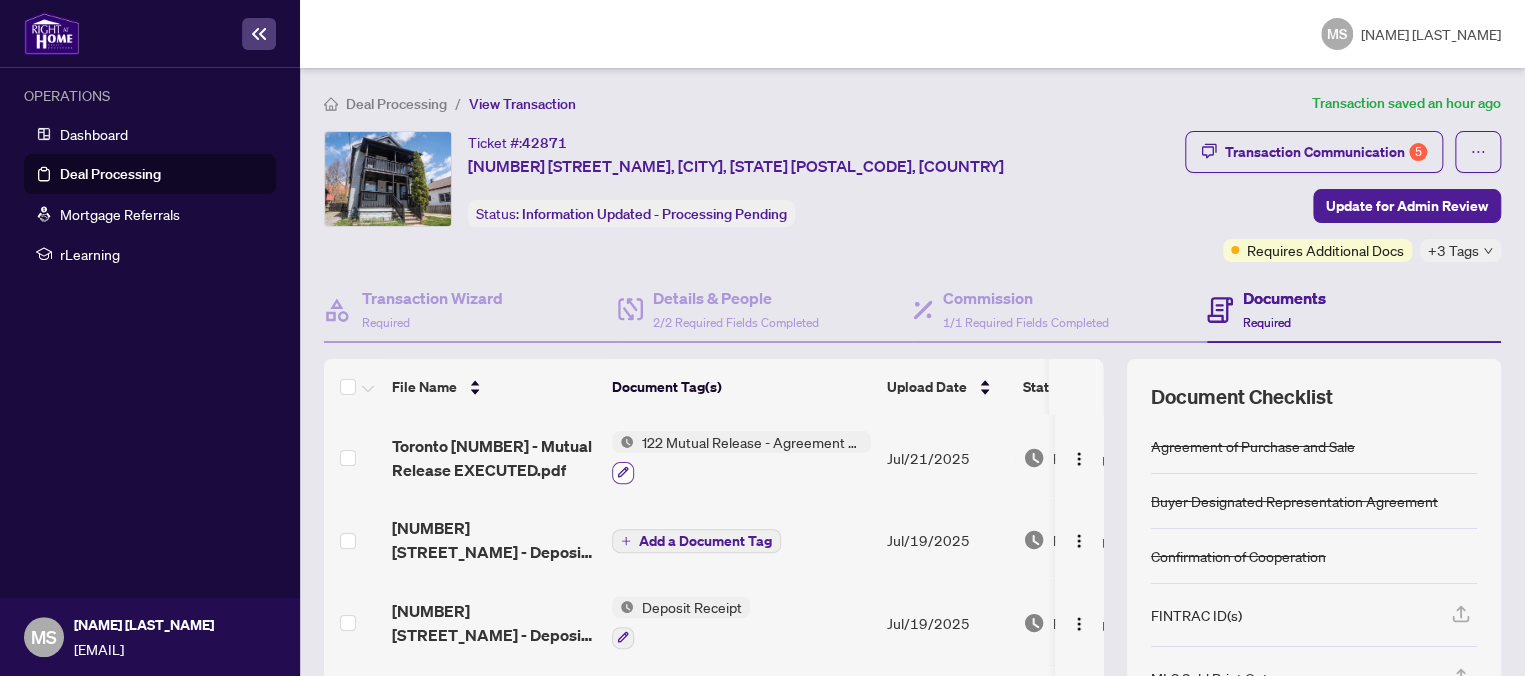 click 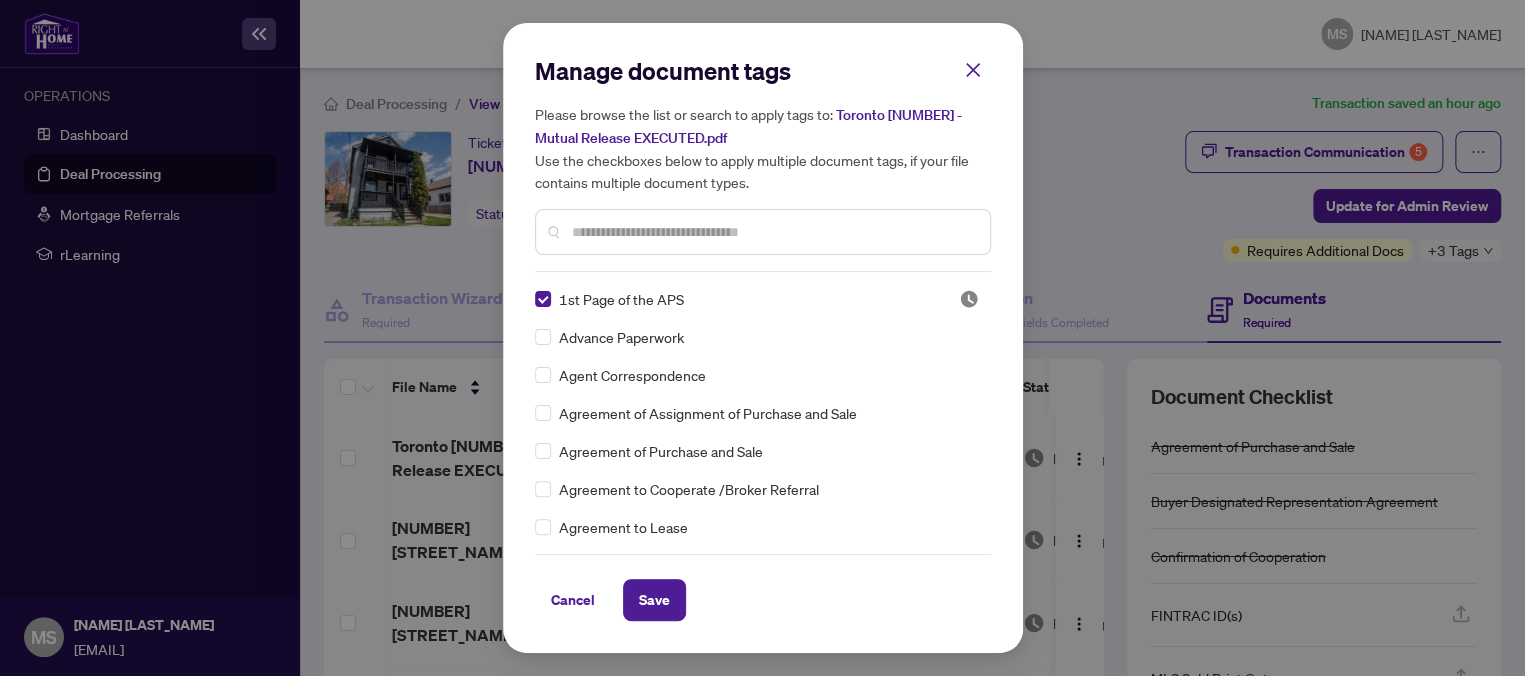 scroll, scrollTop: 0, scrollLeft: 0, axis: both 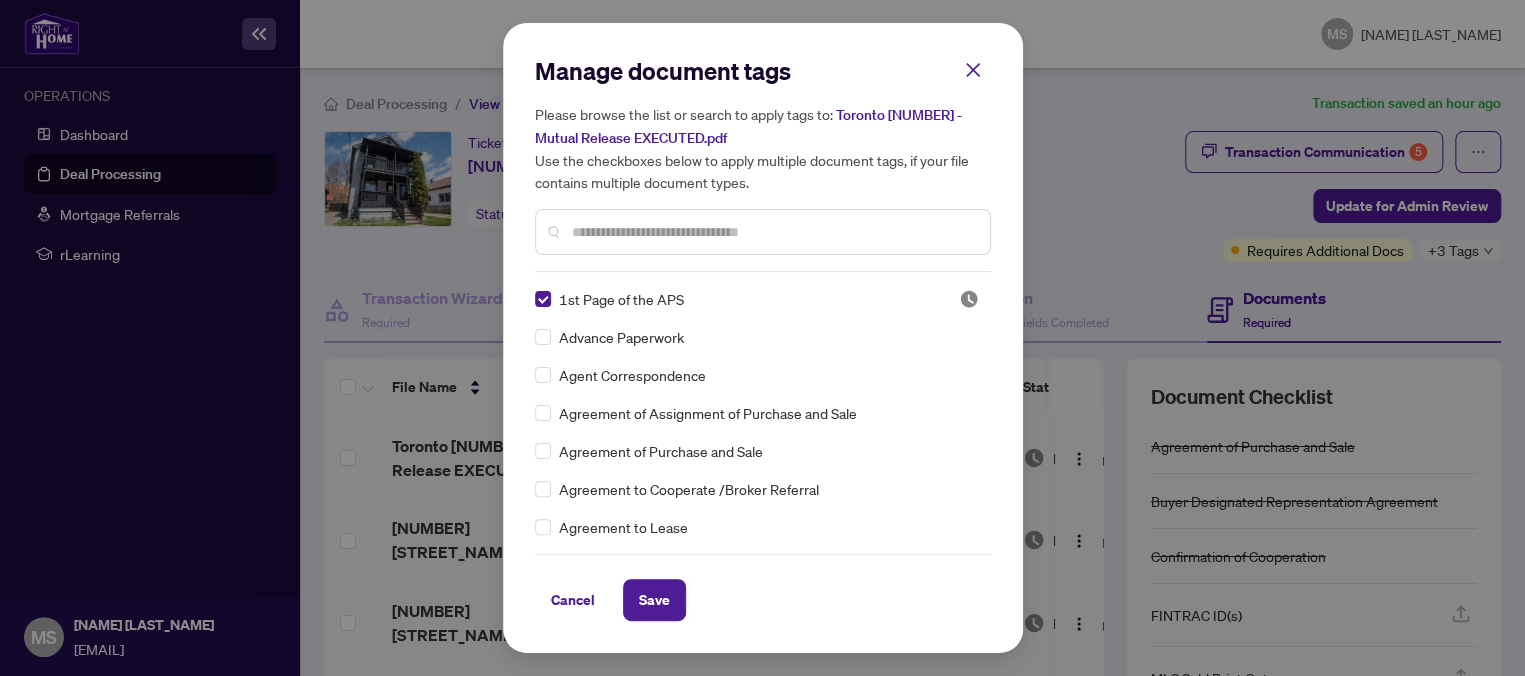 drag, startPoint x: 970, startPoint y: 72, endPoint x: 1076, endPoint y: 232, distance: 191.92706 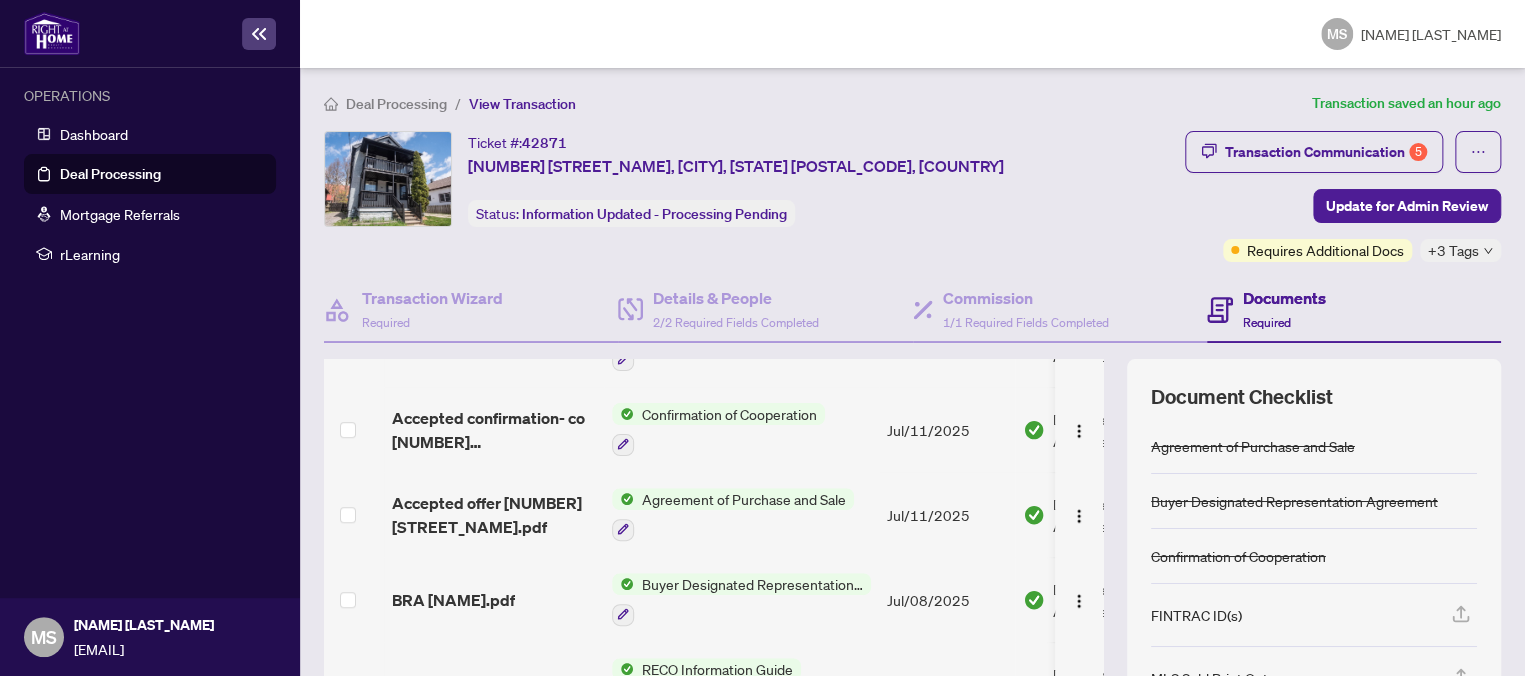 scroll, scrollTop: 717, scrollLeft: 0, axis: vertical 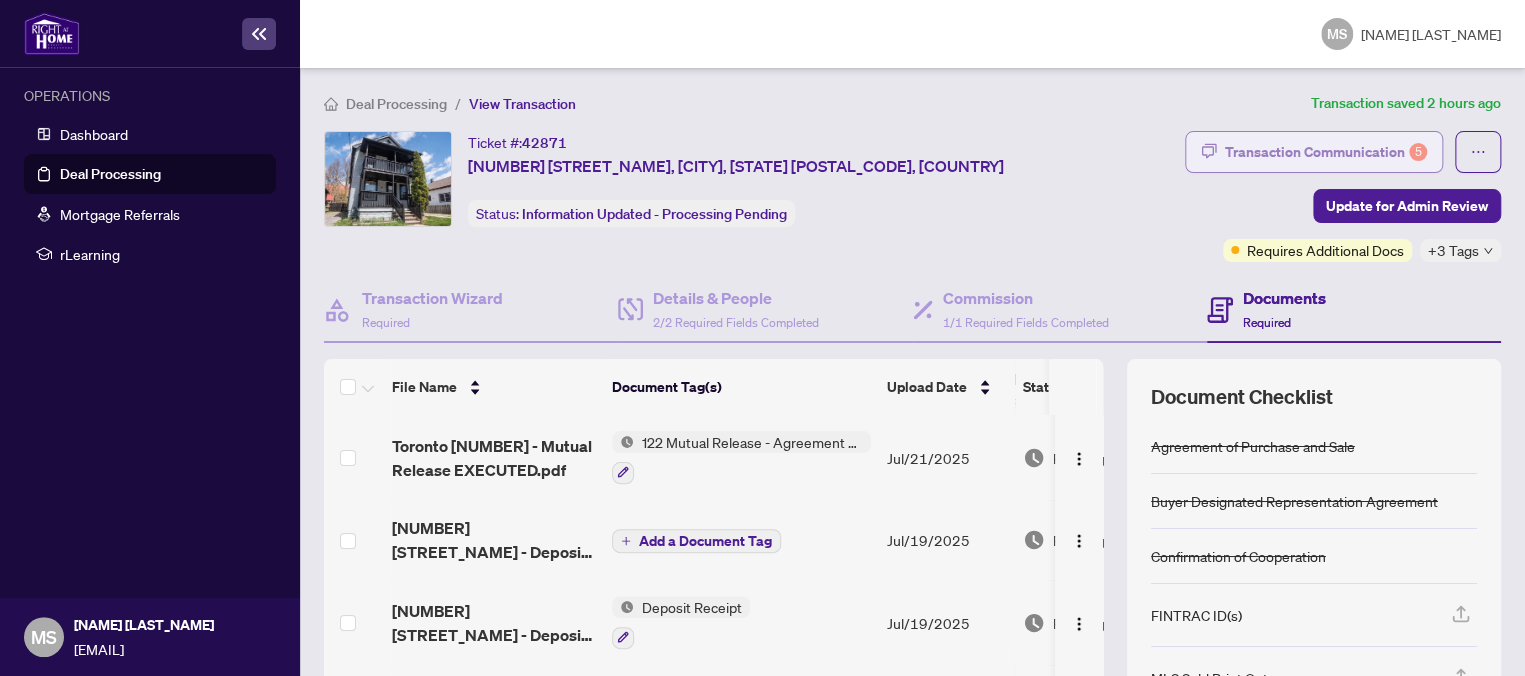 click on "Transaction Communication 5" at bounding box center (1326, 152) 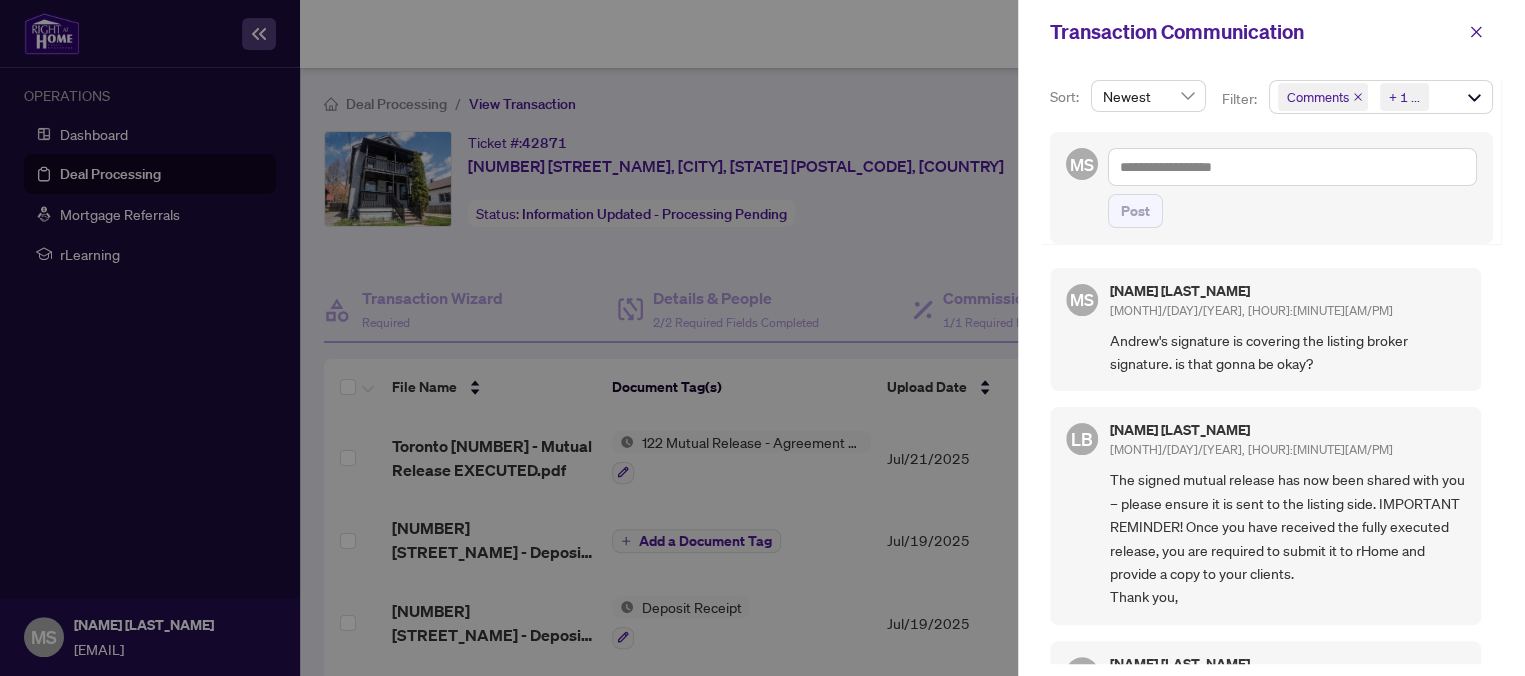 click at bounding box center (762, 338) 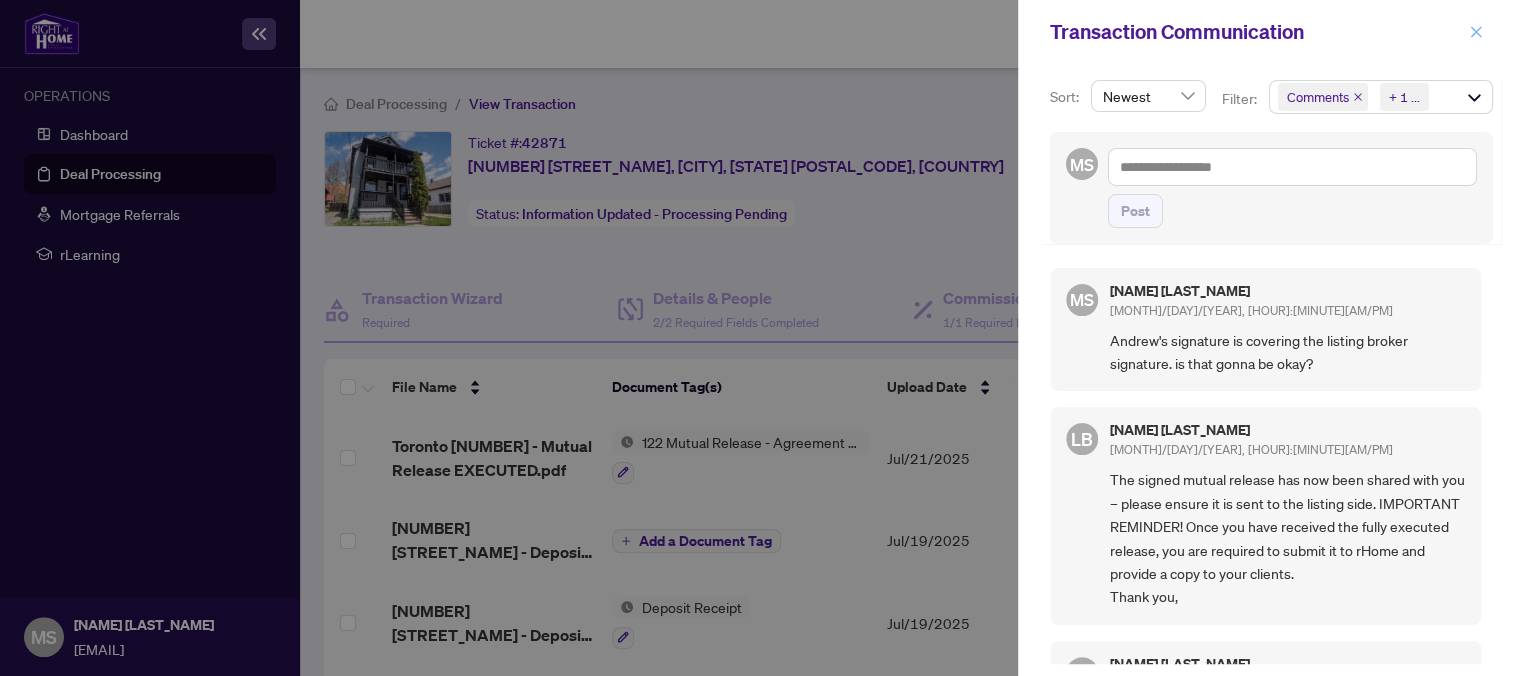 click 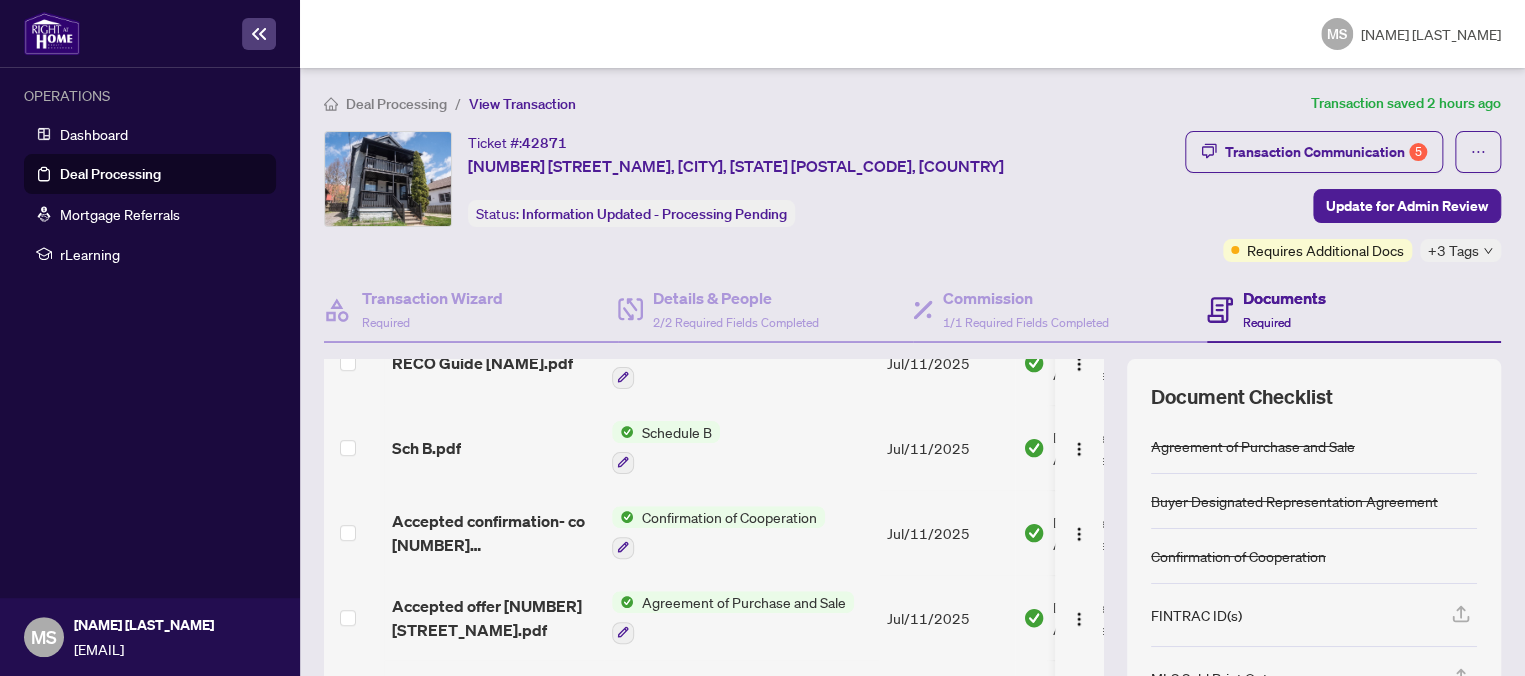 scroll, scrollTop: 717, scrollLeft: 0, axis: vertical 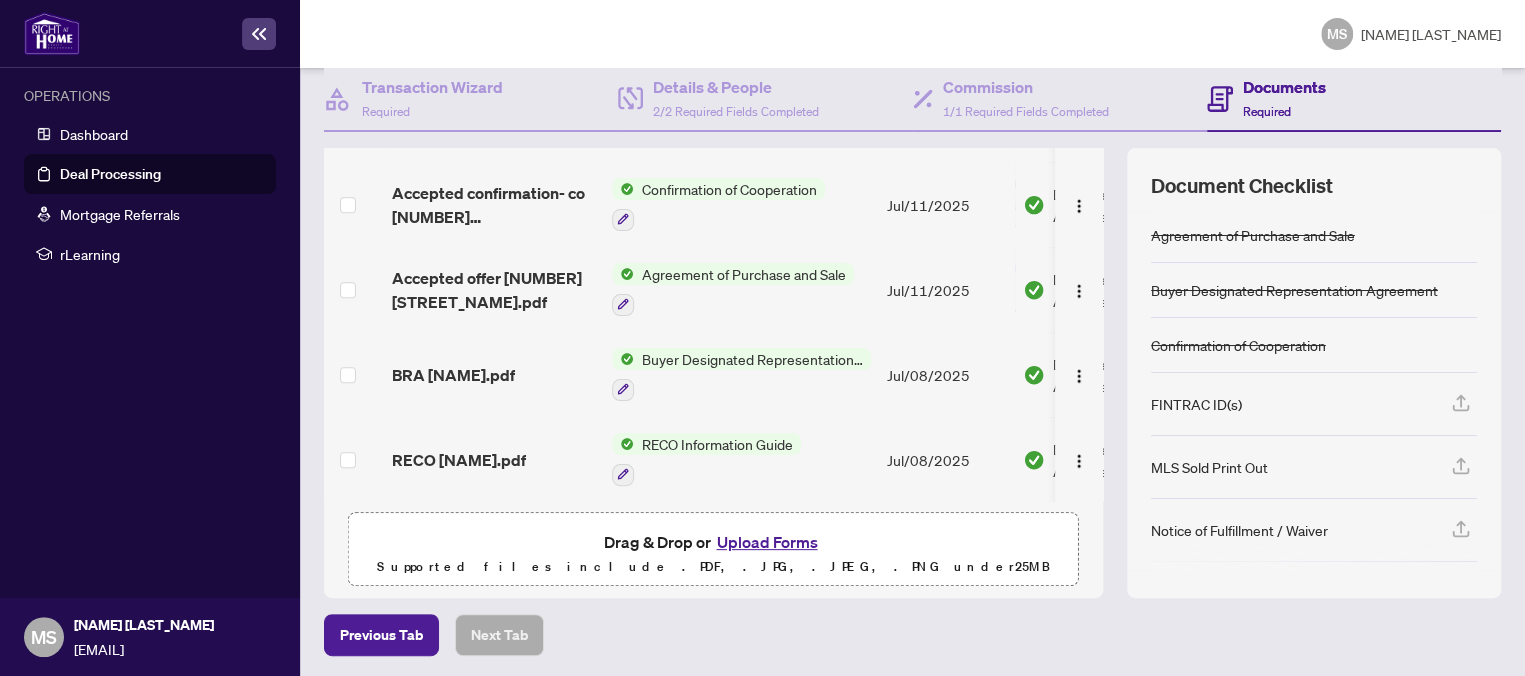 click on "Upload Forms" at bounding box center (766, 542) 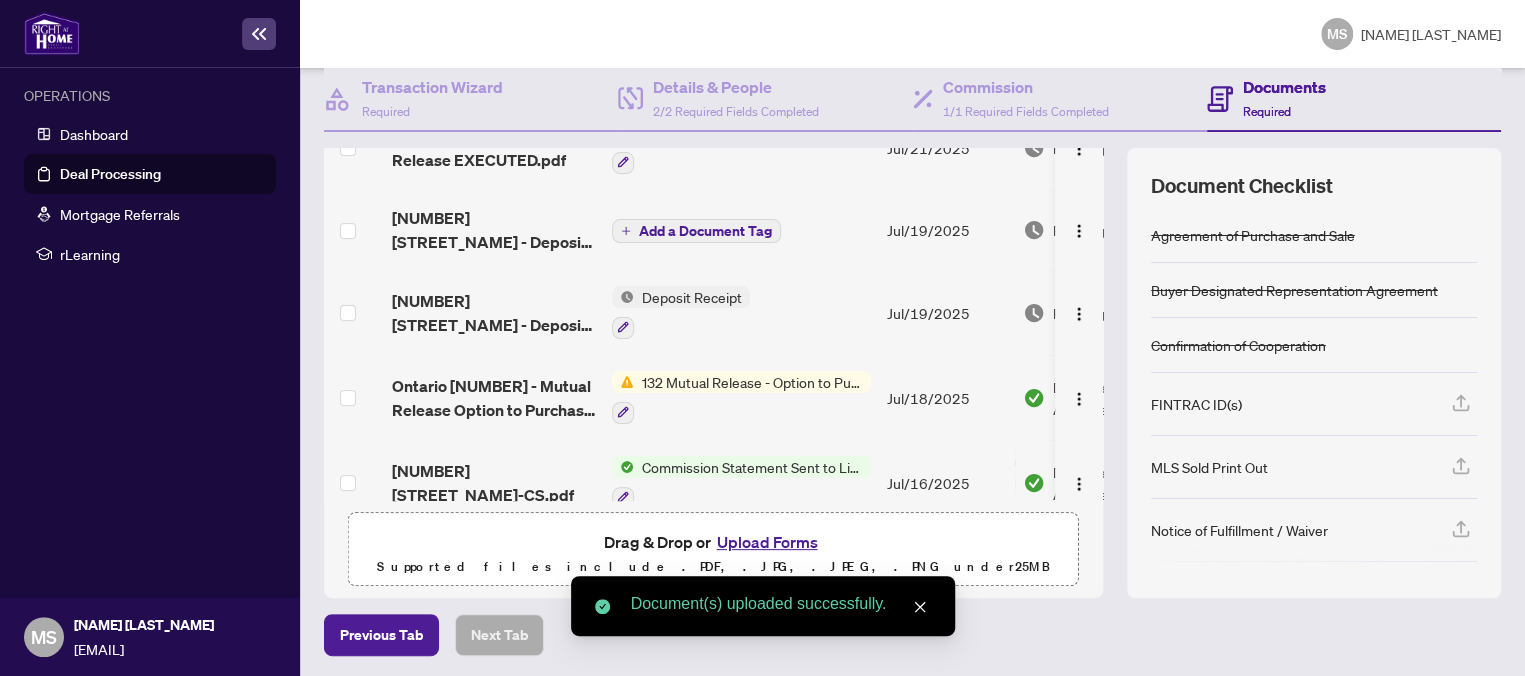 scroll, scrollTop: 0, scrollLeft: 0, axis: both 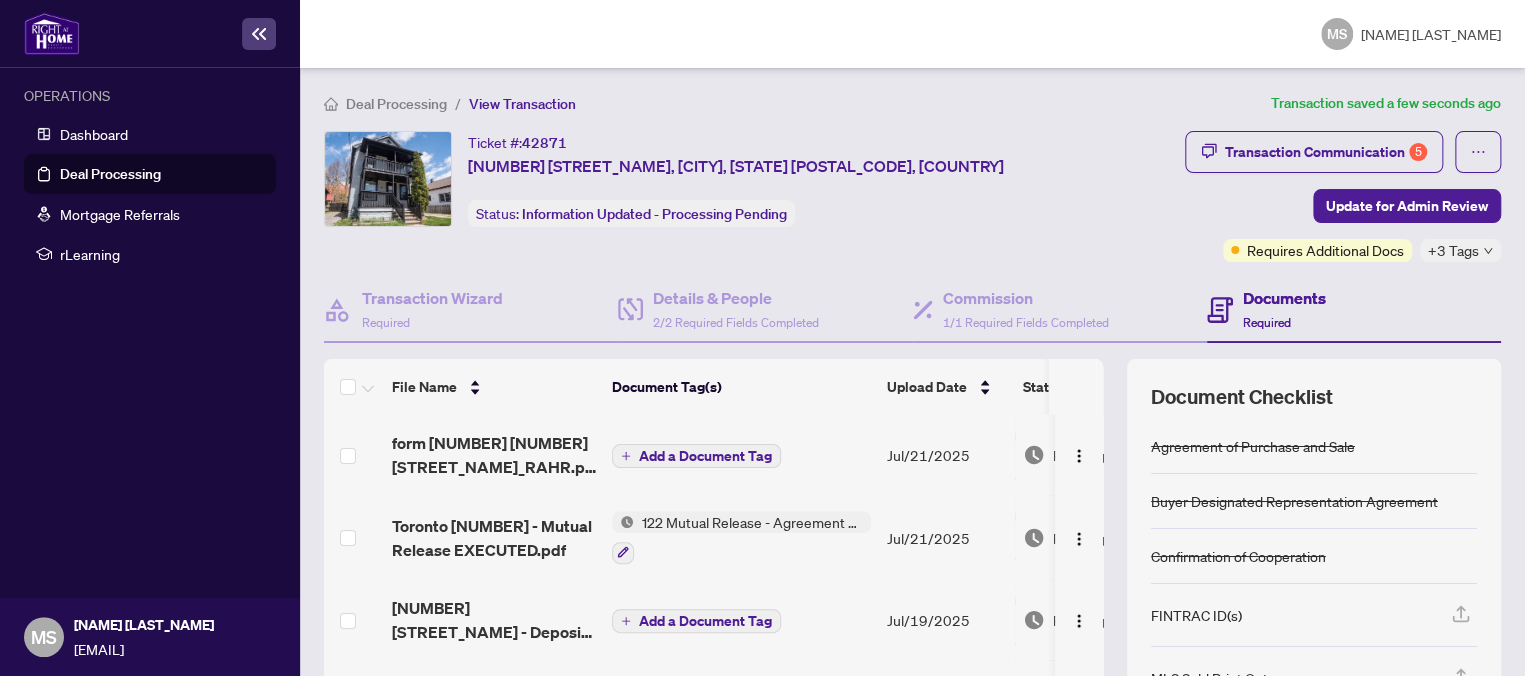 click on "Add a Document Tag" at bounding box center (705, 456) 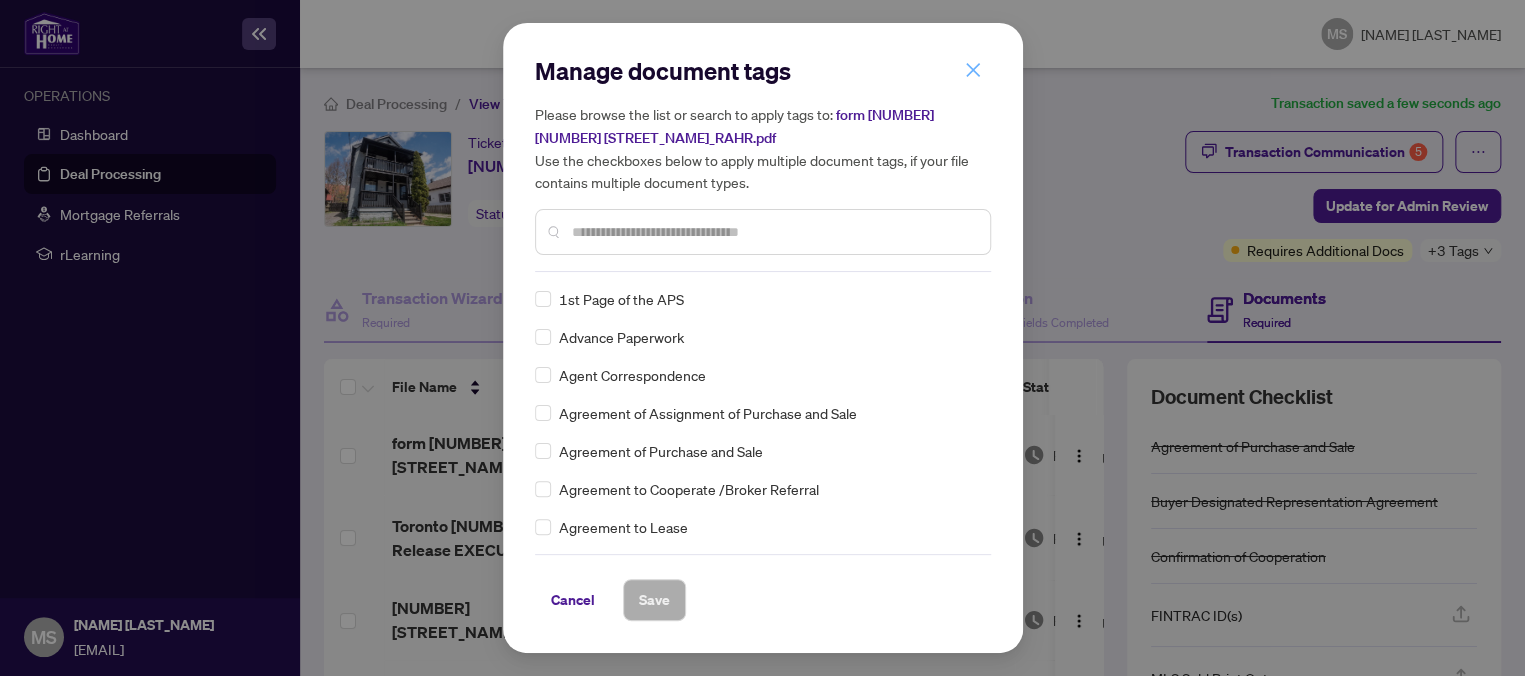 click 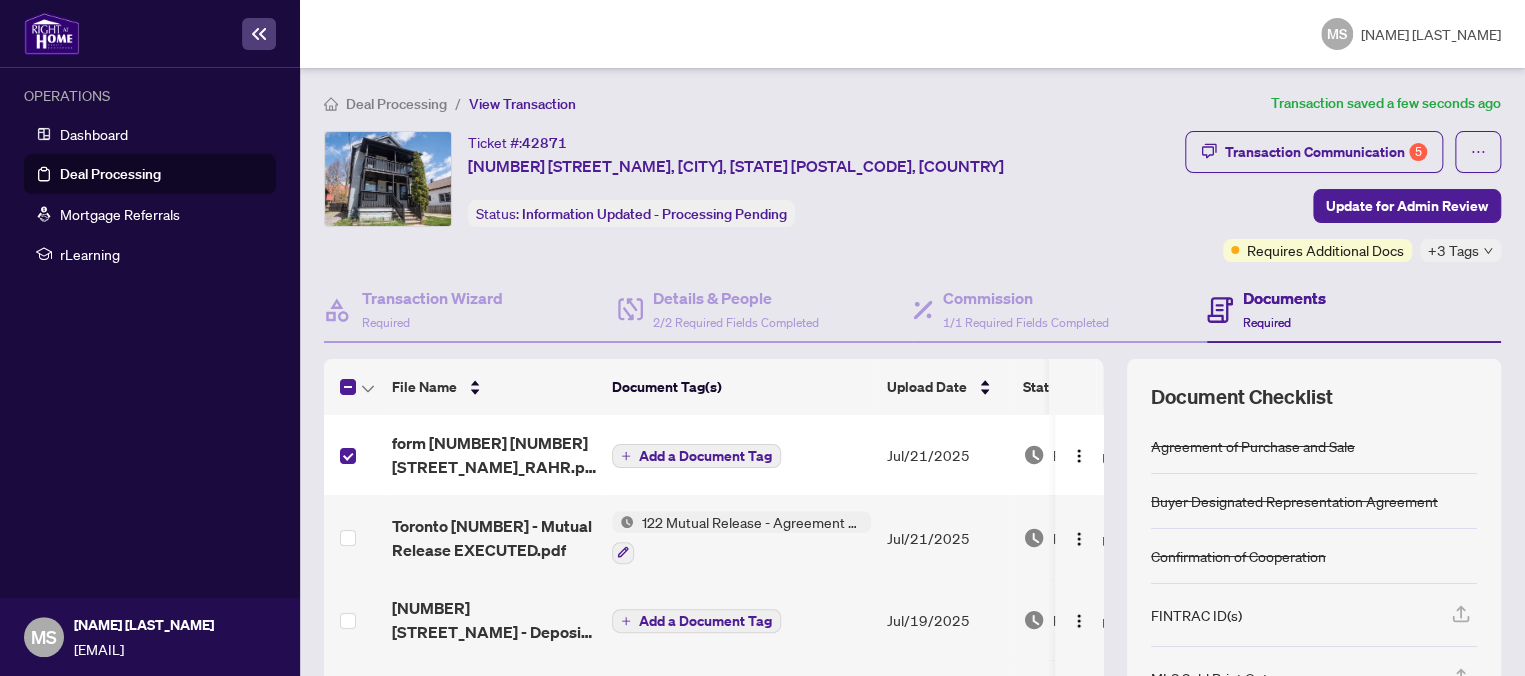 click on "Add a Document Tag" at bounding box center (705, 456) 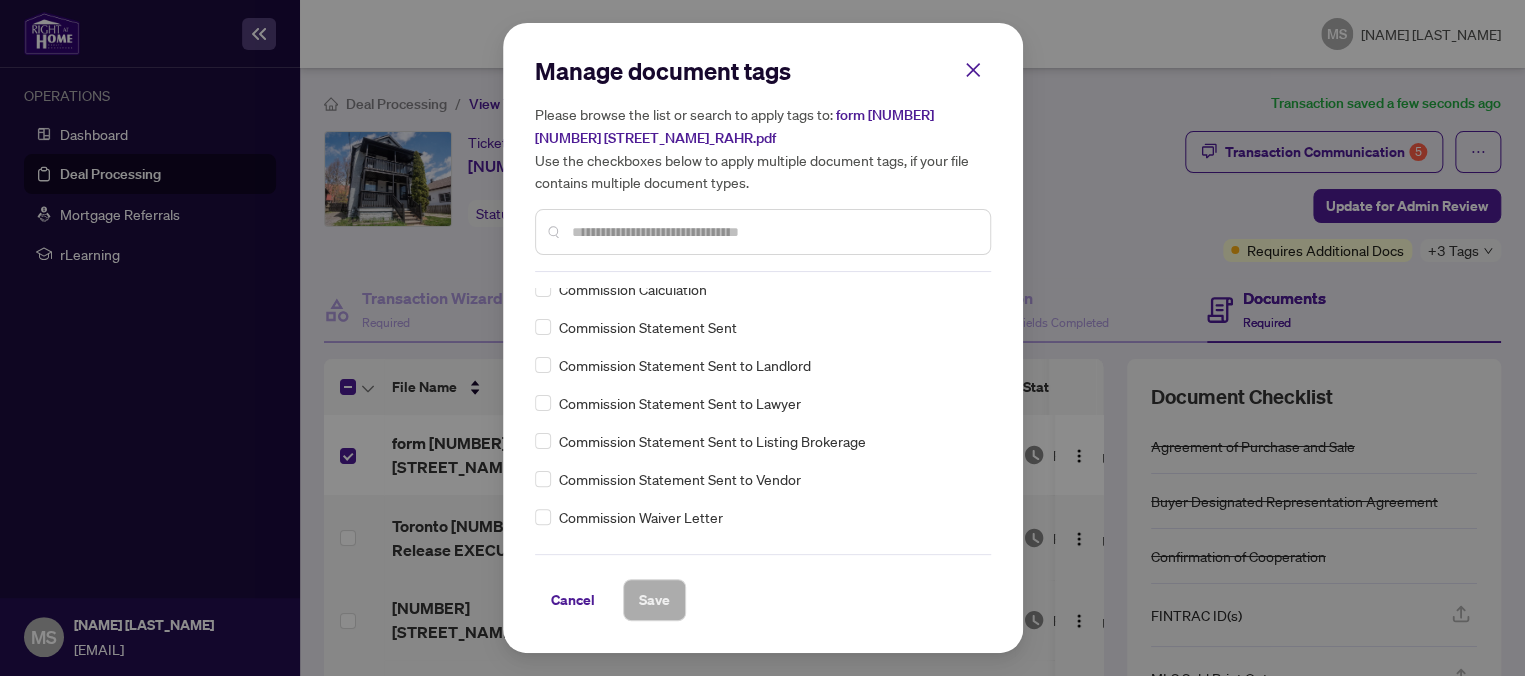 scroll, scrollTop: 875, scrollLeft: 0, axis: vertical 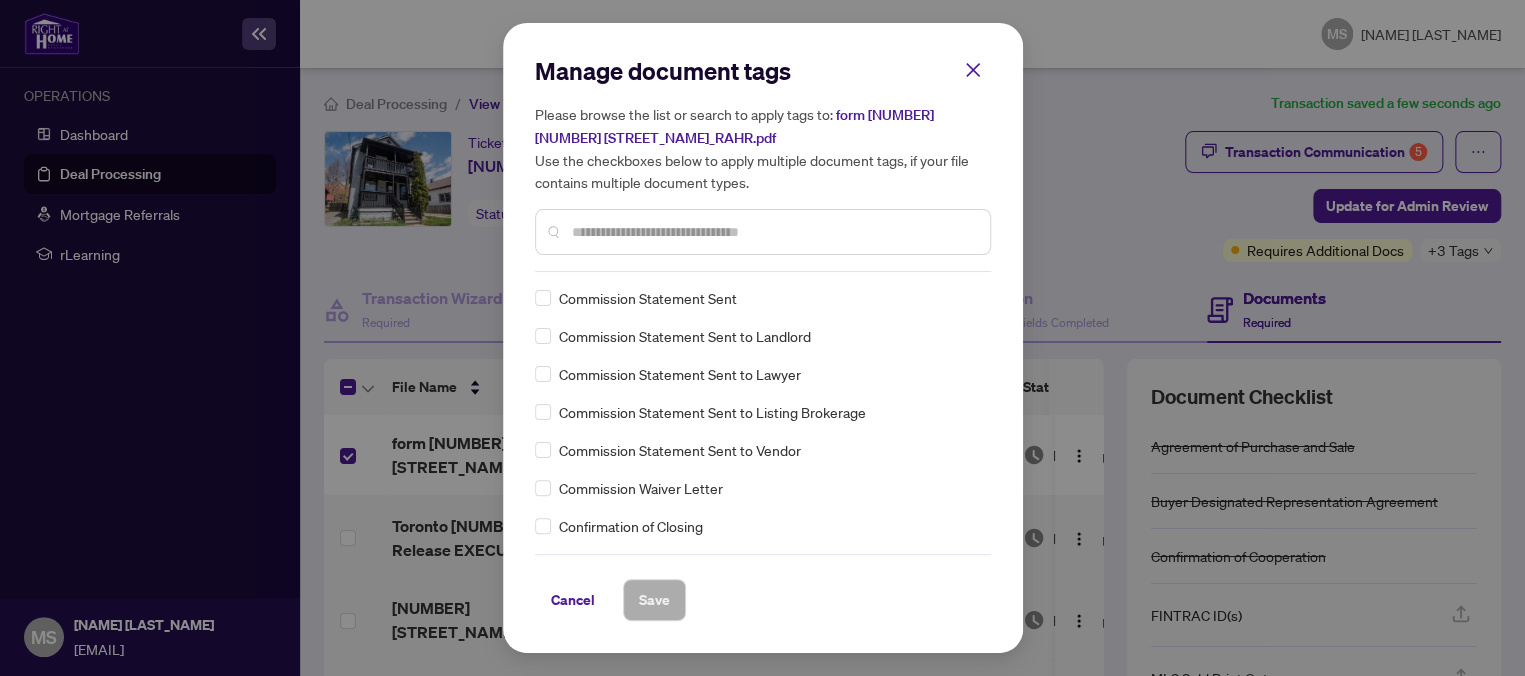 click at bounding box center [773, 232] 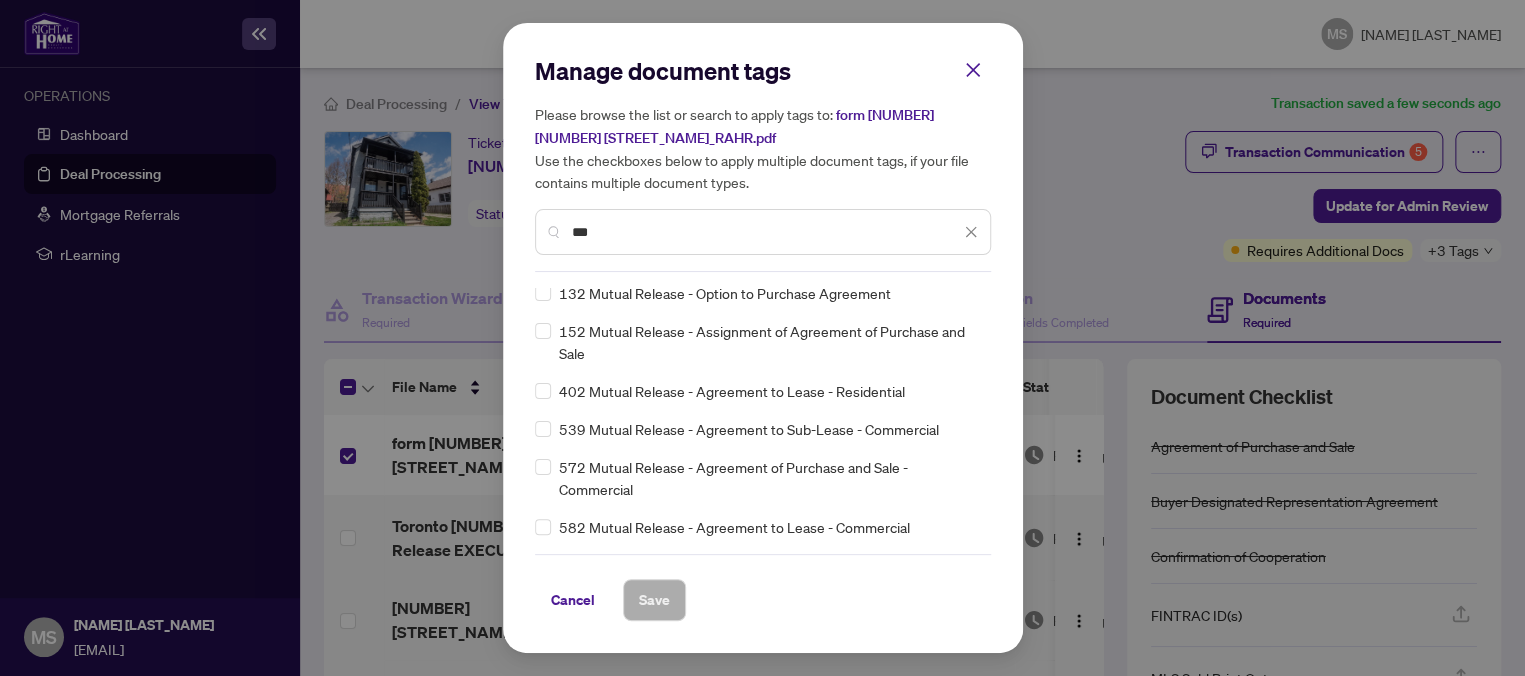 scroll, scrollTop: 0, scrollLeft: 0, axis: both 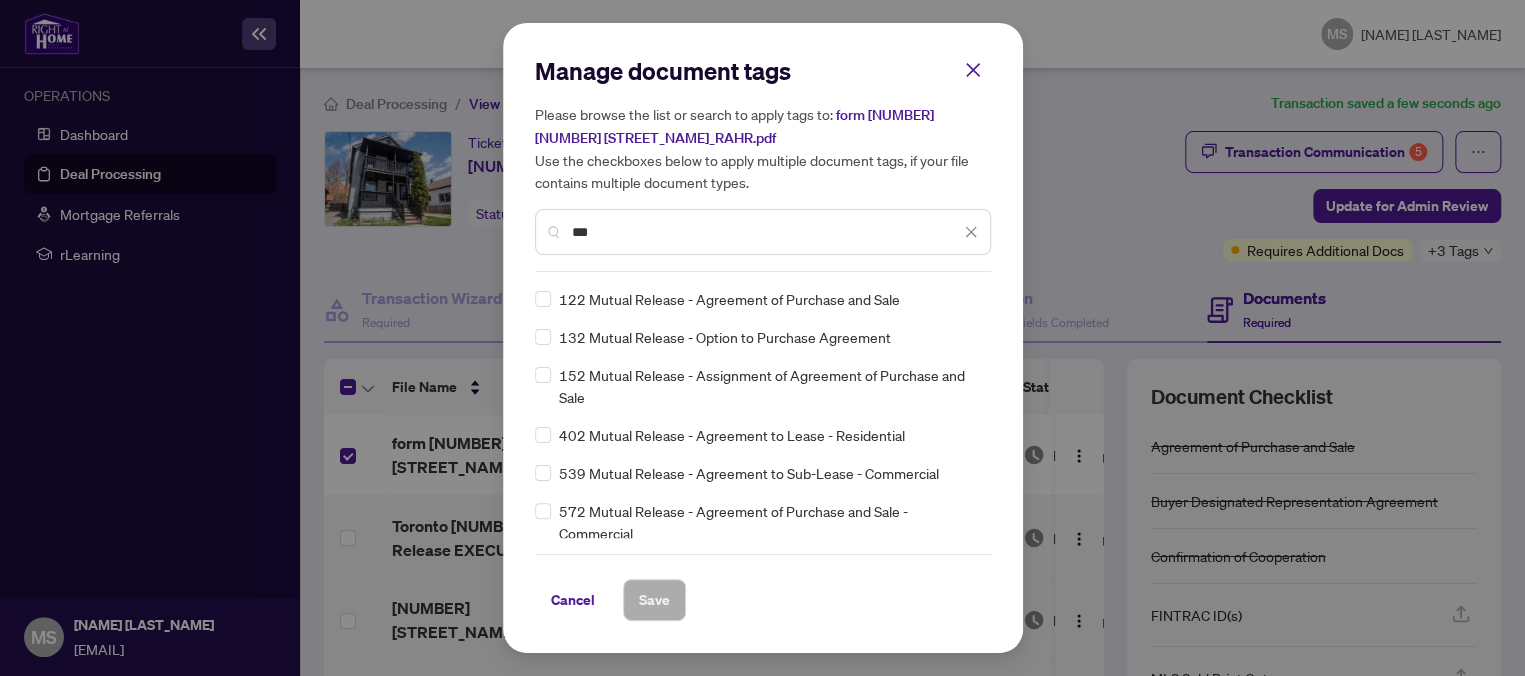 type on "***" 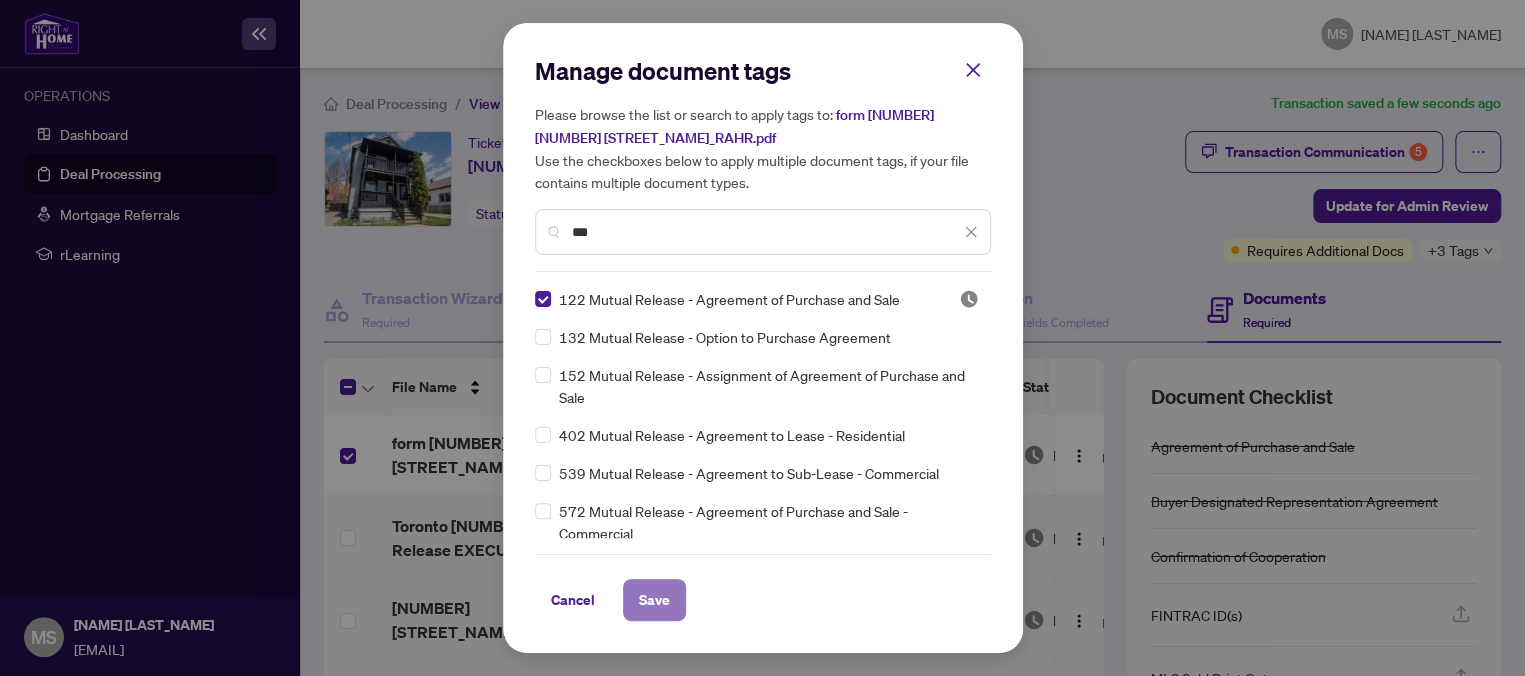 click on "Save" at bounding box center (654, 600) 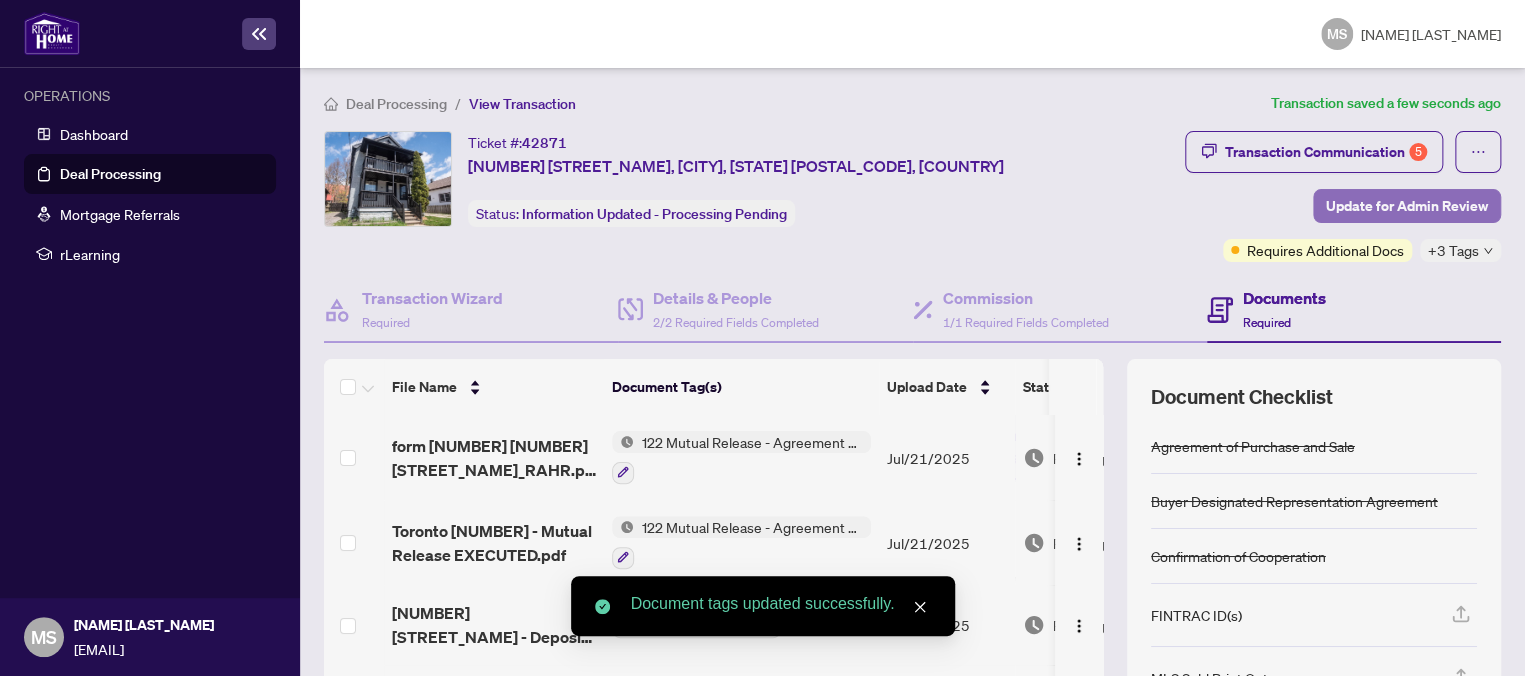 click on "Update for Admin Review" at bounding box center [1407, 206] 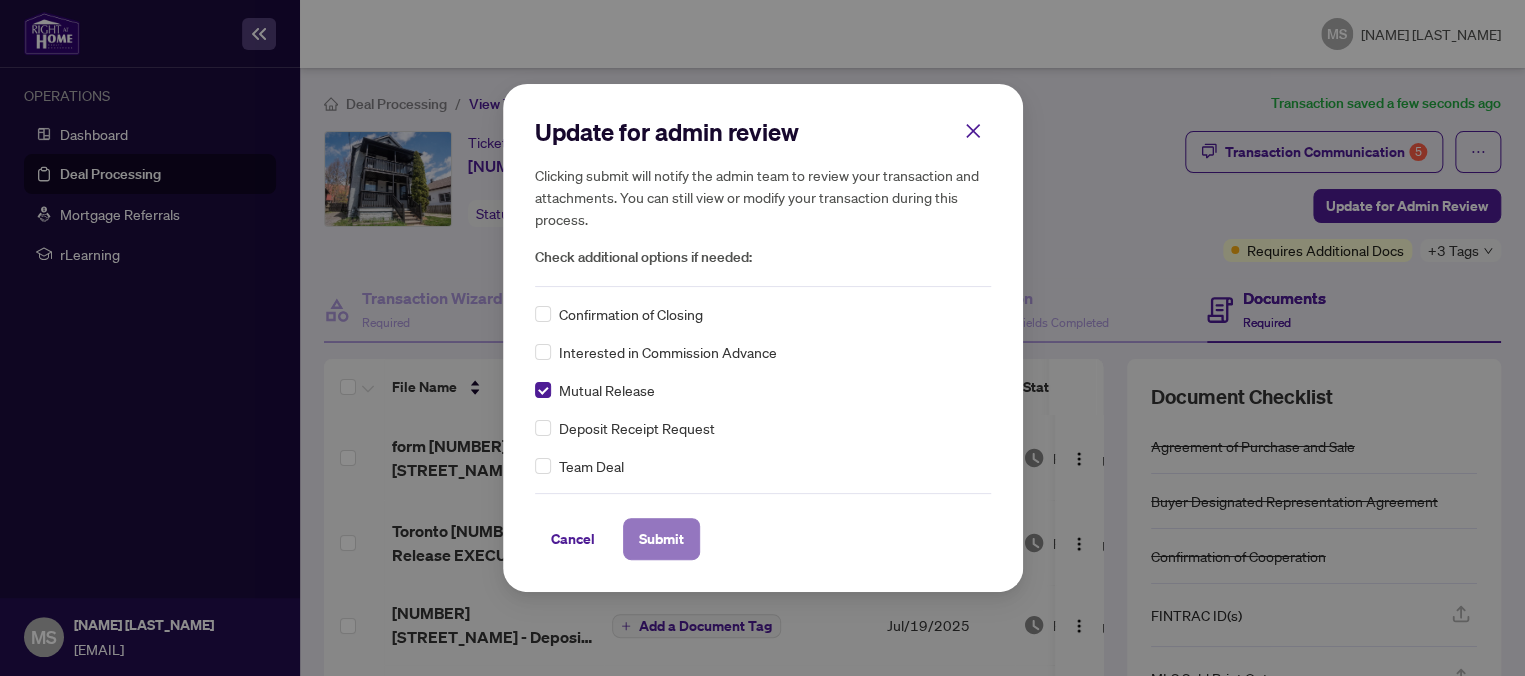 click on "Submit" at bounding box center (661, 539) 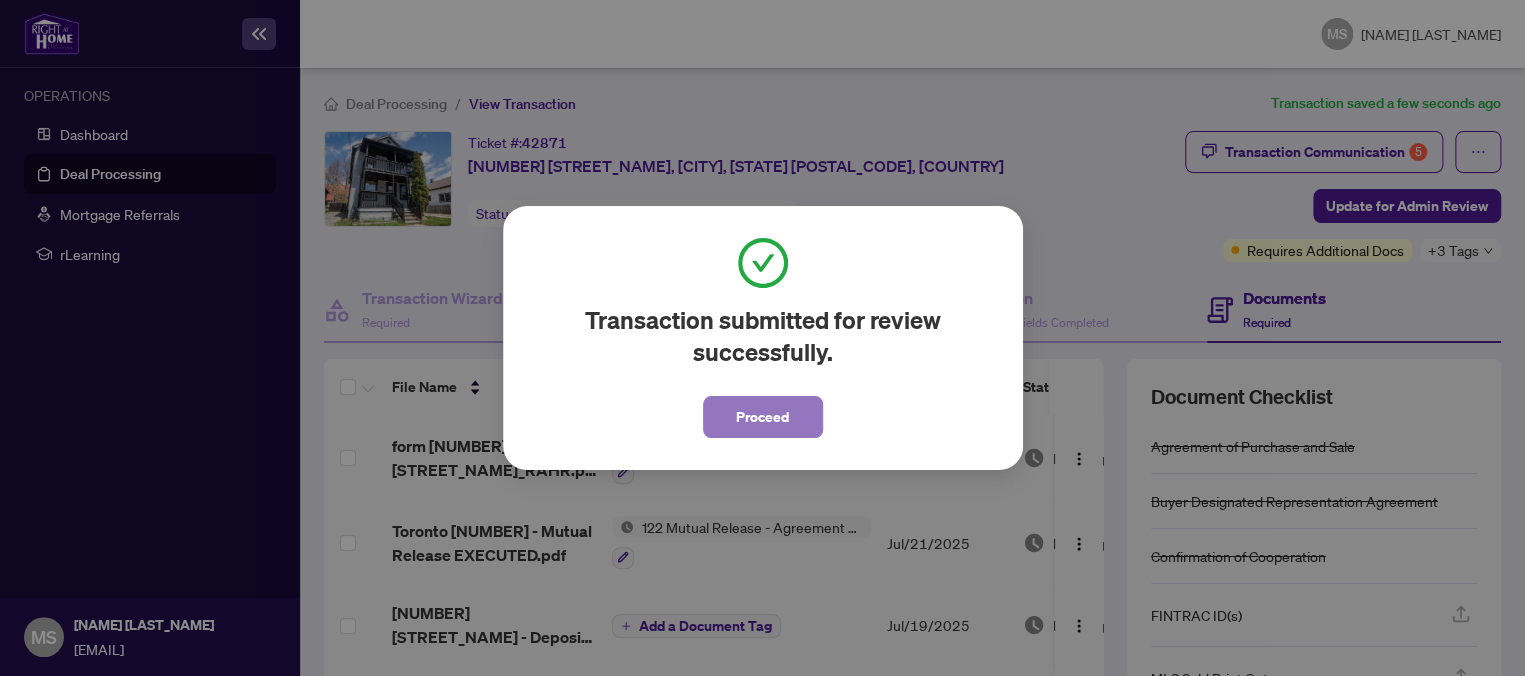 click on "Proceed" at bounding box center [762, 417] 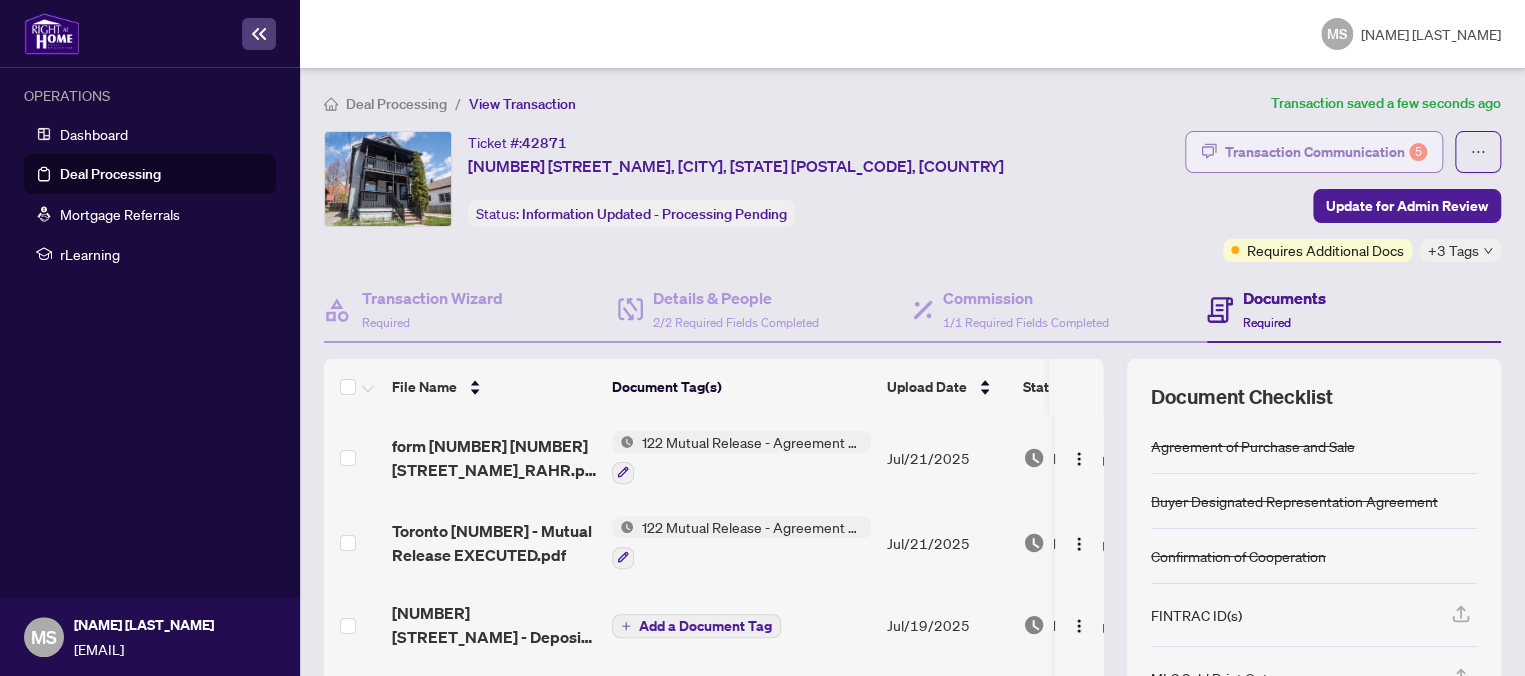 click on "Transaction Communication 5" at bounding box center [1326, 152] 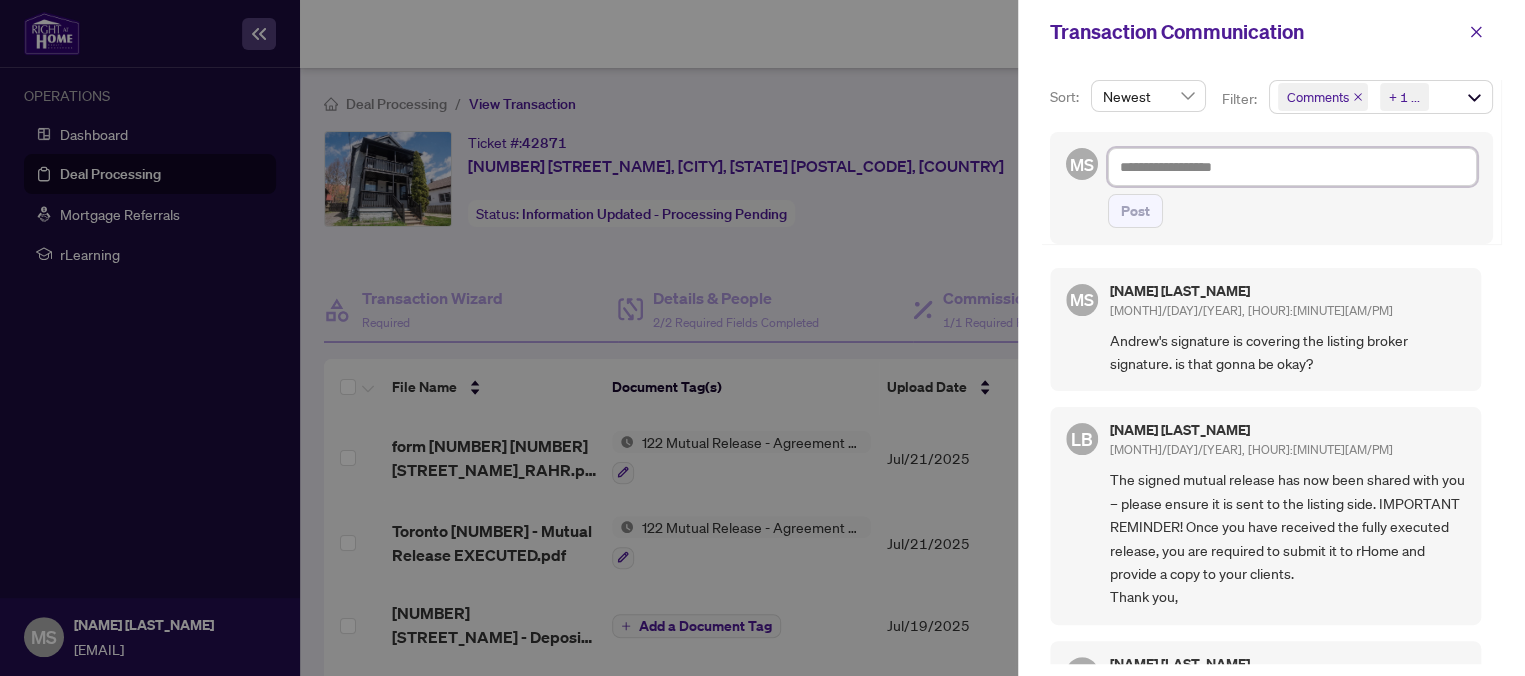 click at bounding box center [1292, 167] 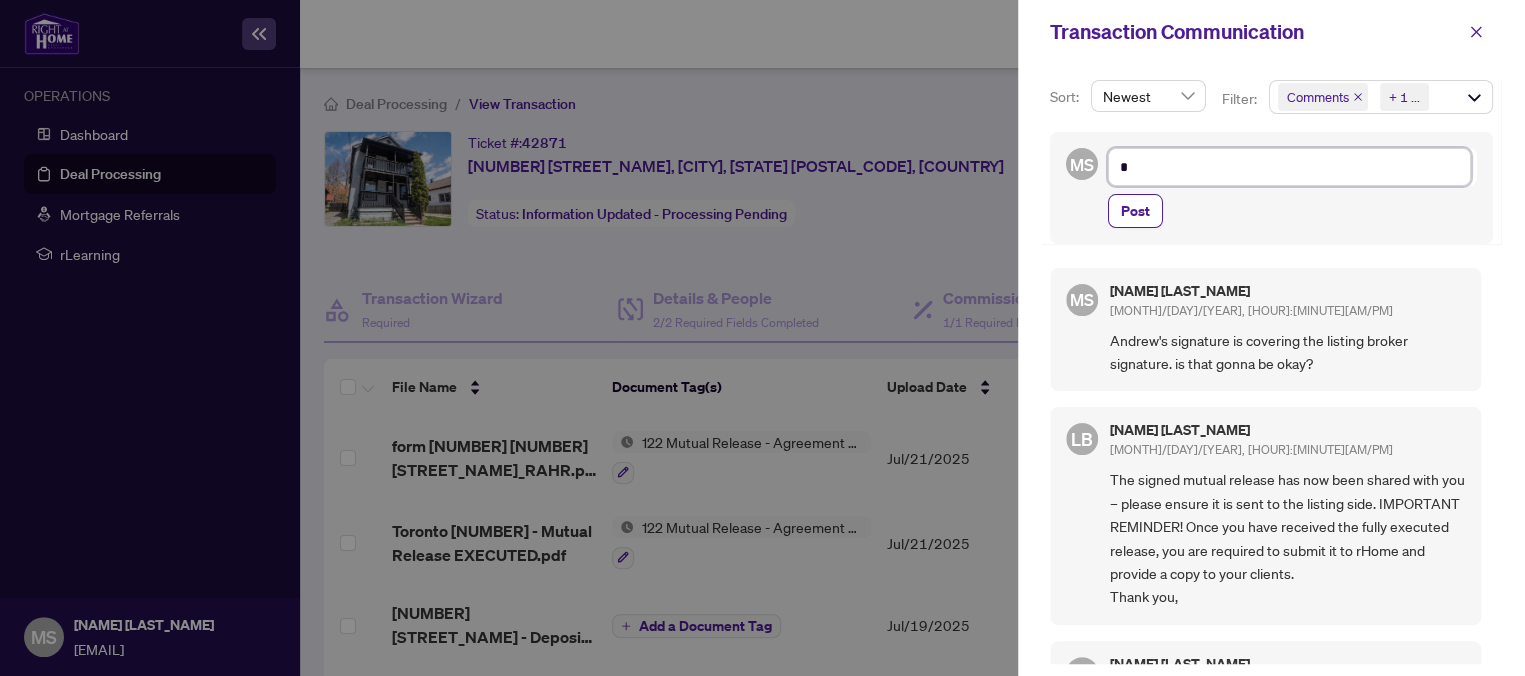 type on "*" 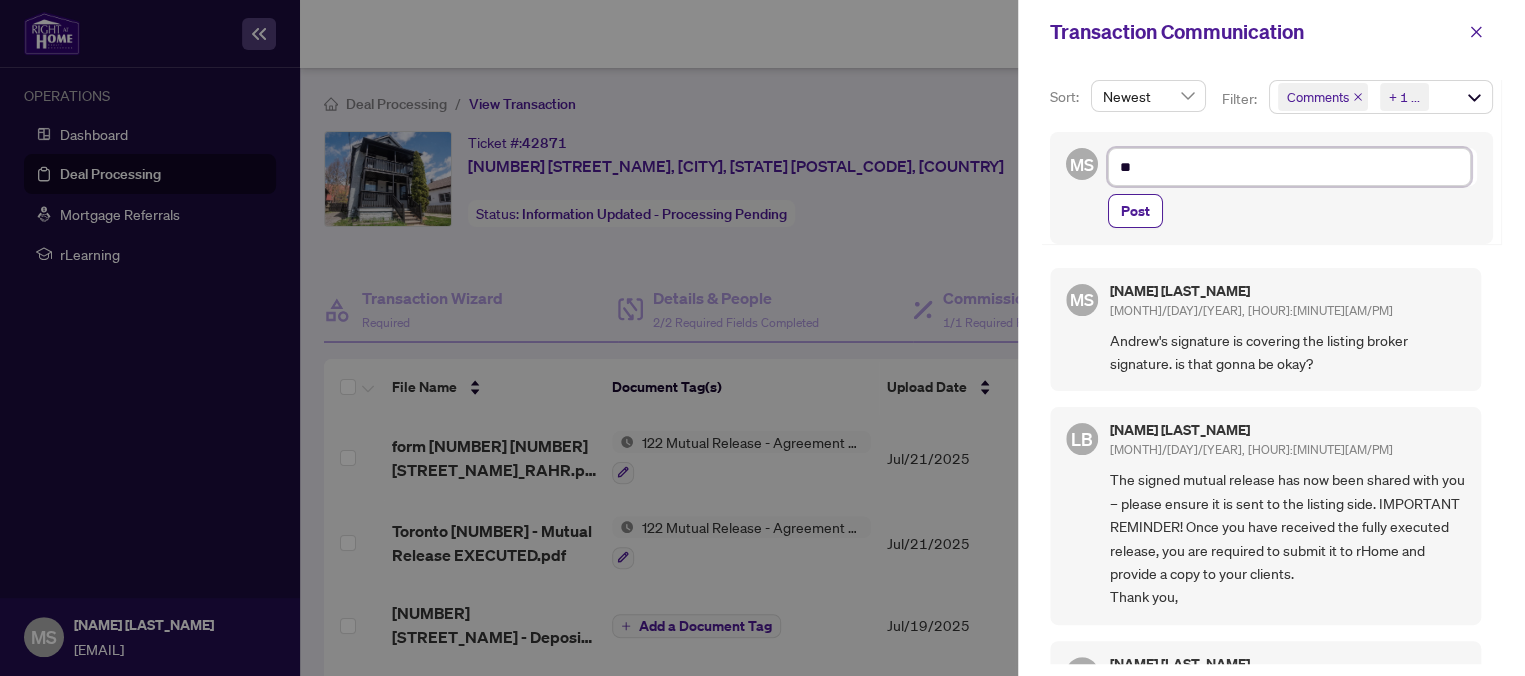 type on "***" 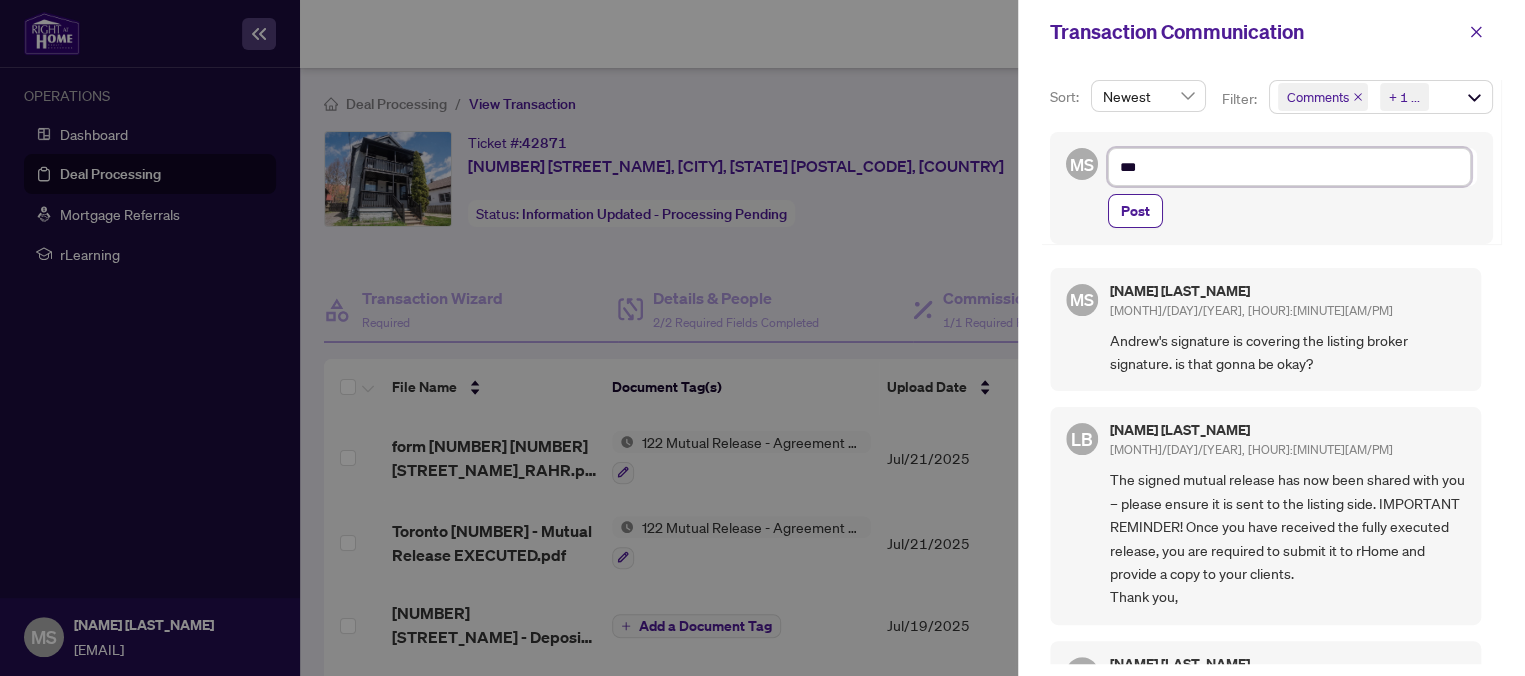 type on "****" 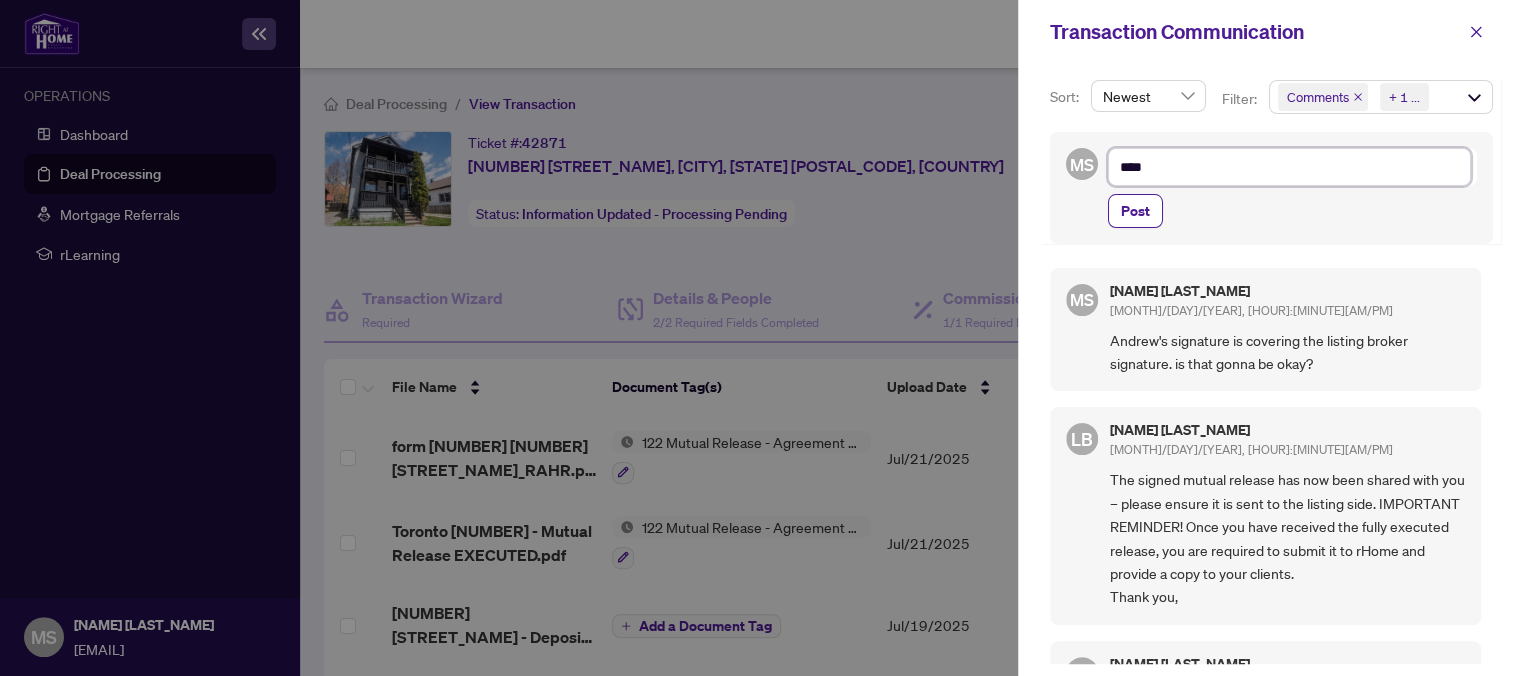 type on "*****" 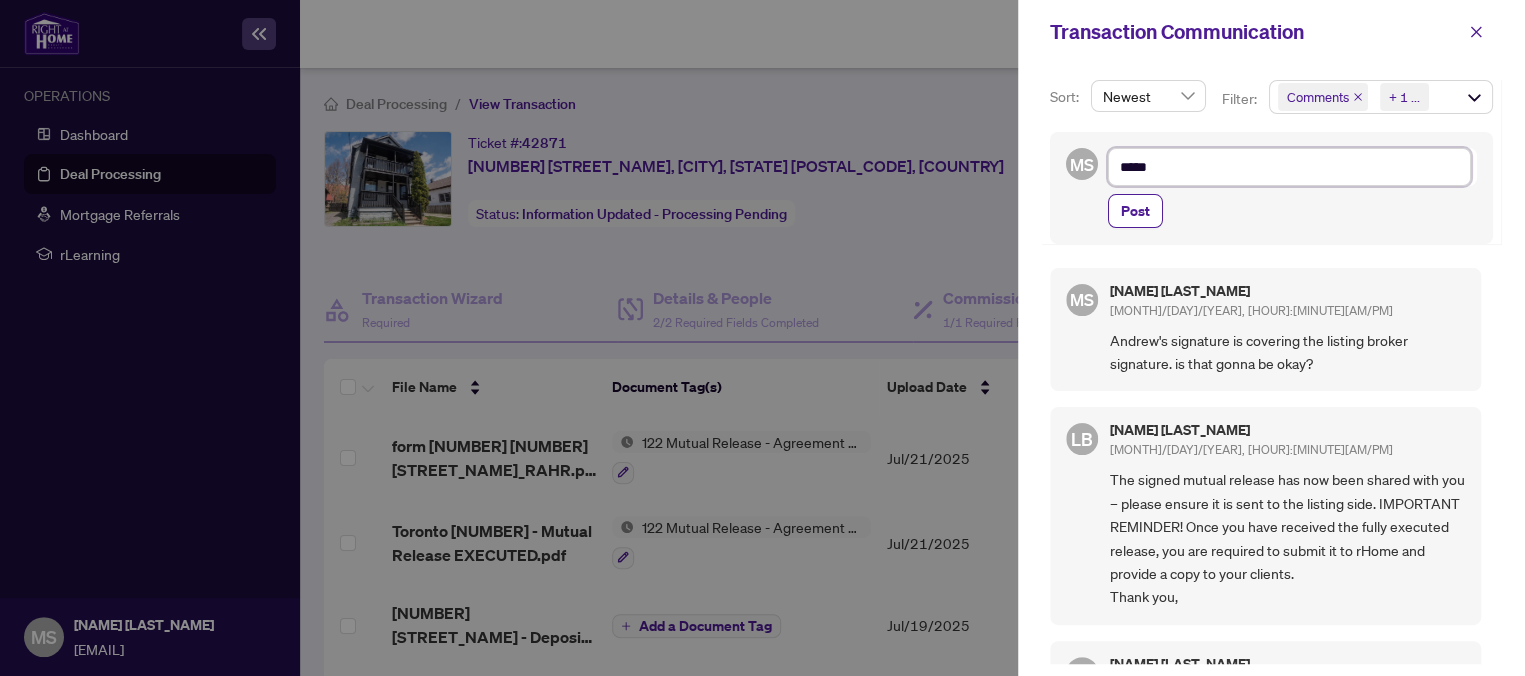 type on "*****" 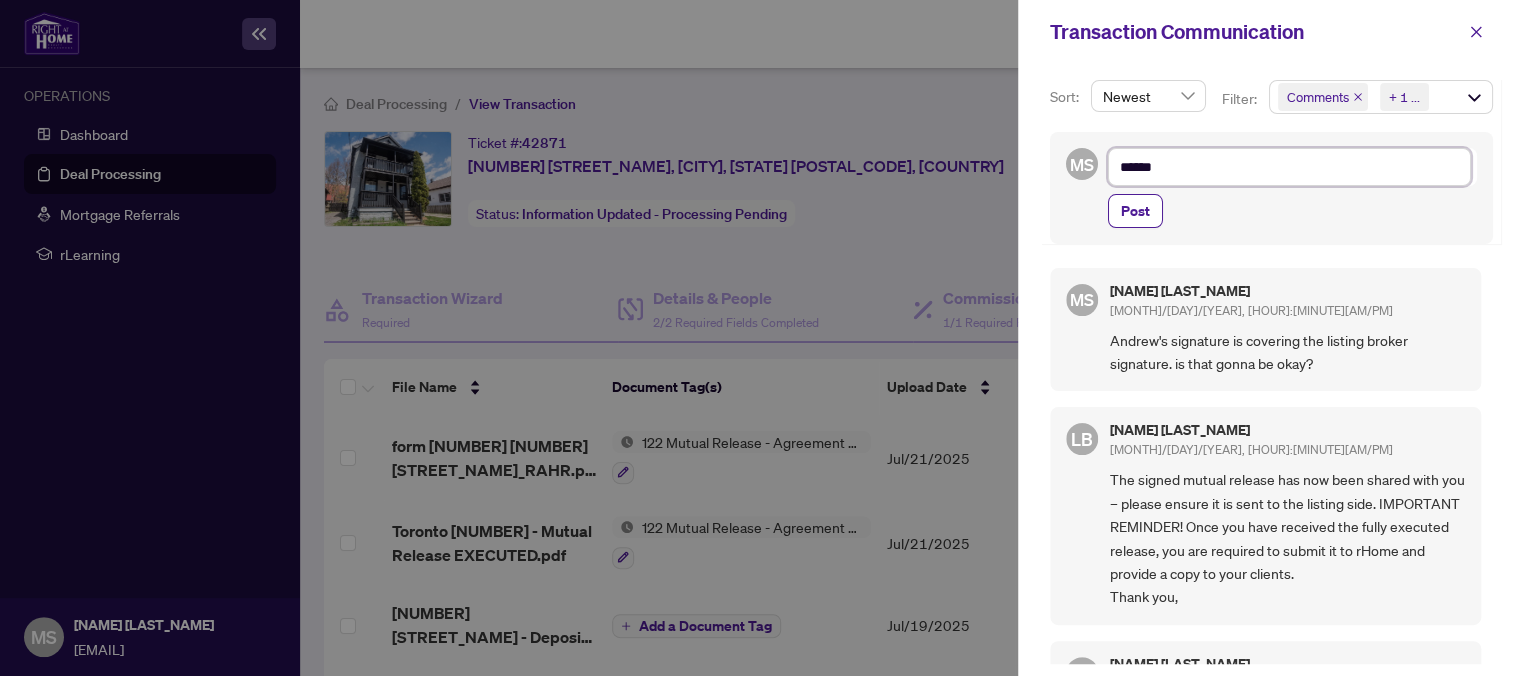 type on "*******" 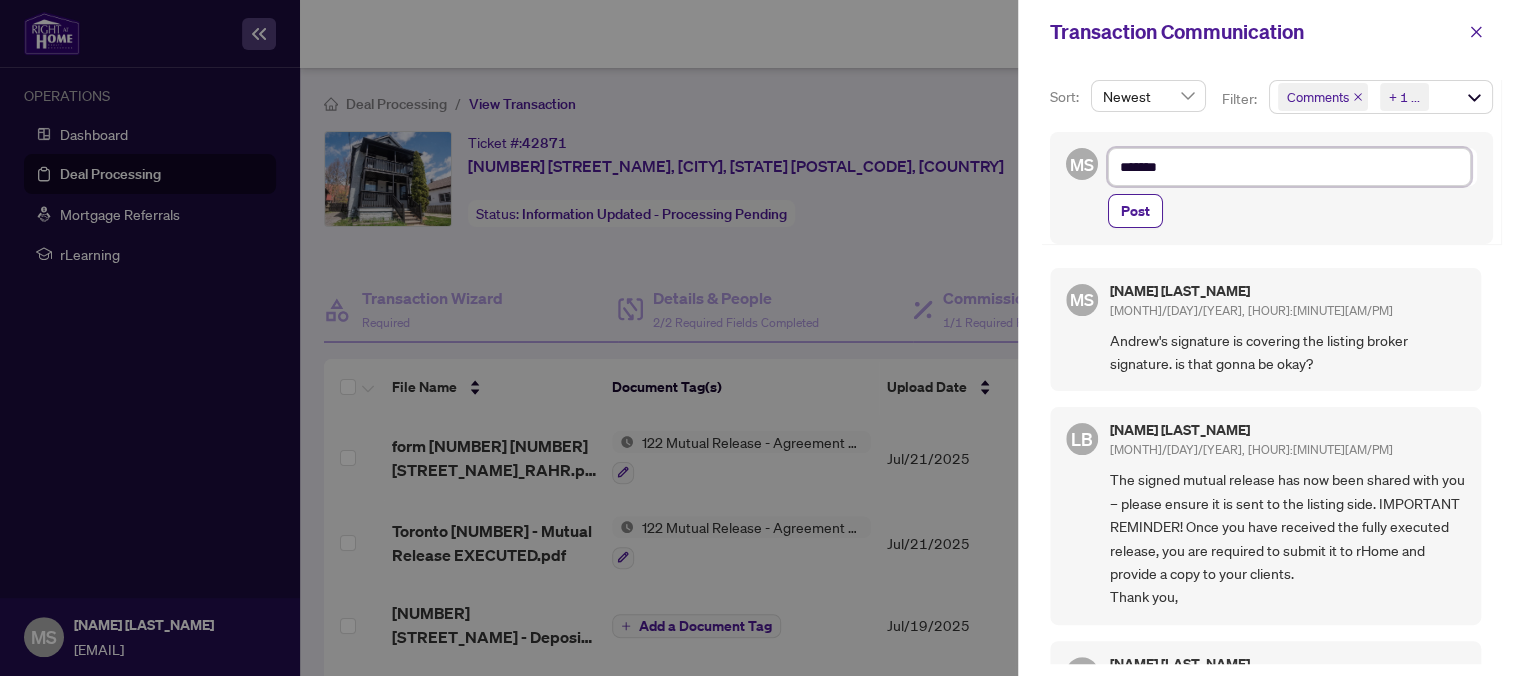 type on "********" 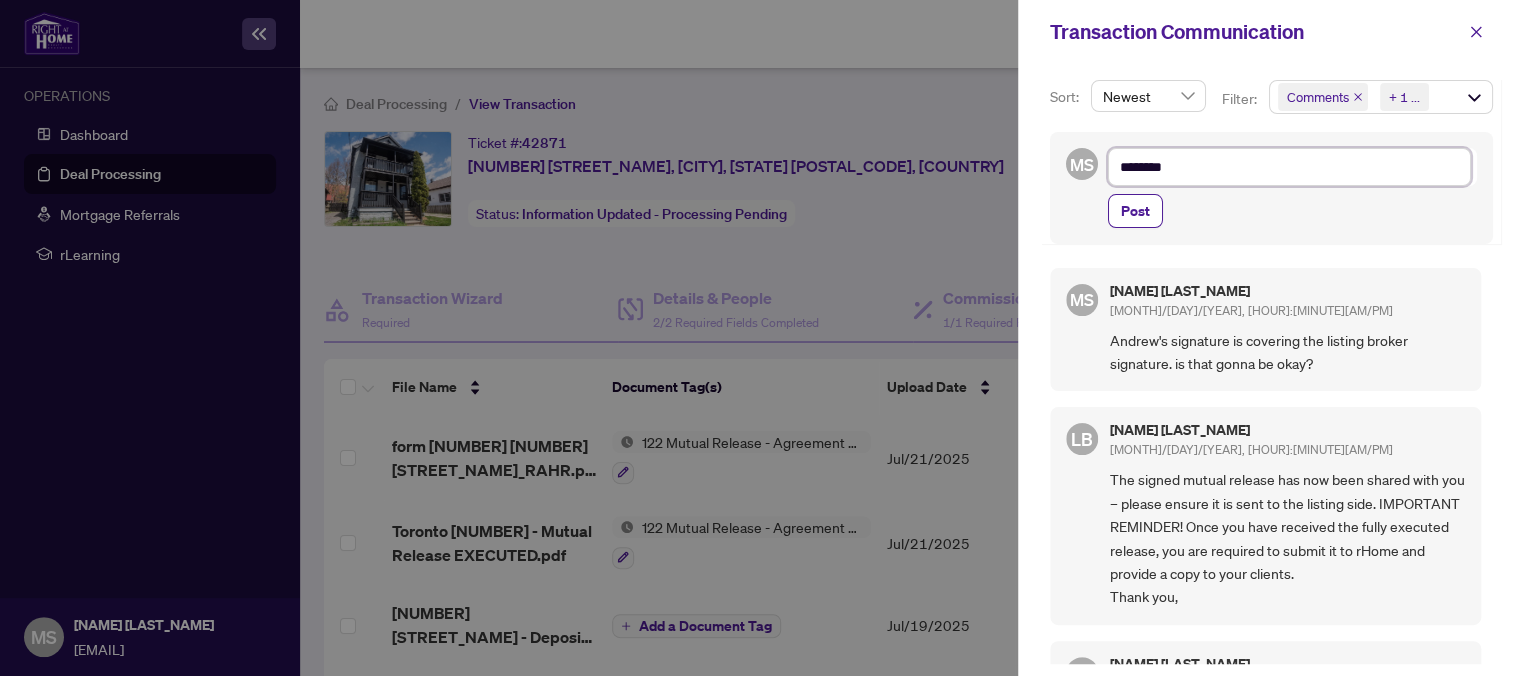 type on "********" 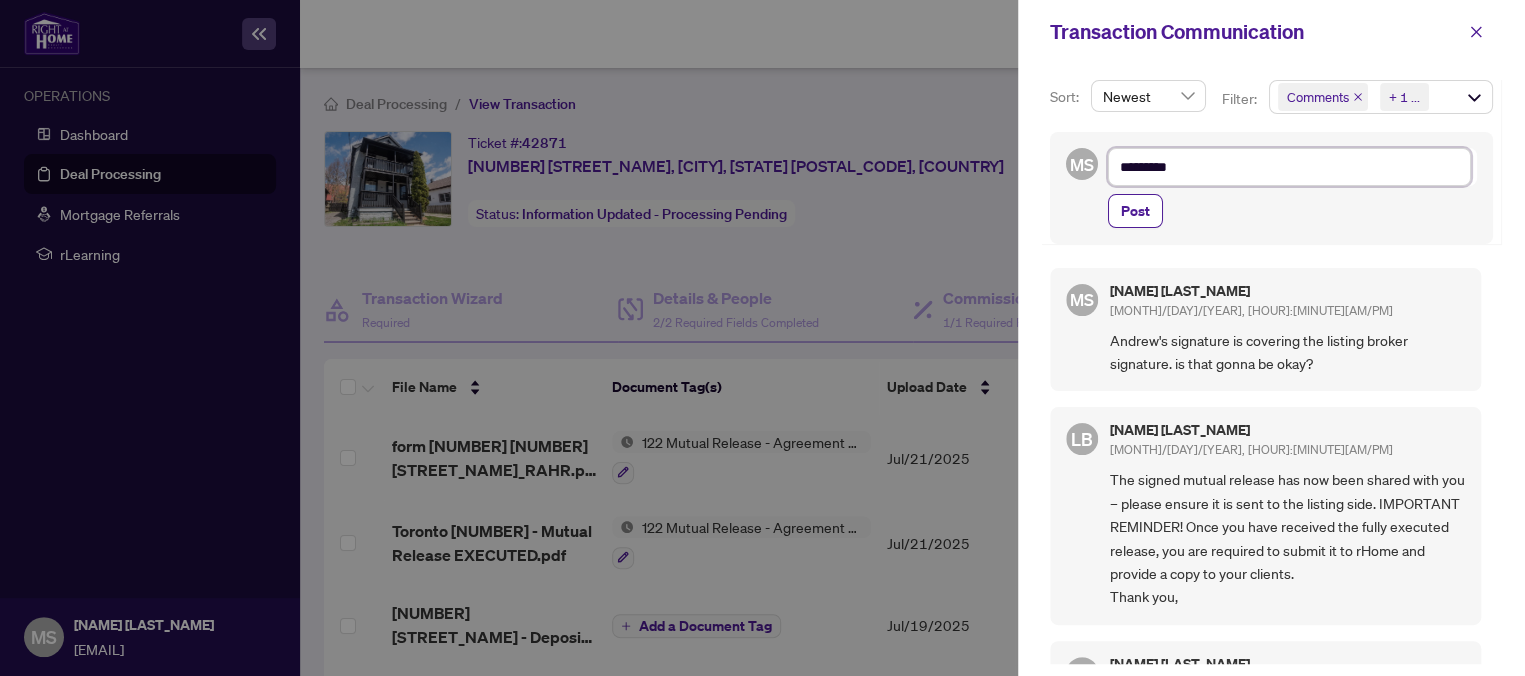 type on "********" 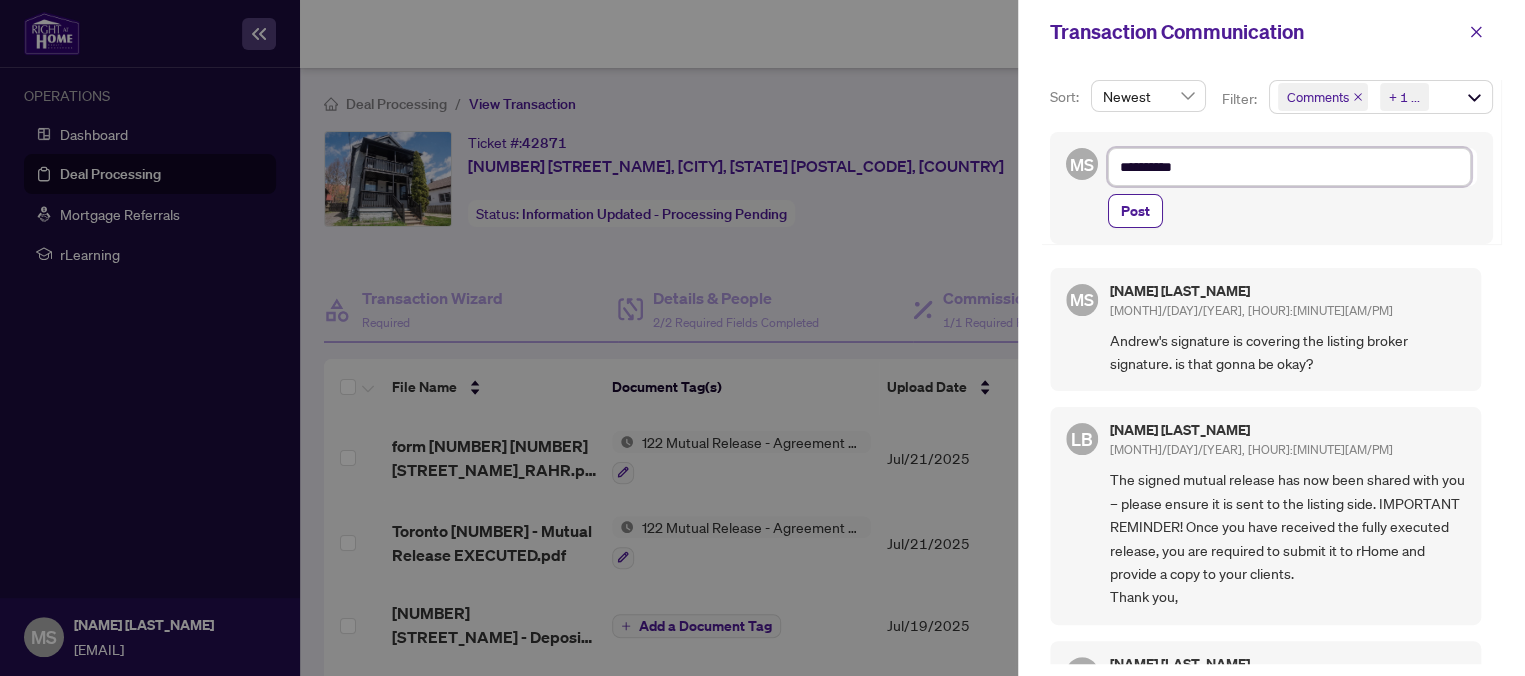type on "**********" 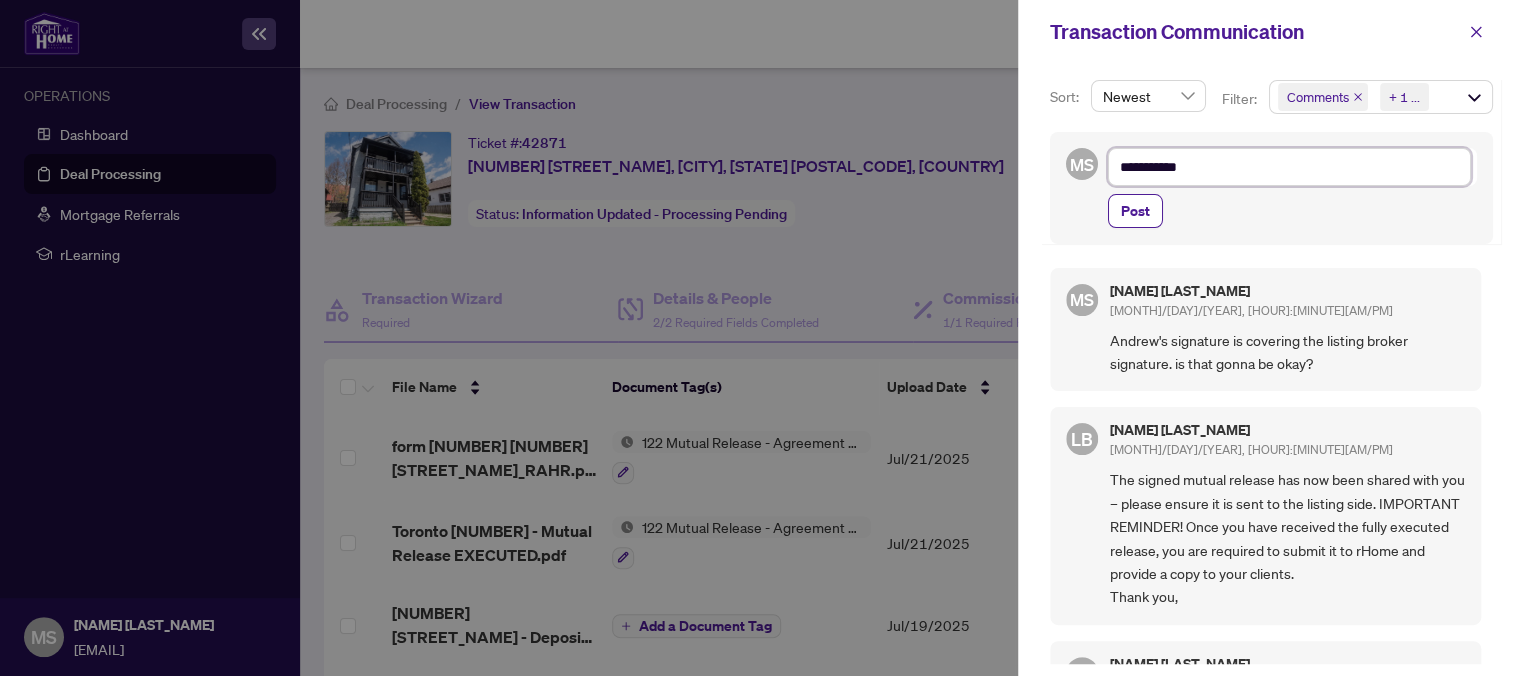 type on "**********" 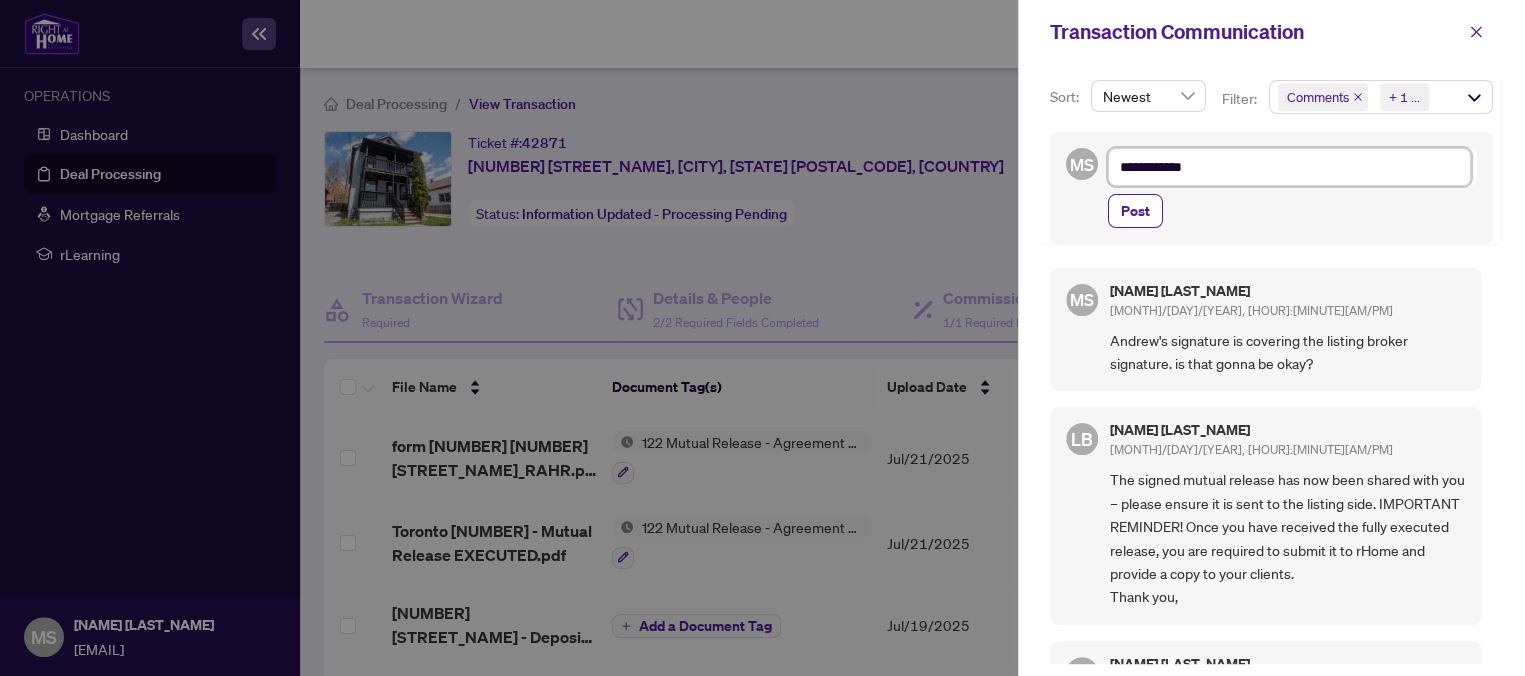 type on "**********" 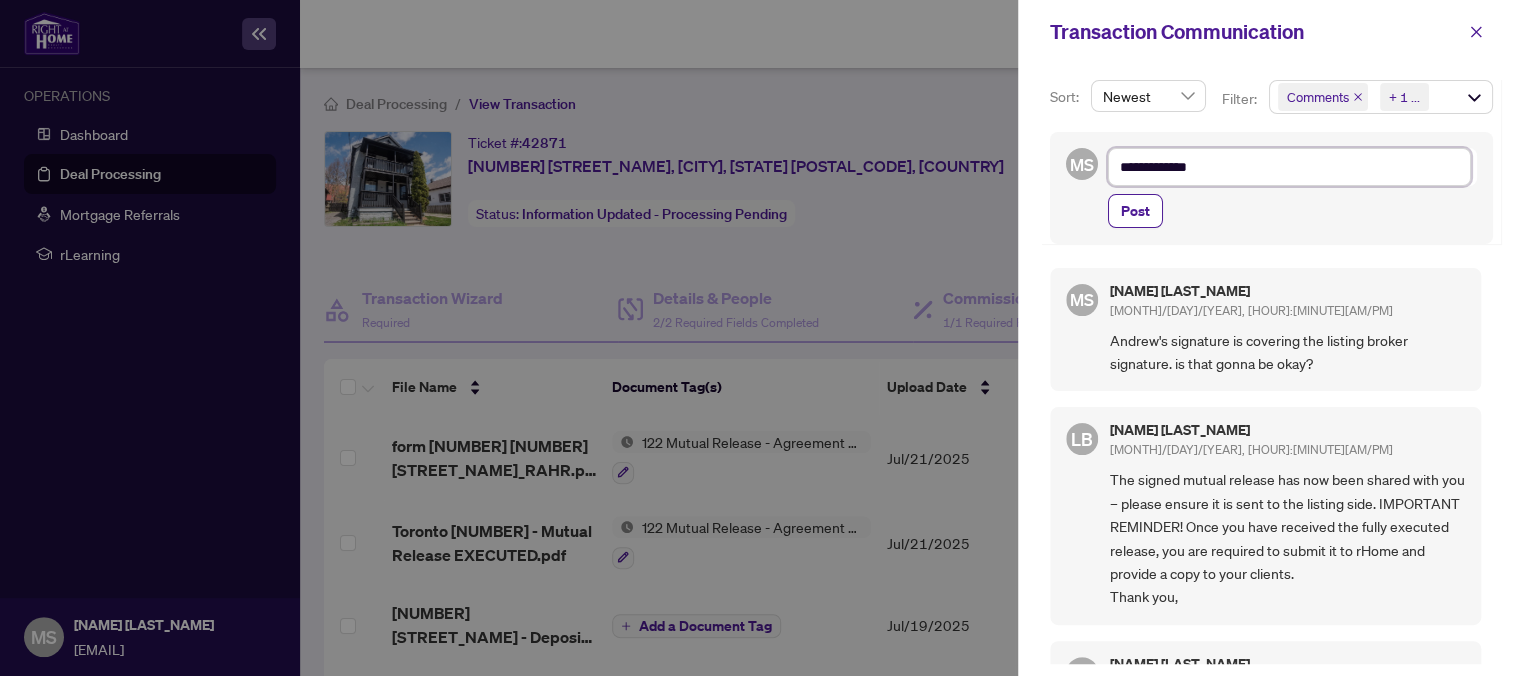 type on "**********" 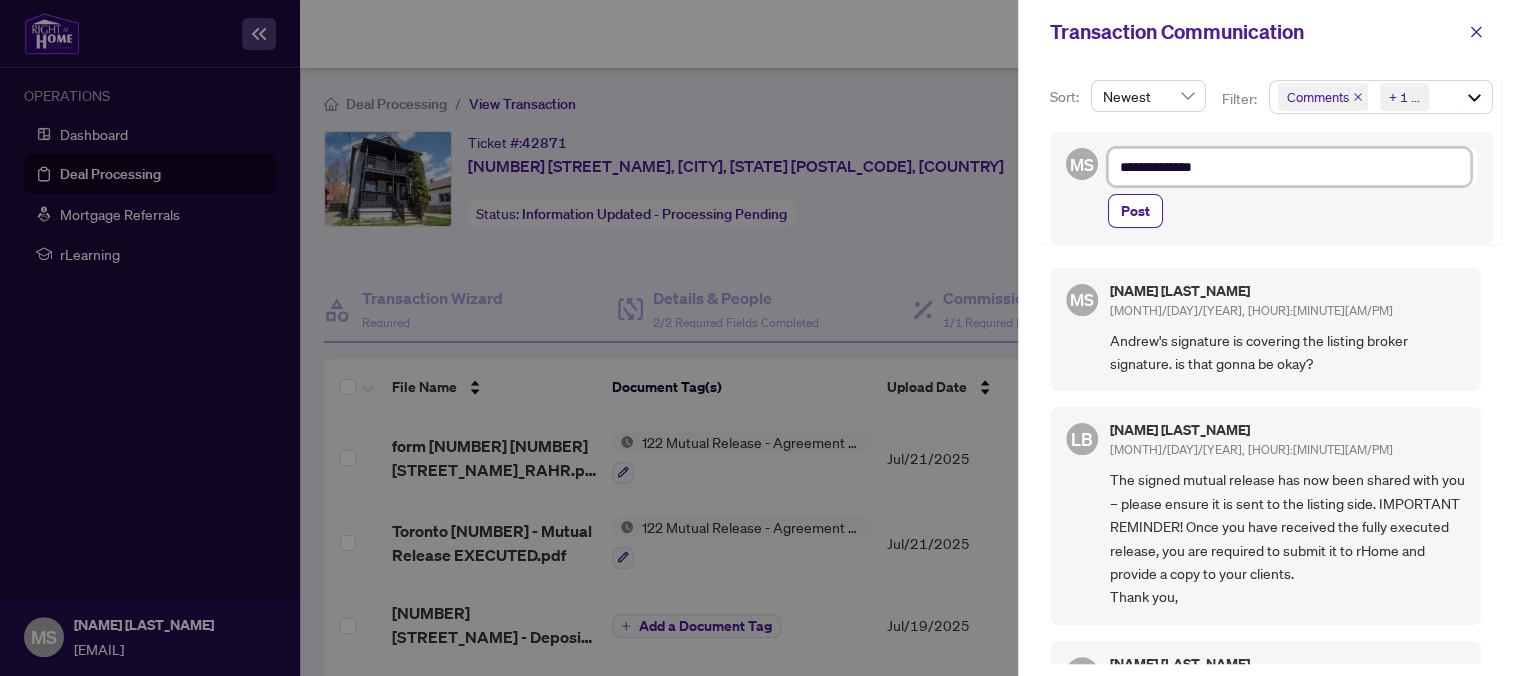 type on "**********" 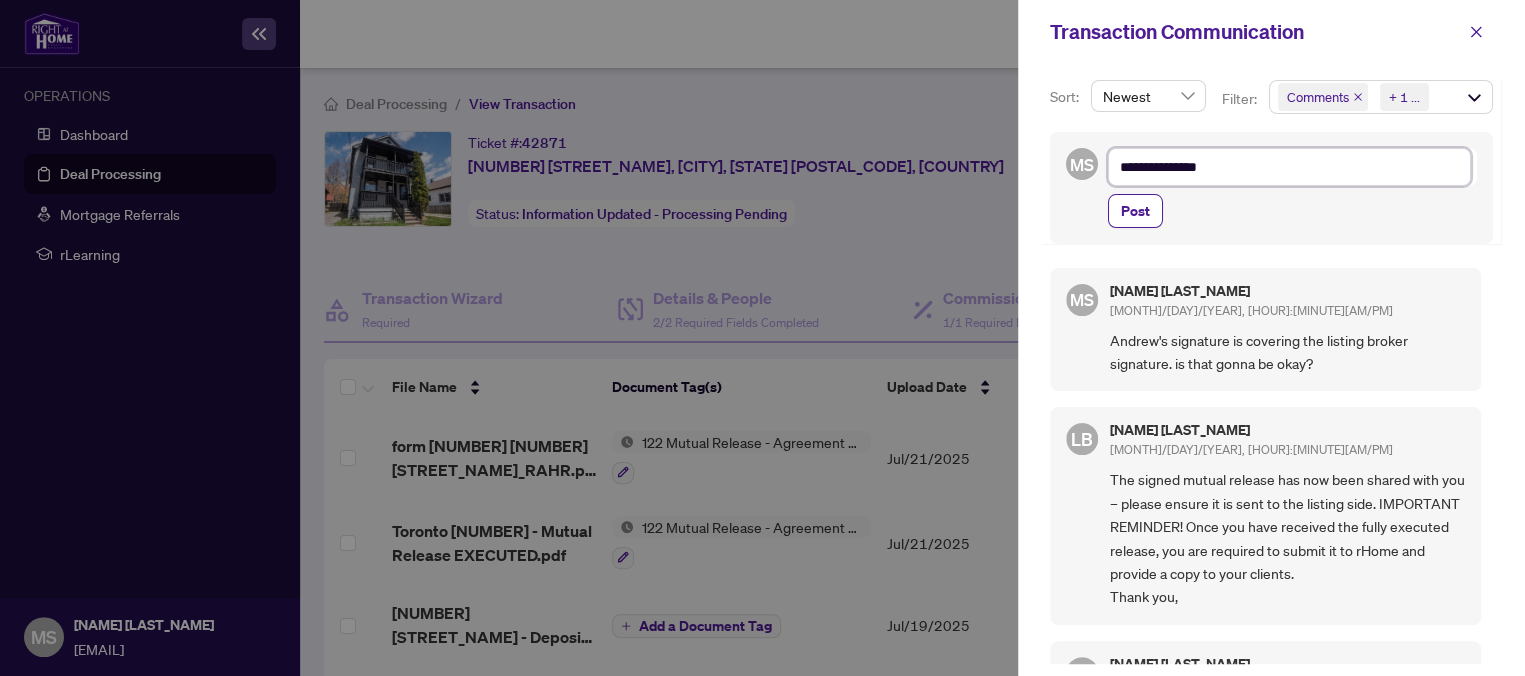 type on "**********" 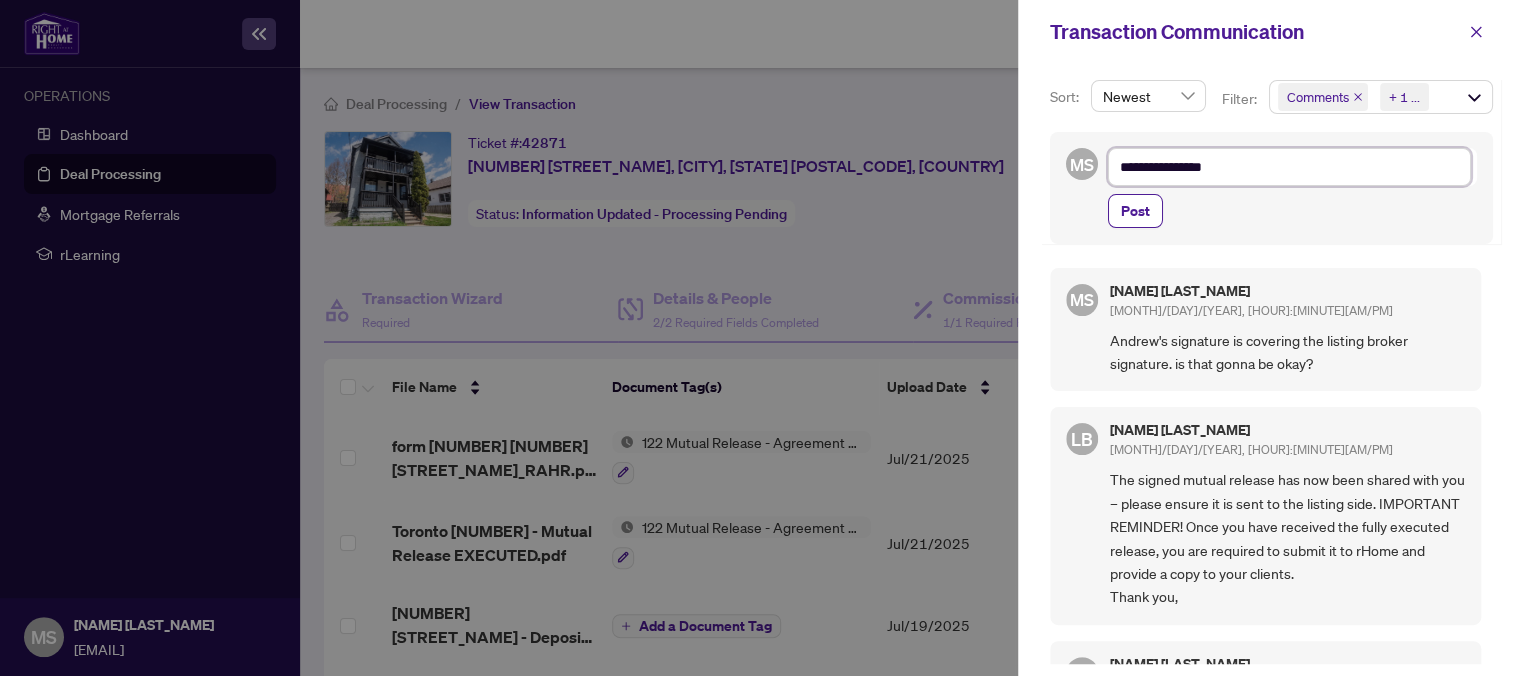 type on "**********" 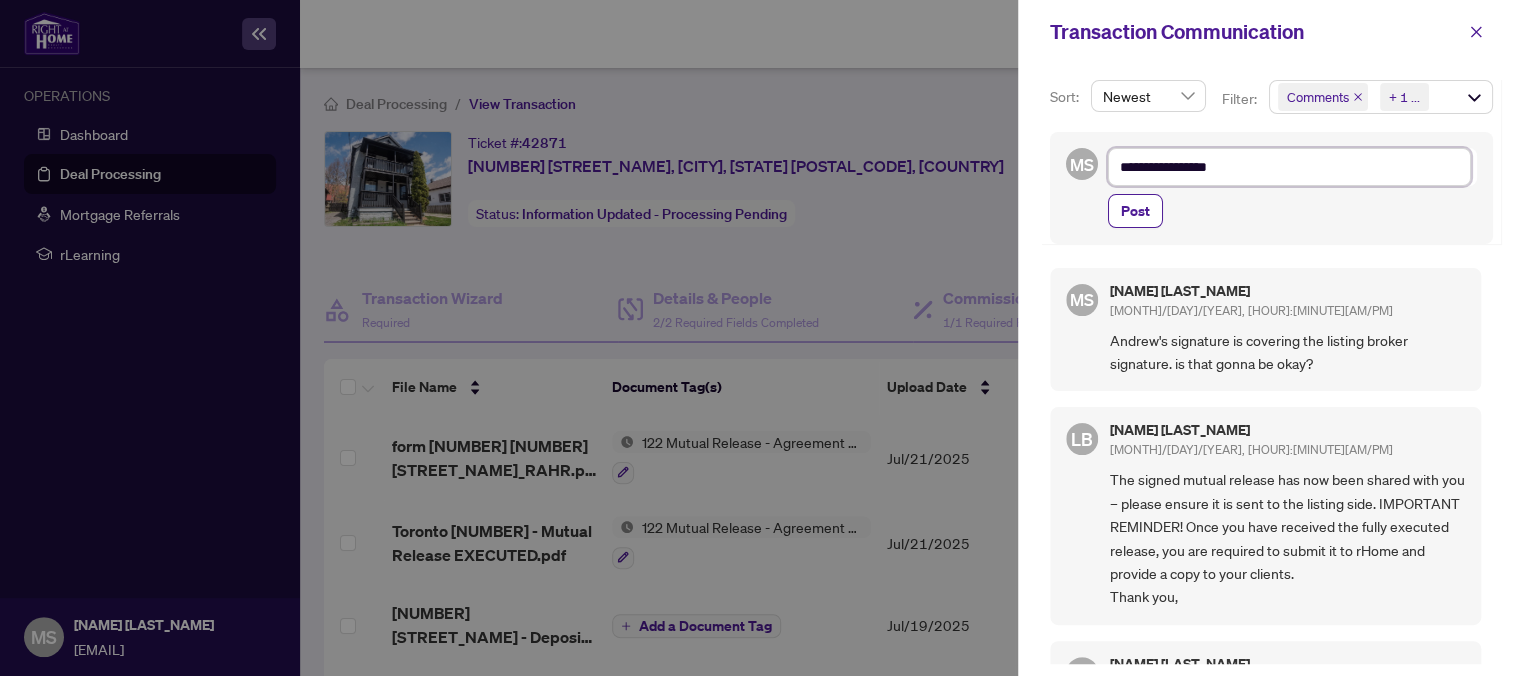 type on "**********" 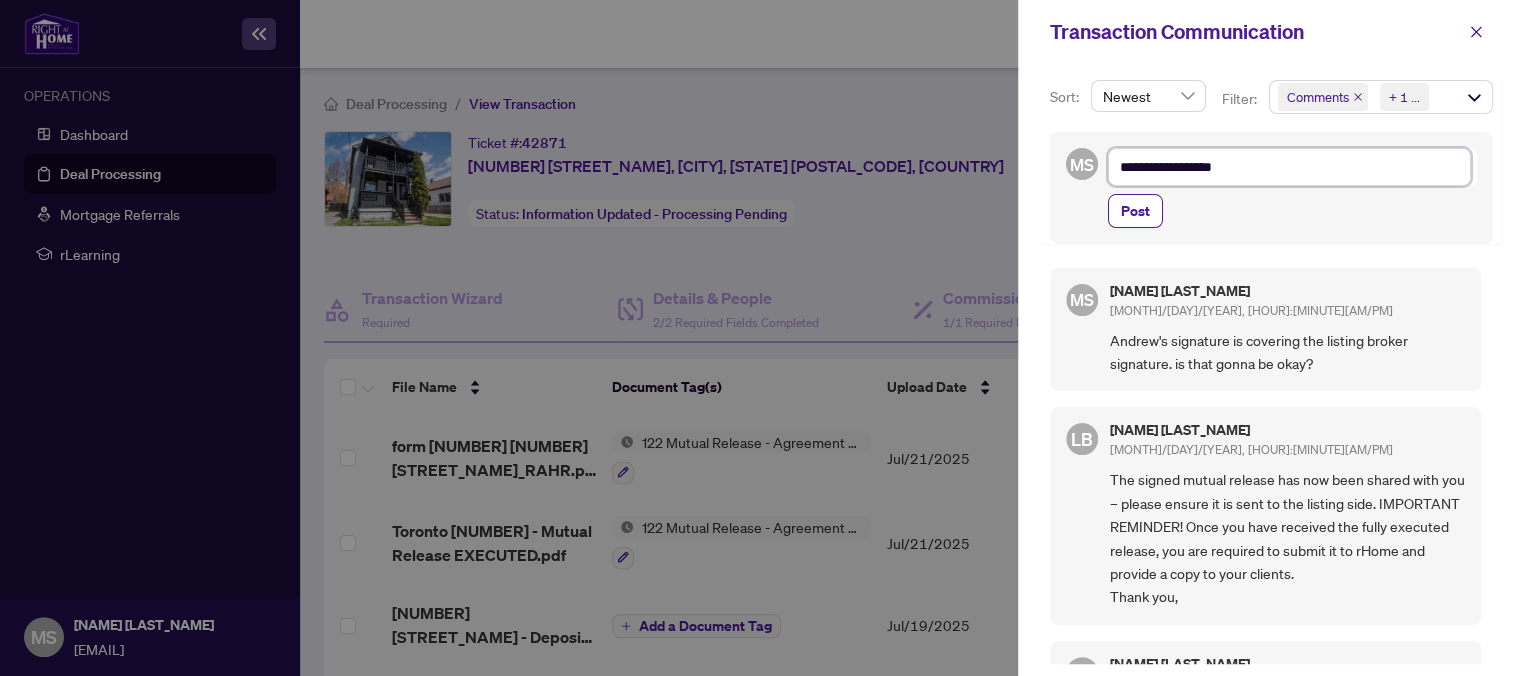 type on "**********" 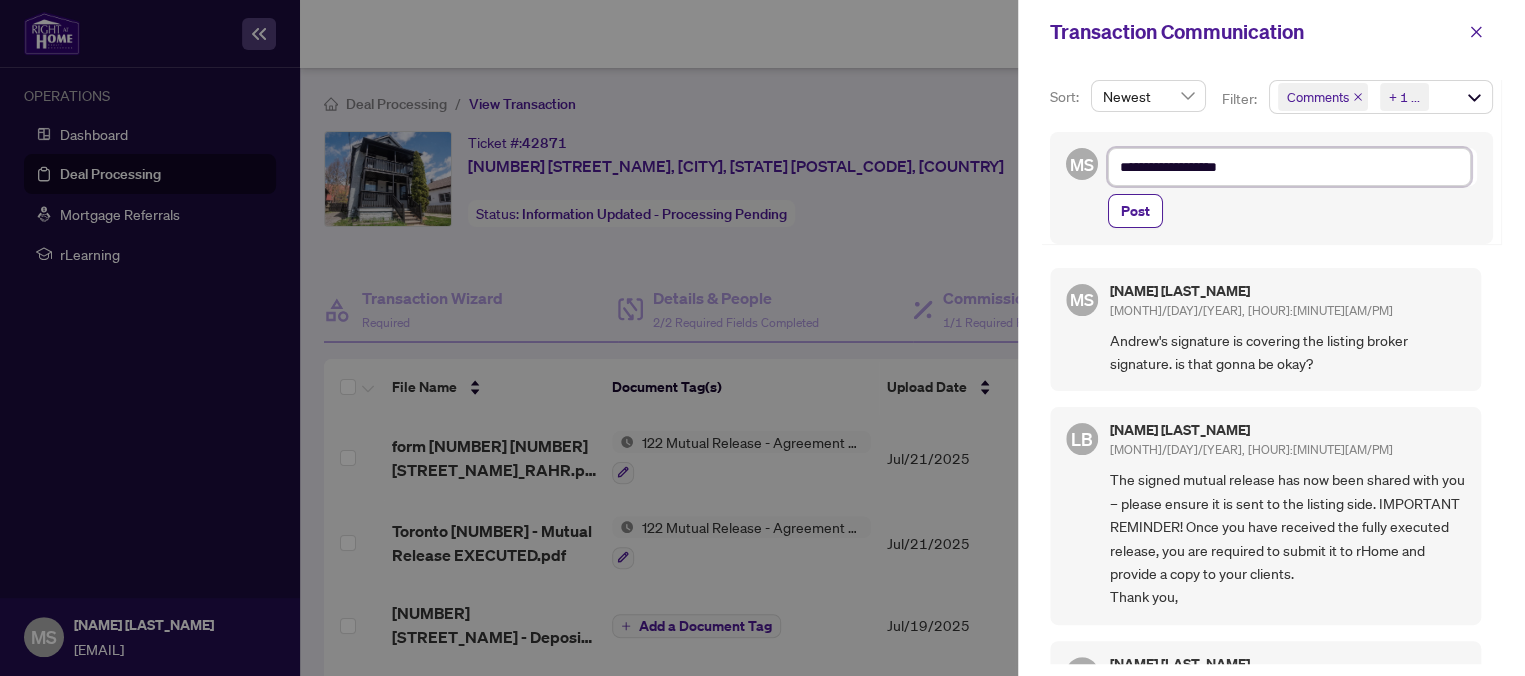 type on "**********" 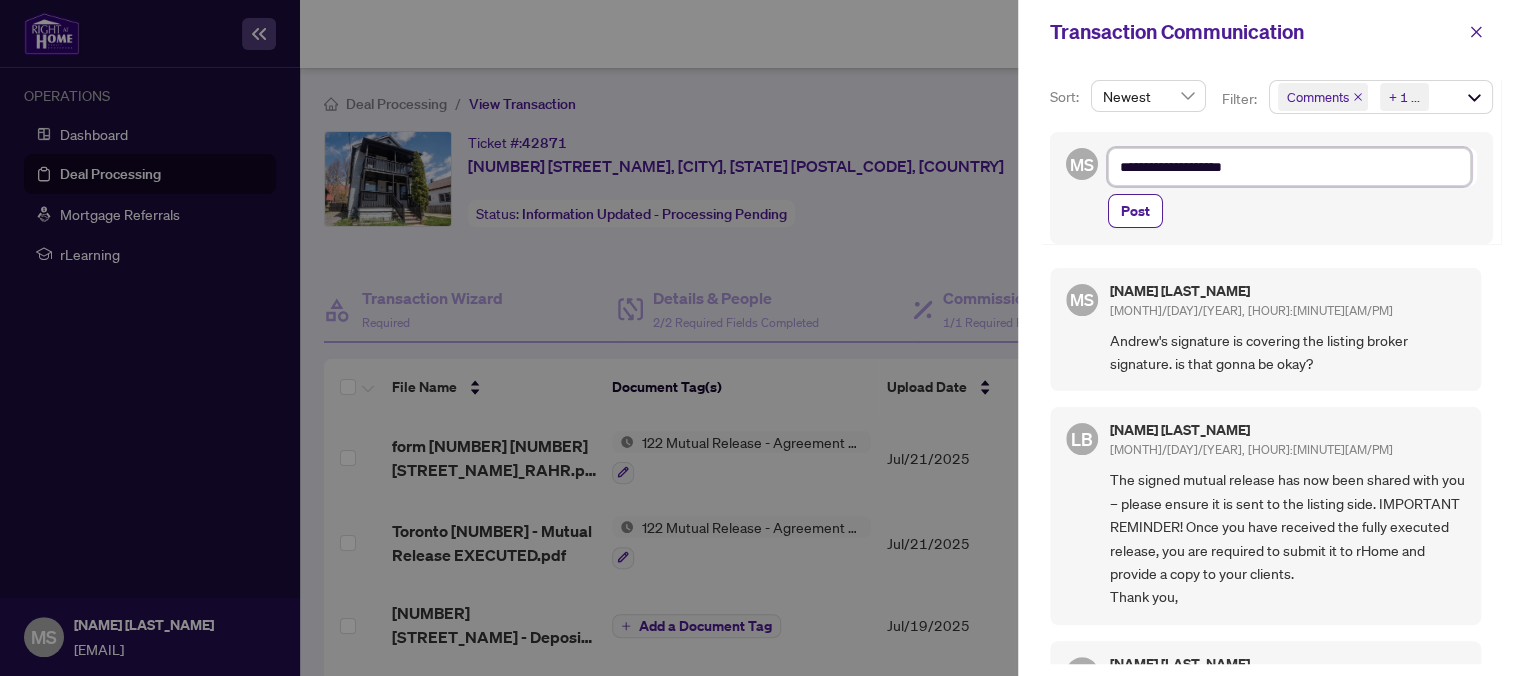 type on "**********" 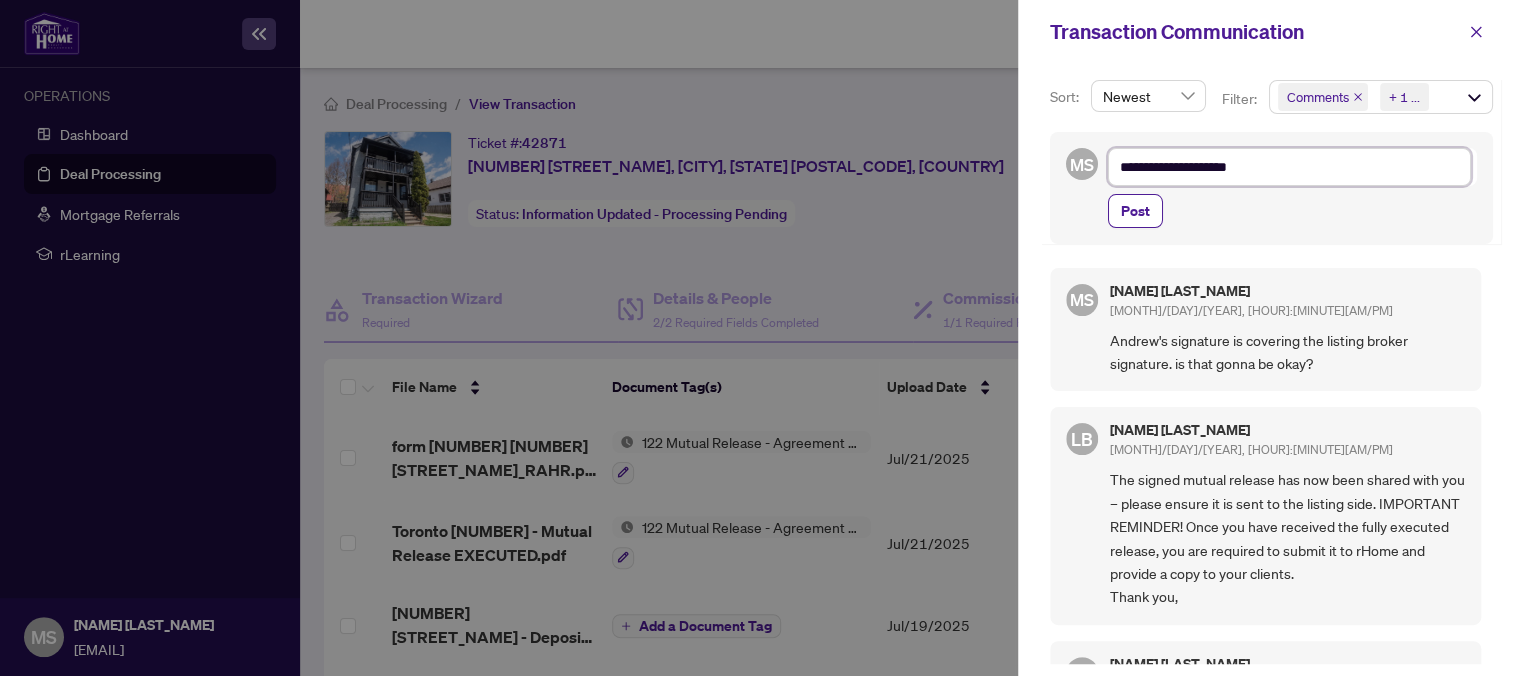 type on "**********" 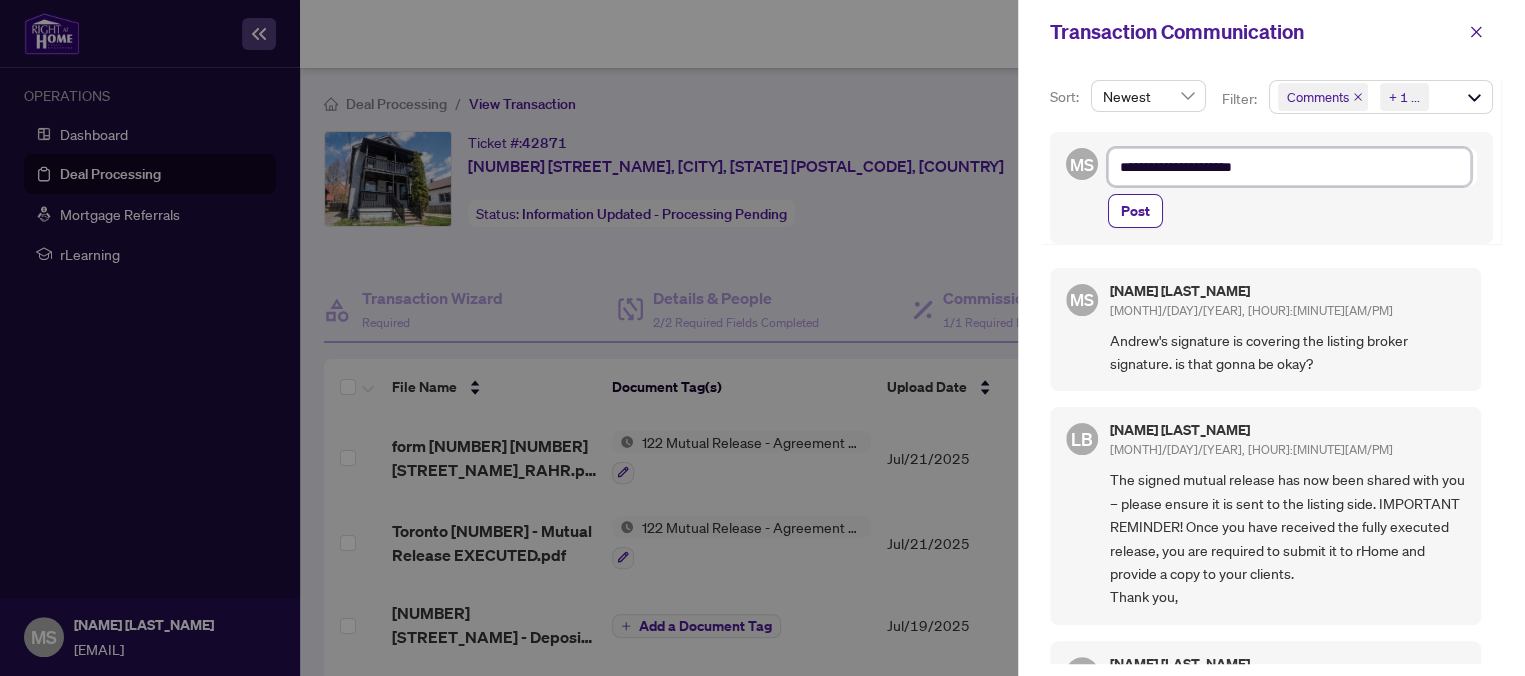 type on "**********" 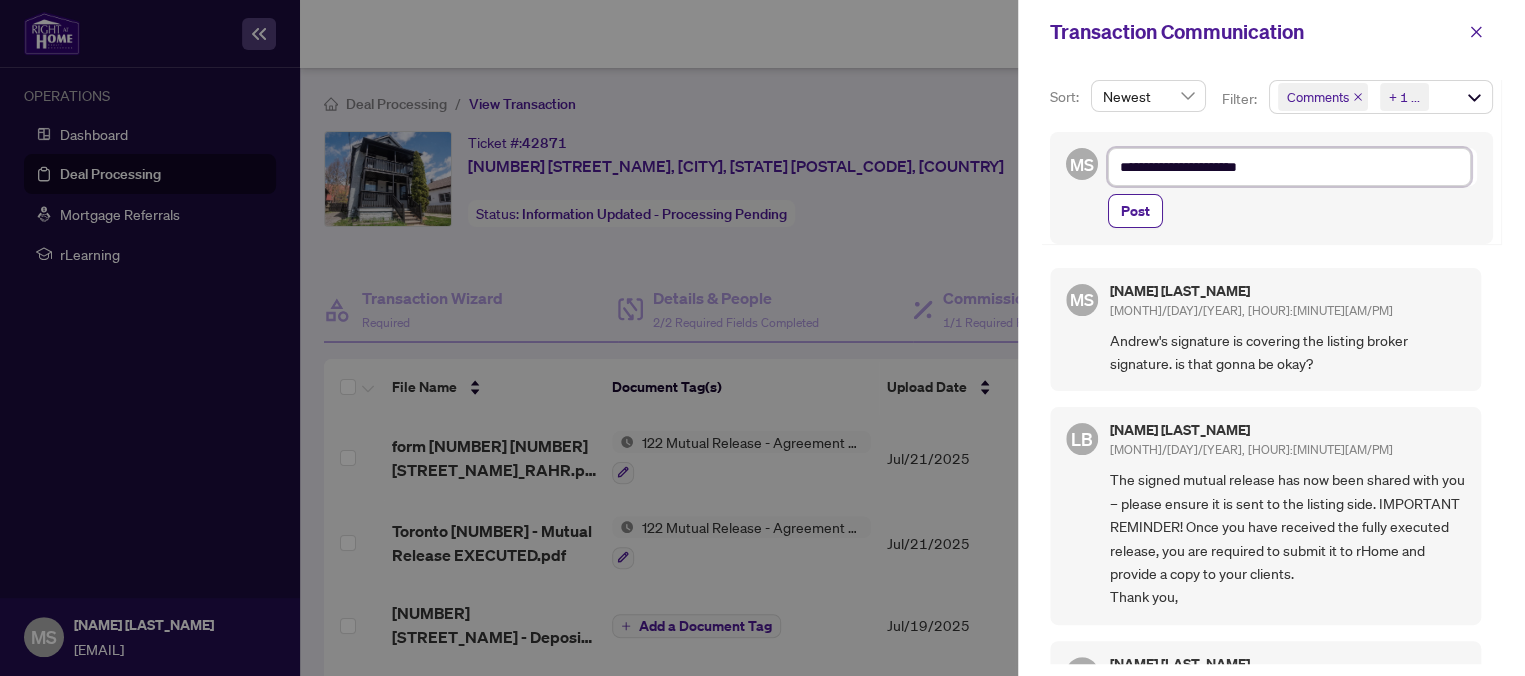 type on "**********" 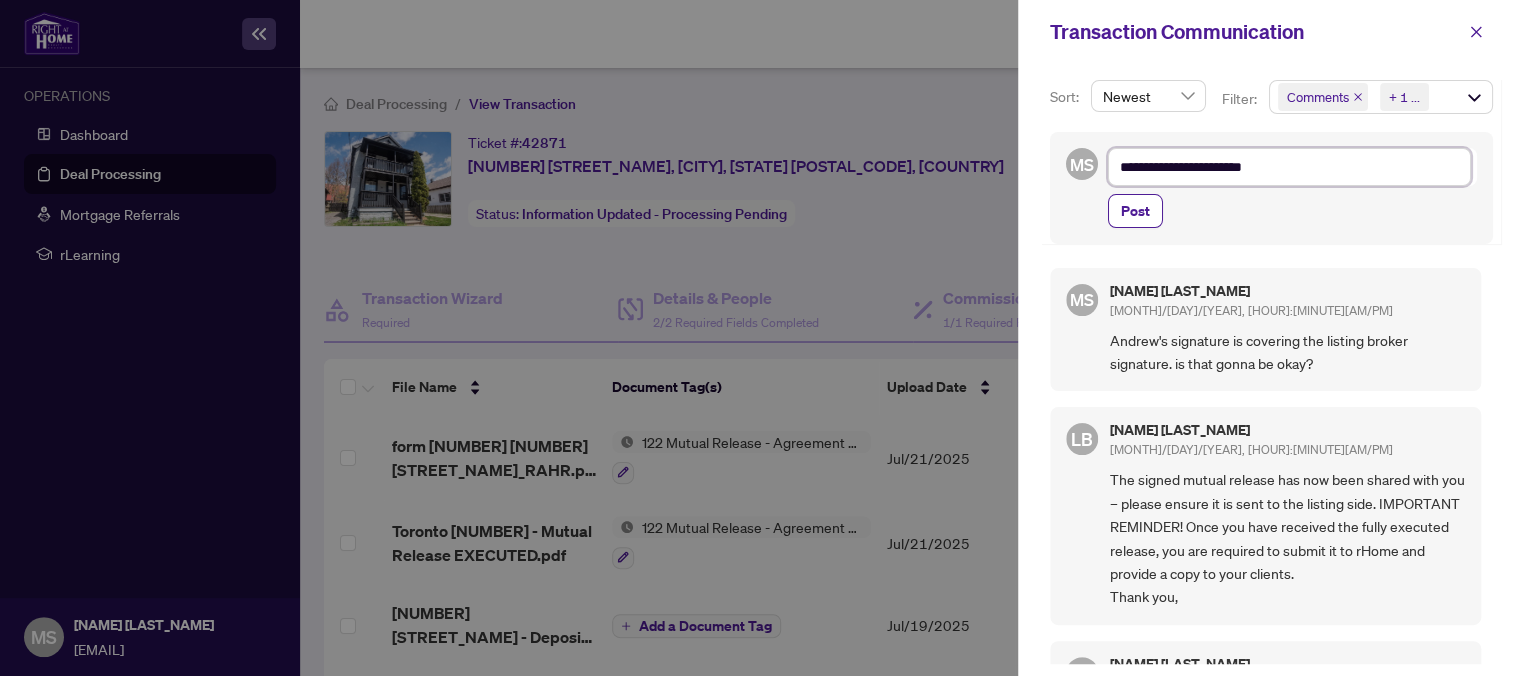 type on "**********" 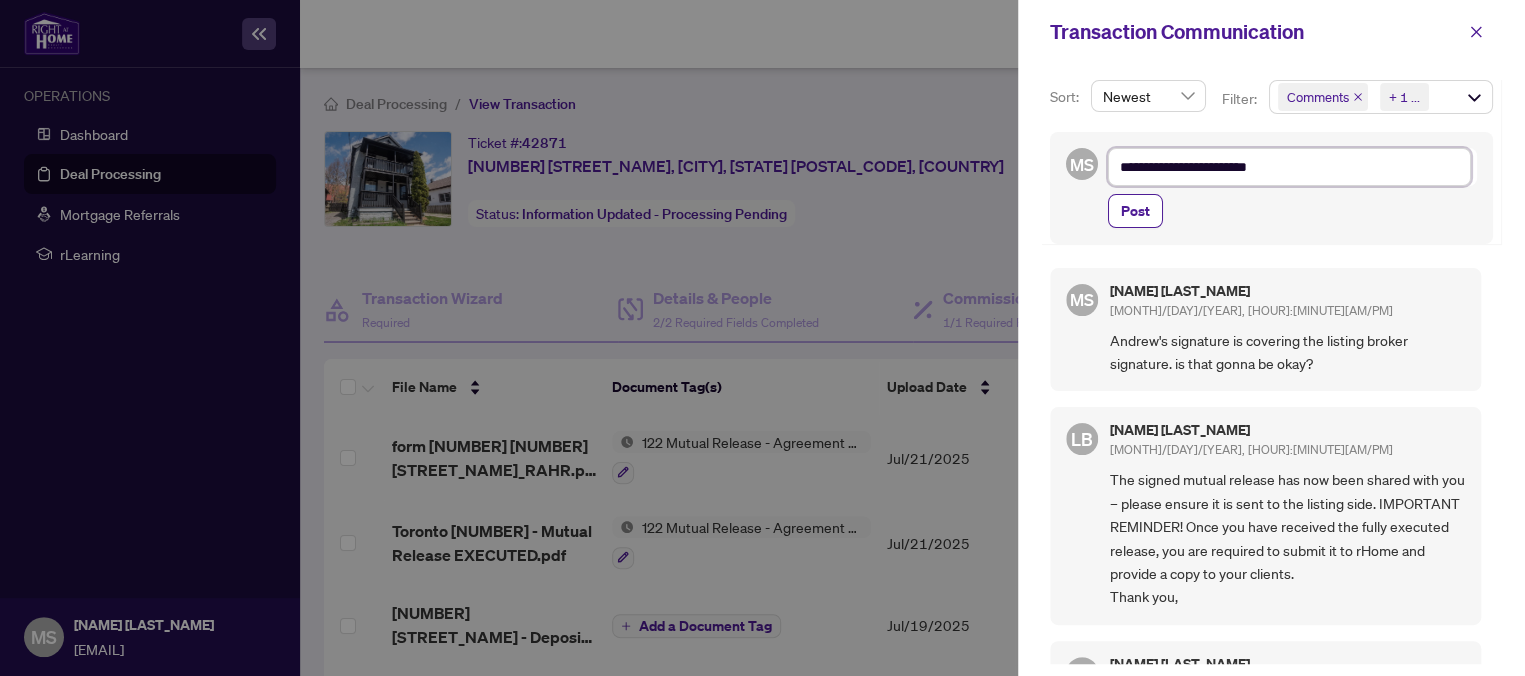 type on "**********" 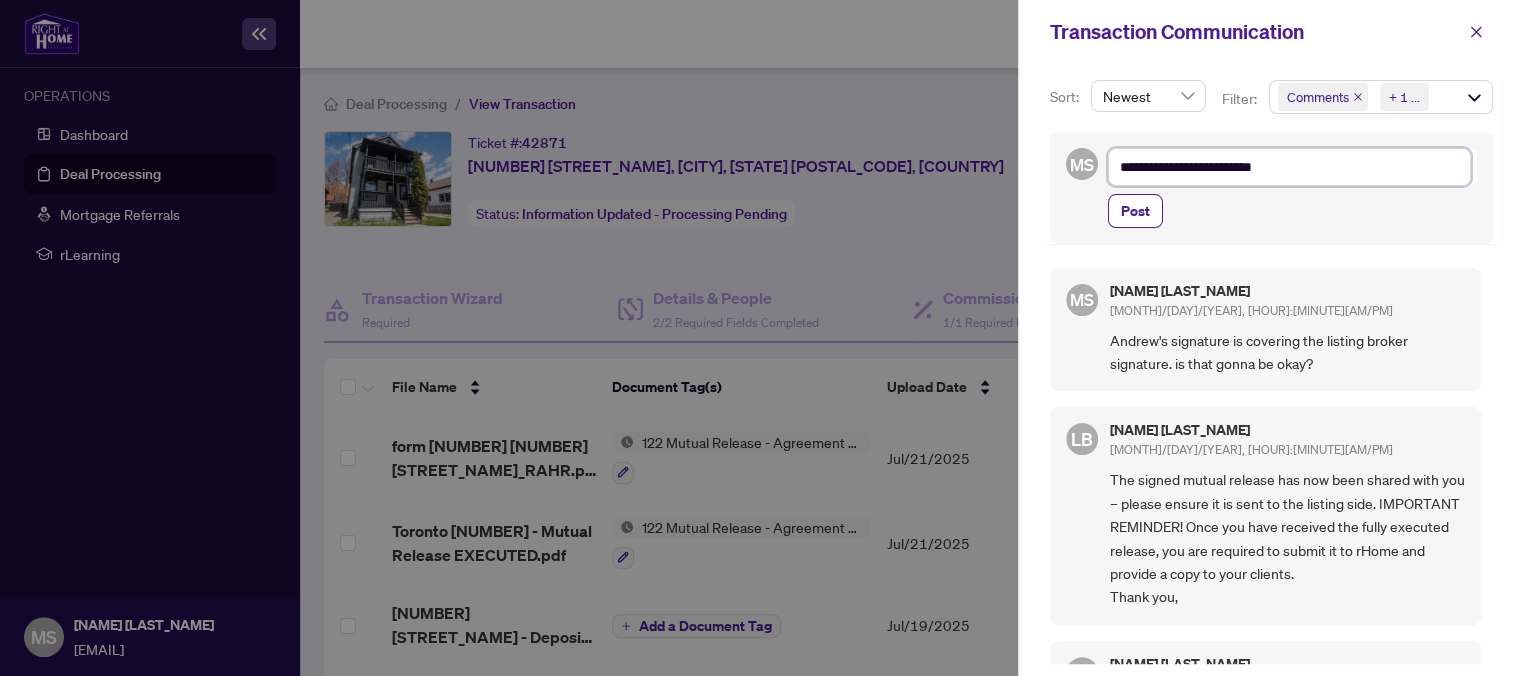 type on "**********" 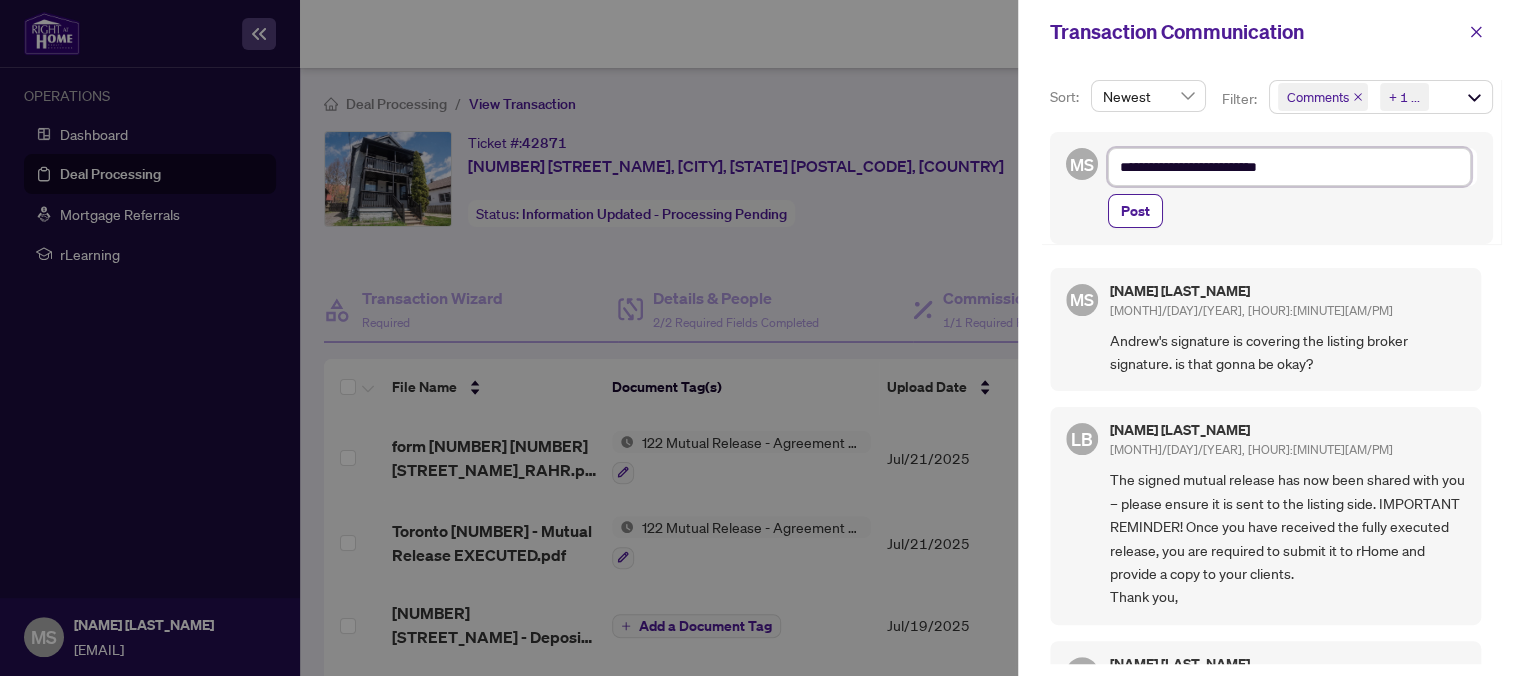 type on "**********" 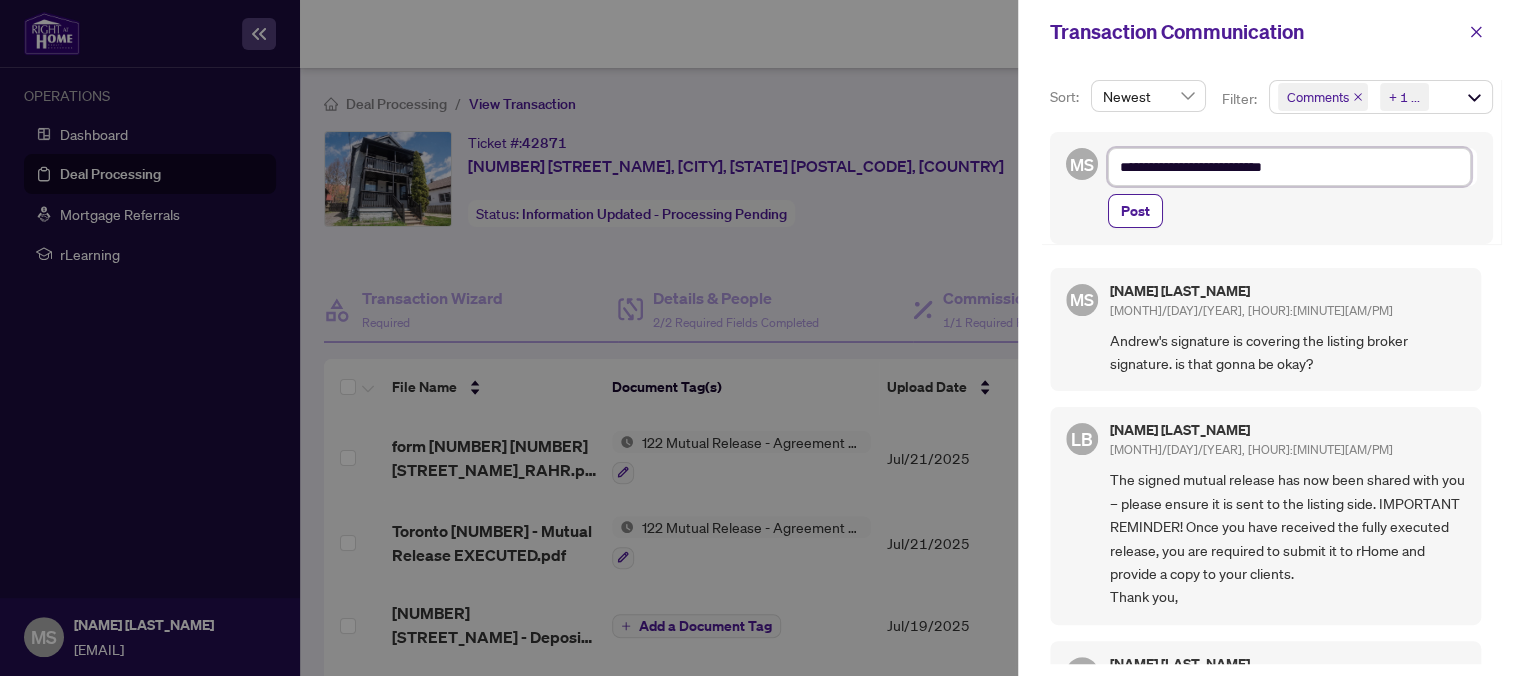 type on "**********" 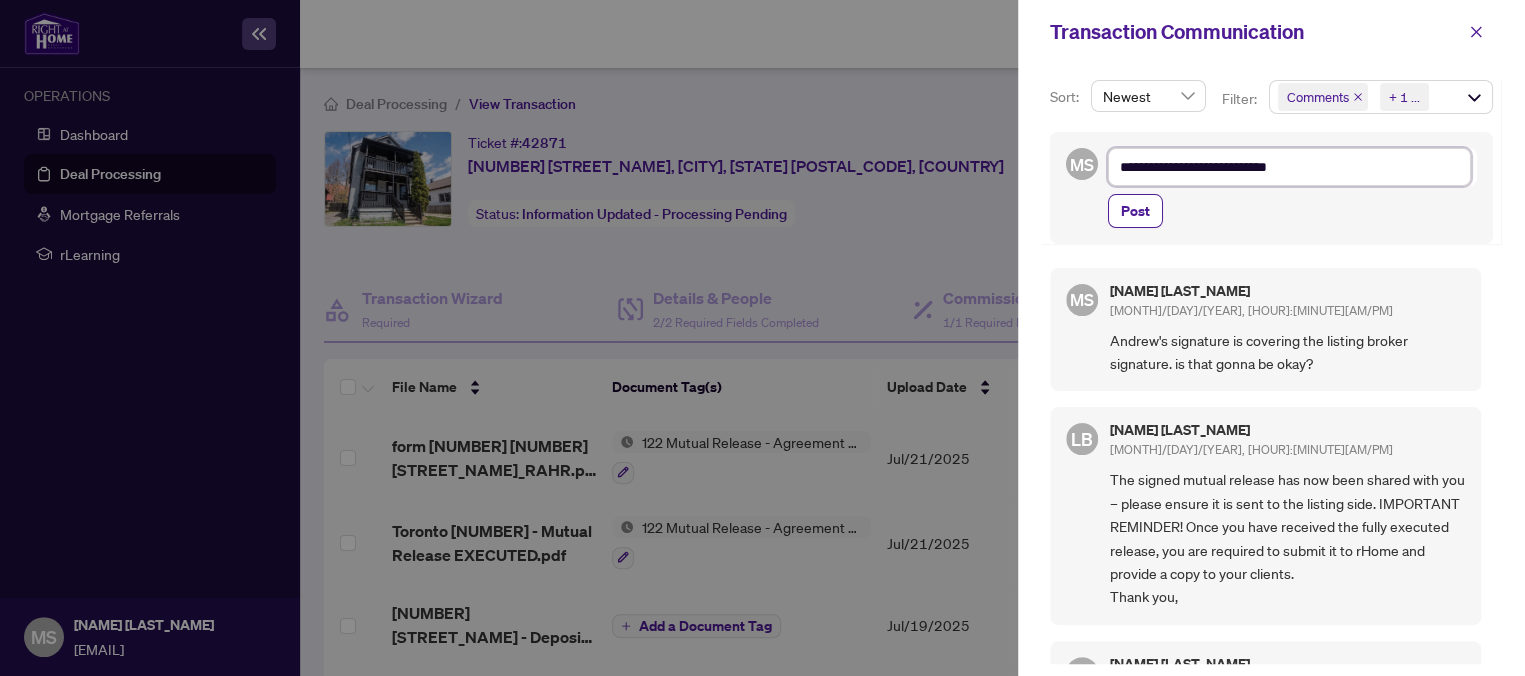 type on "**********" 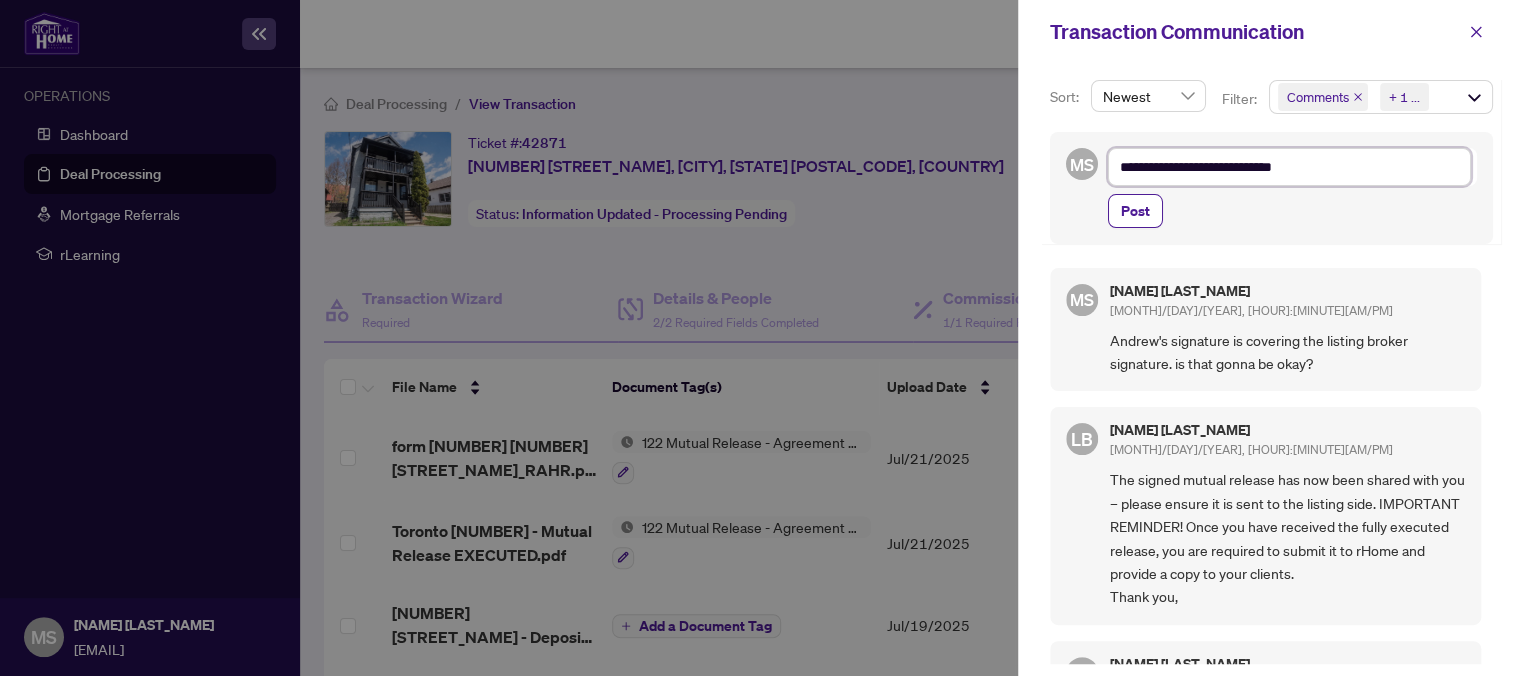 type on "**********" 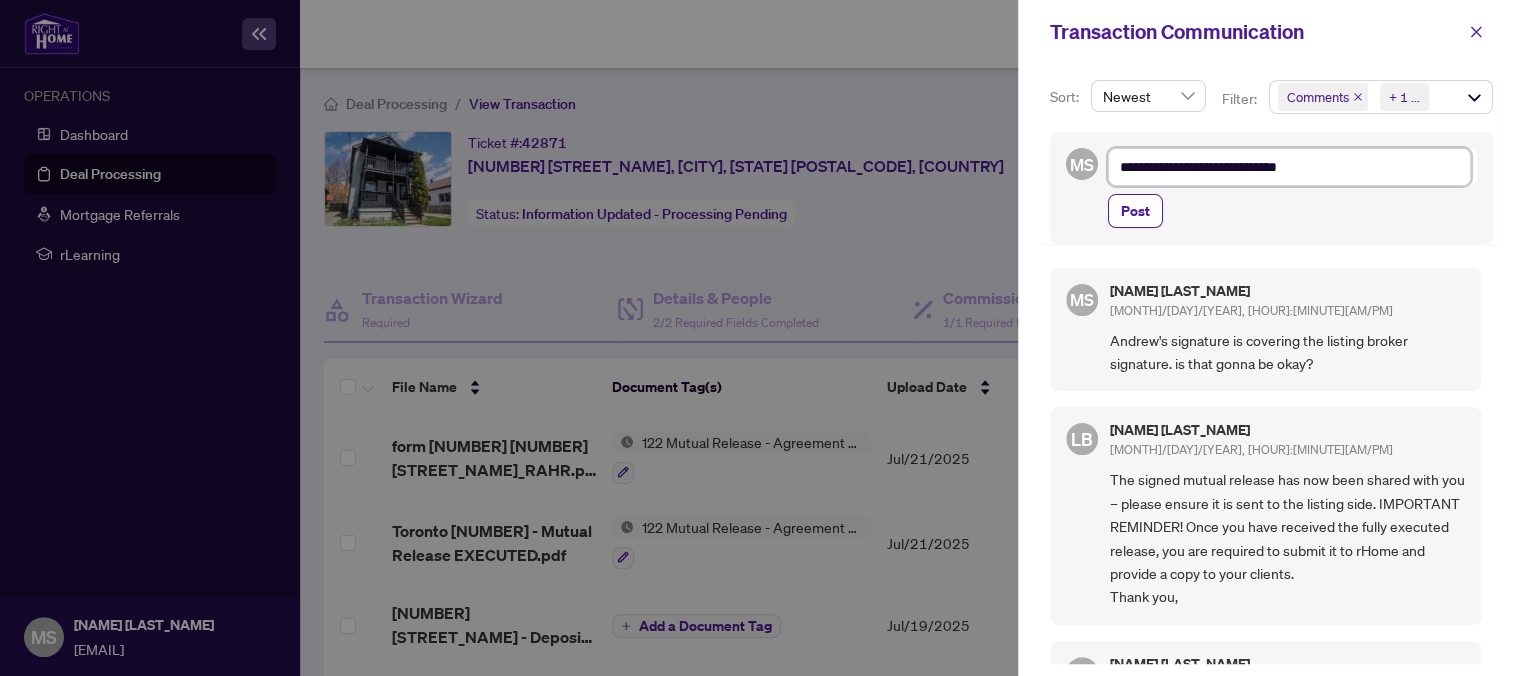 type on "**********" 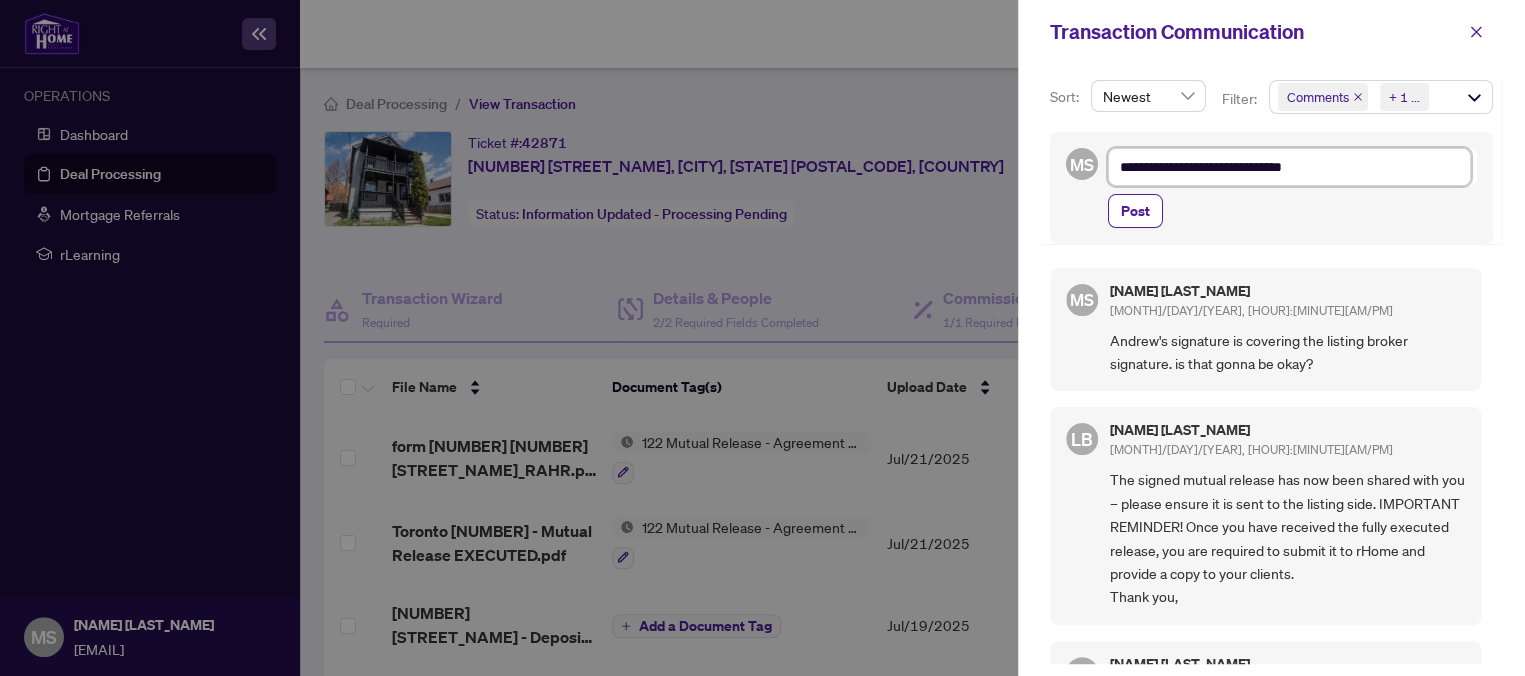 type on "**********" 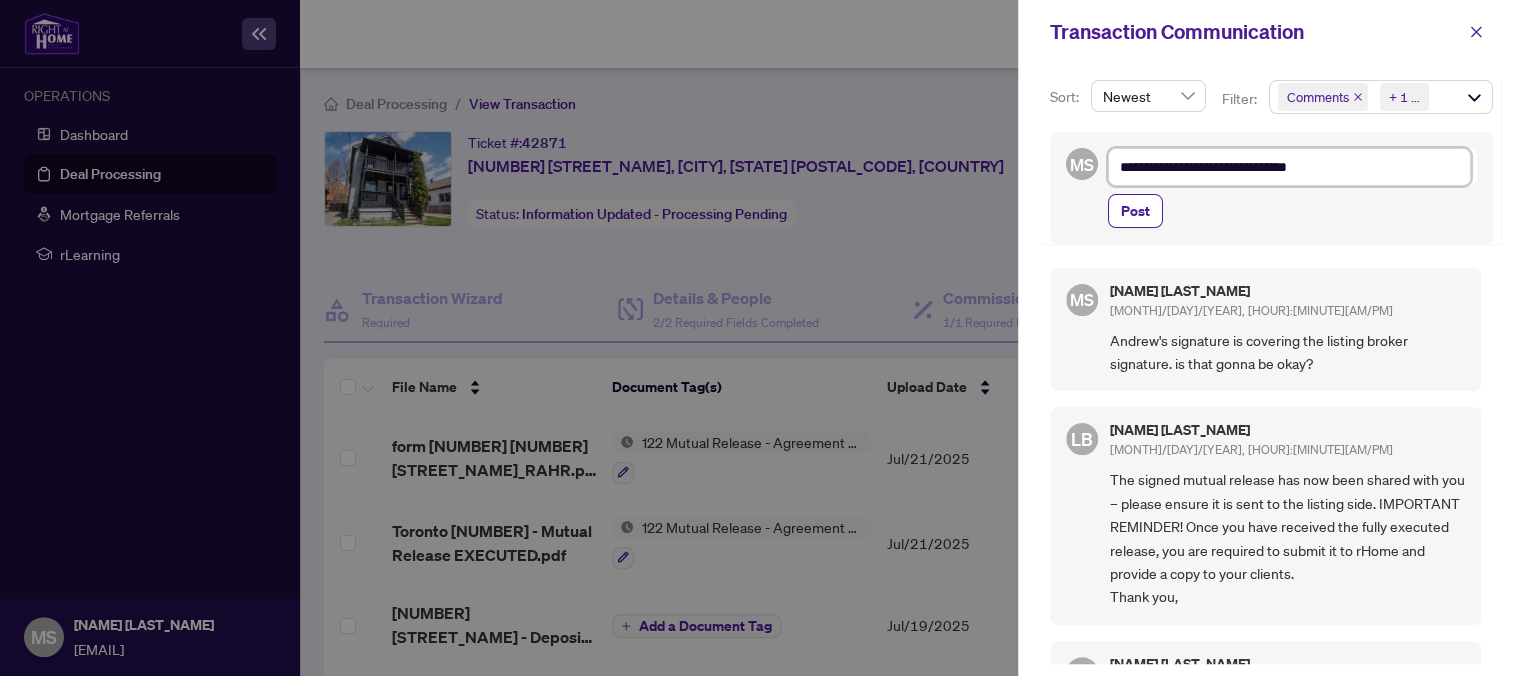 type on "**********" 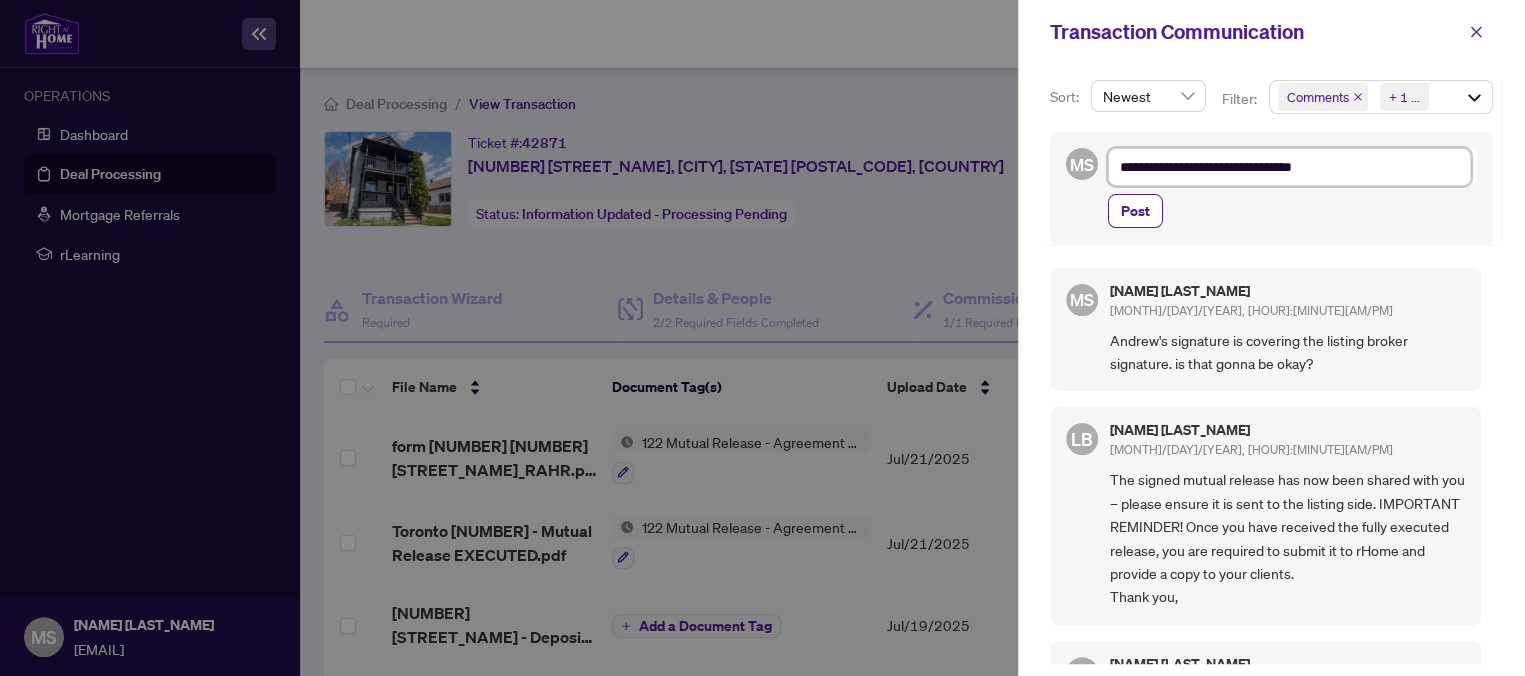 type on "**********" 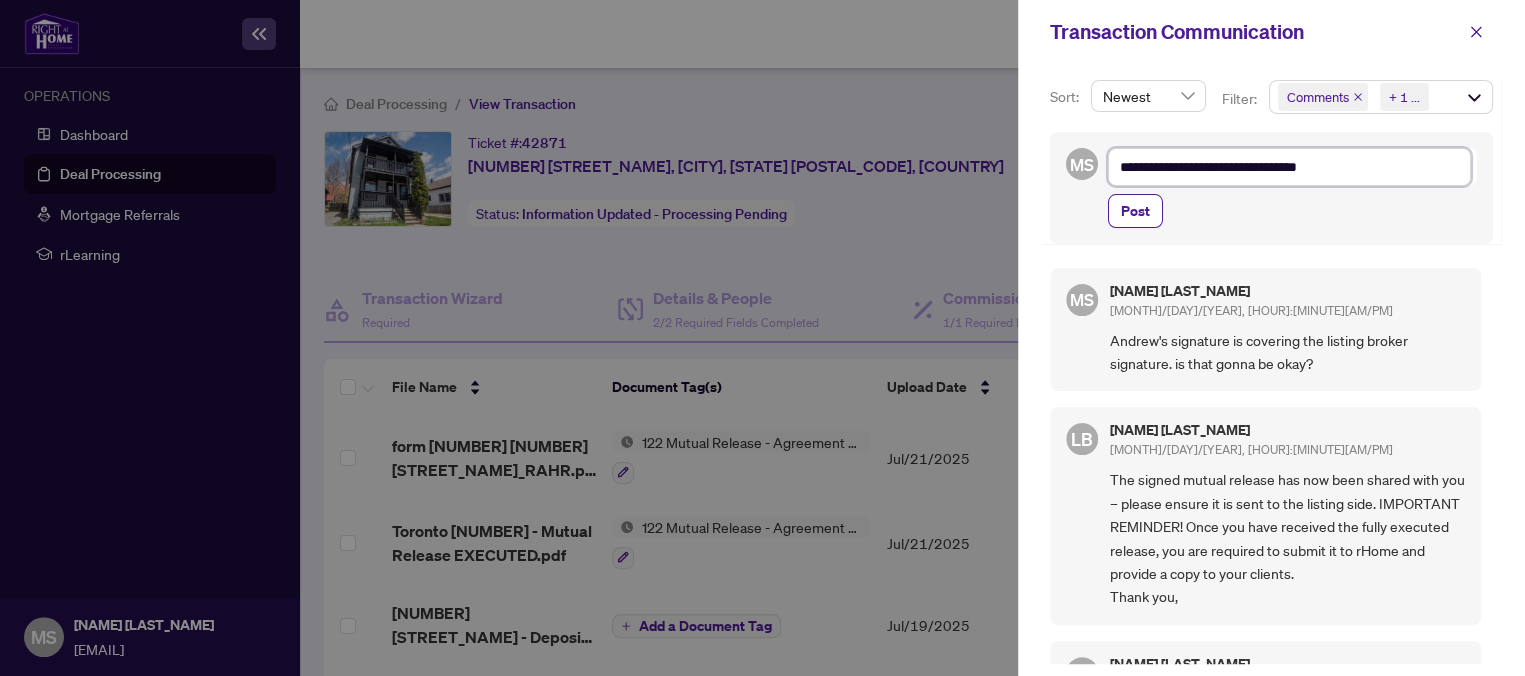 type on "**********" 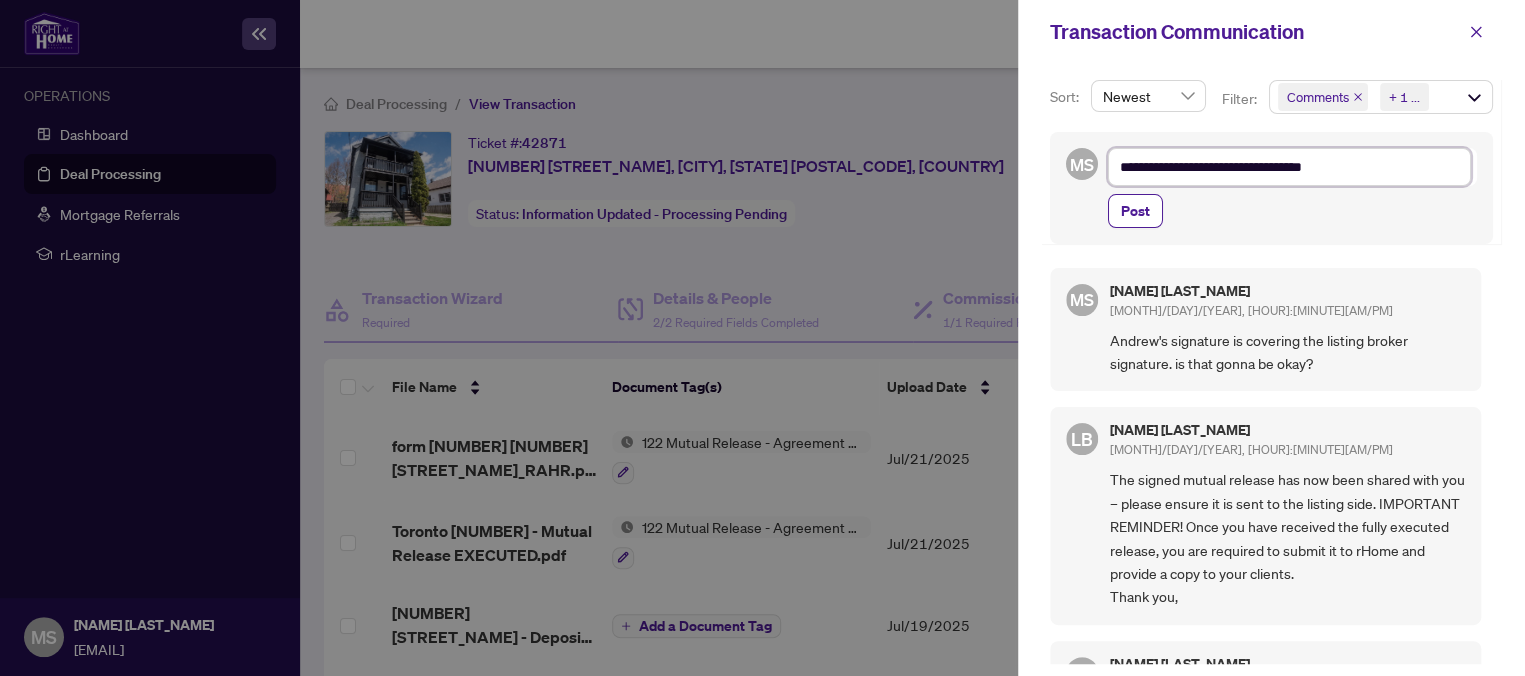 type on "**********" 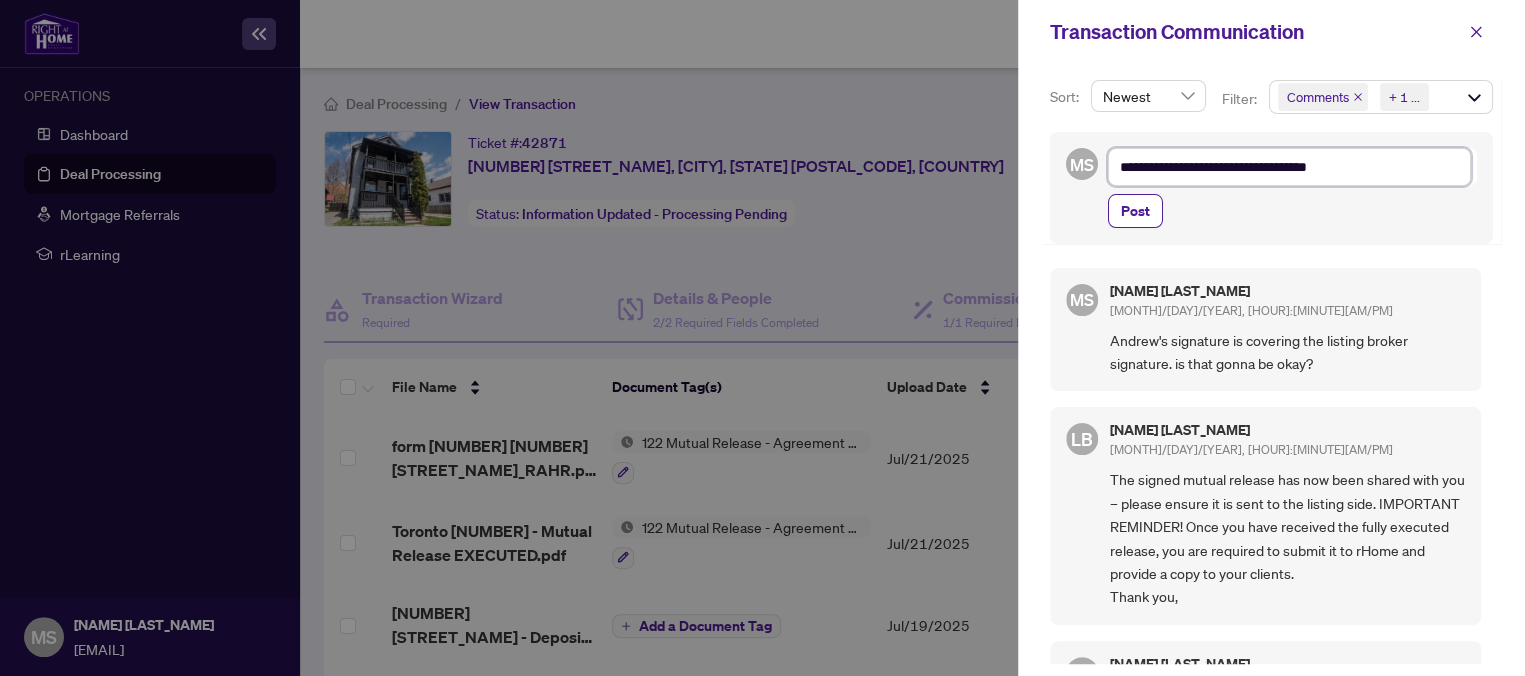 type on "**********" 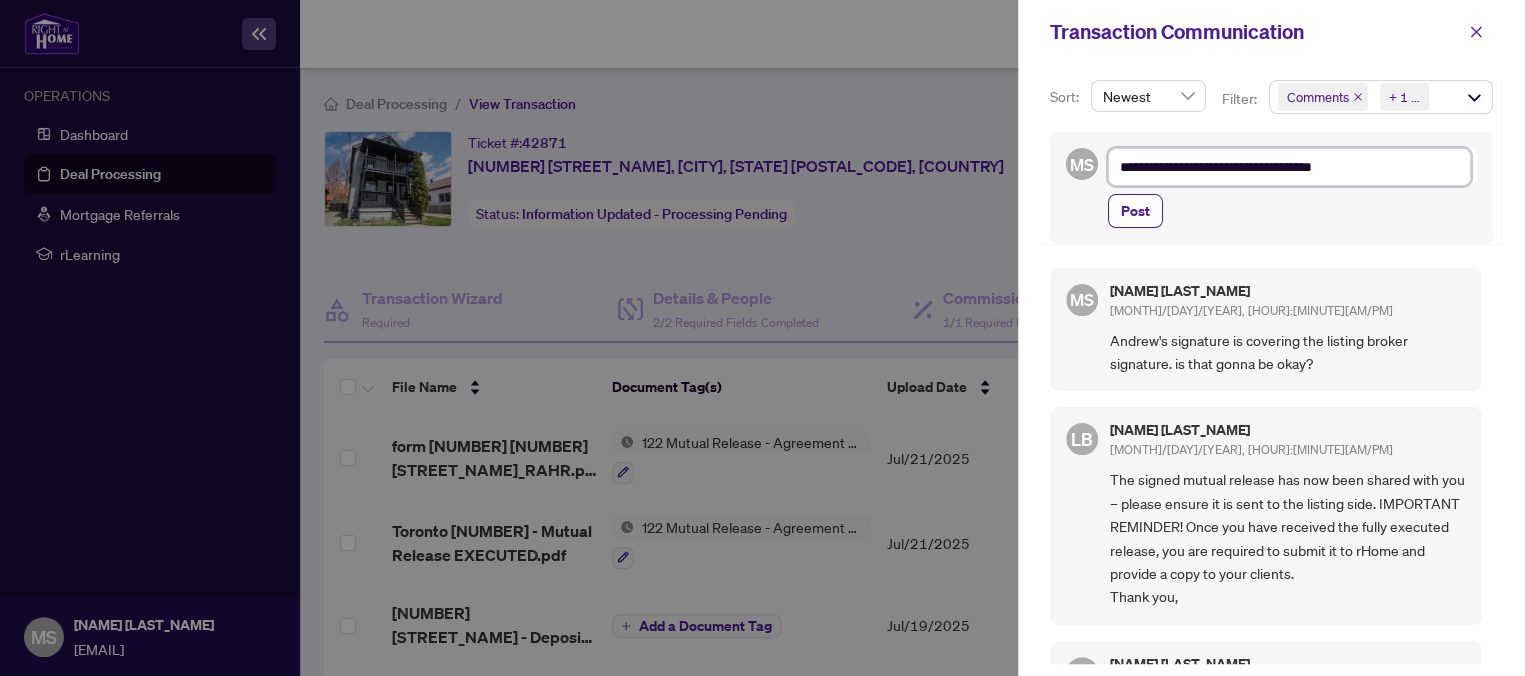 type on "**********" 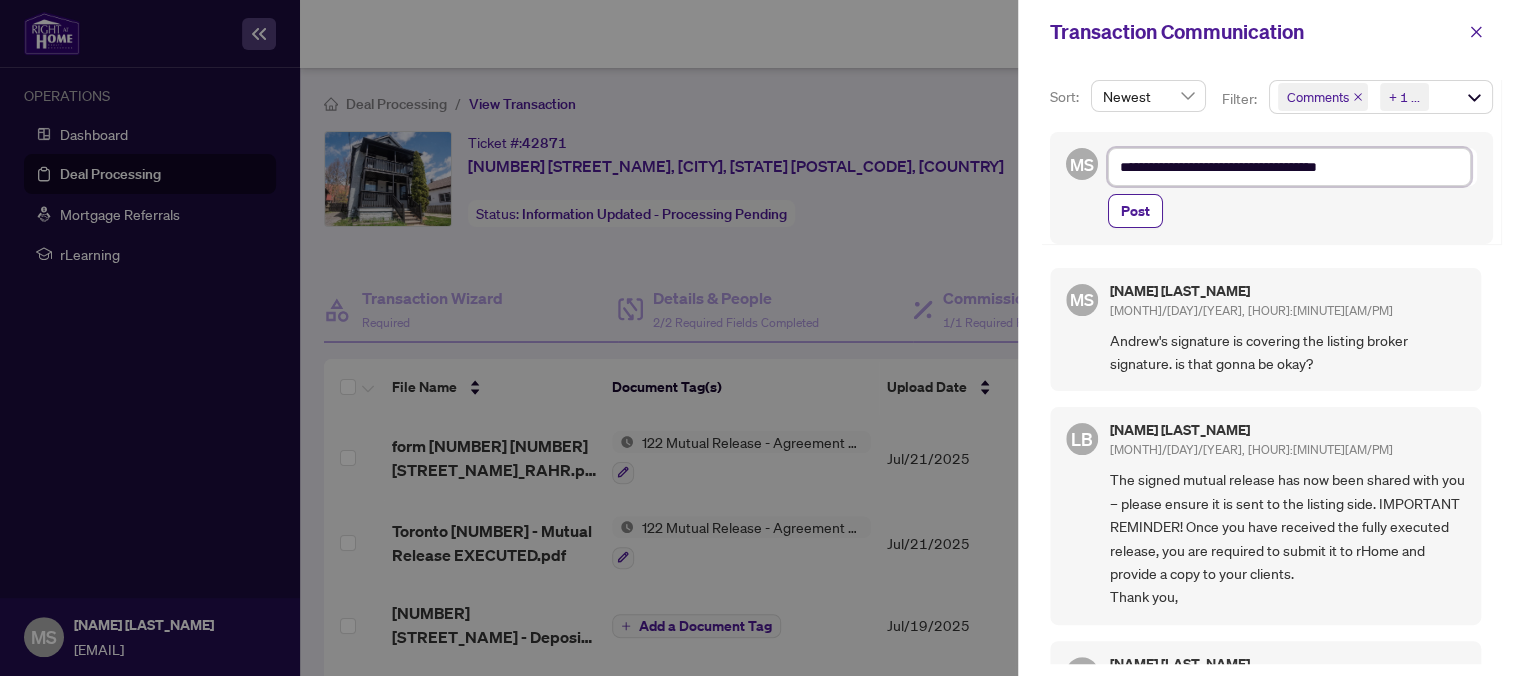 type on "**********" 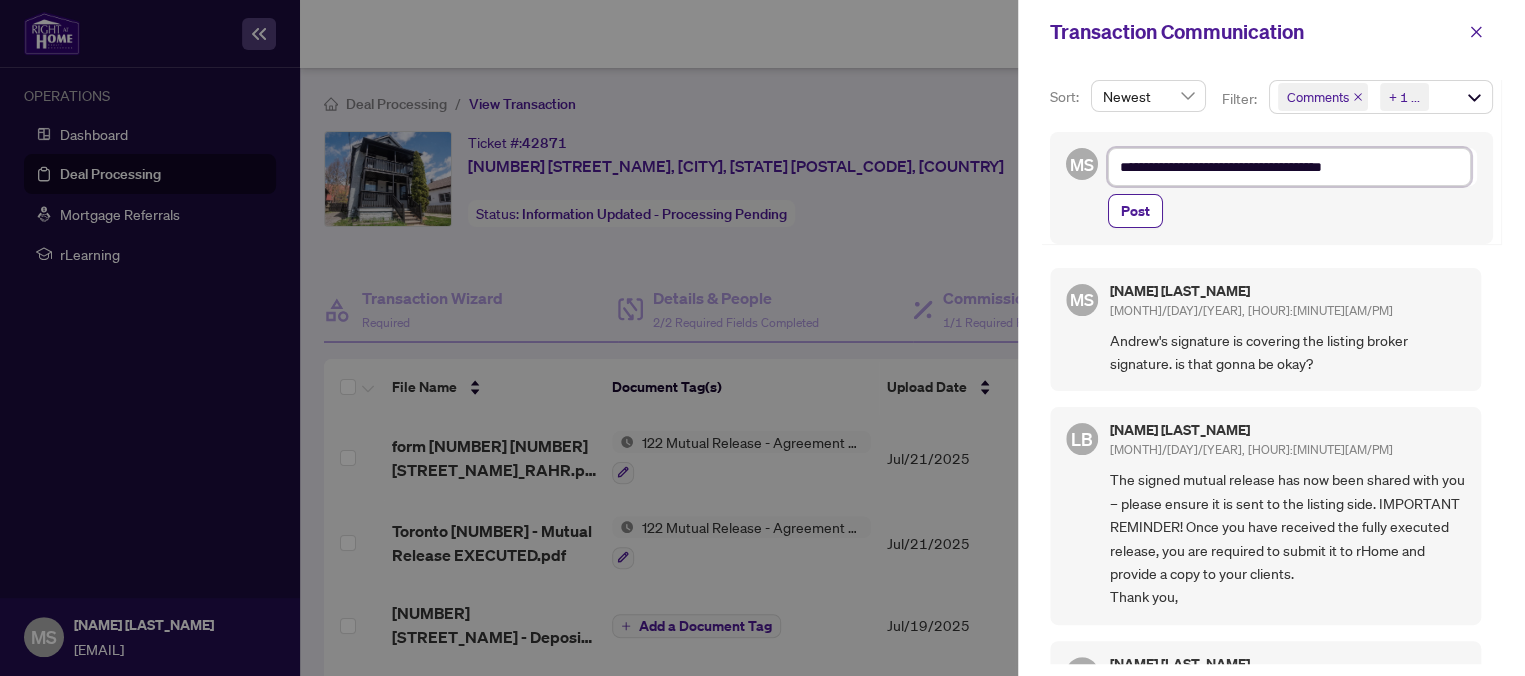 type on "**********" 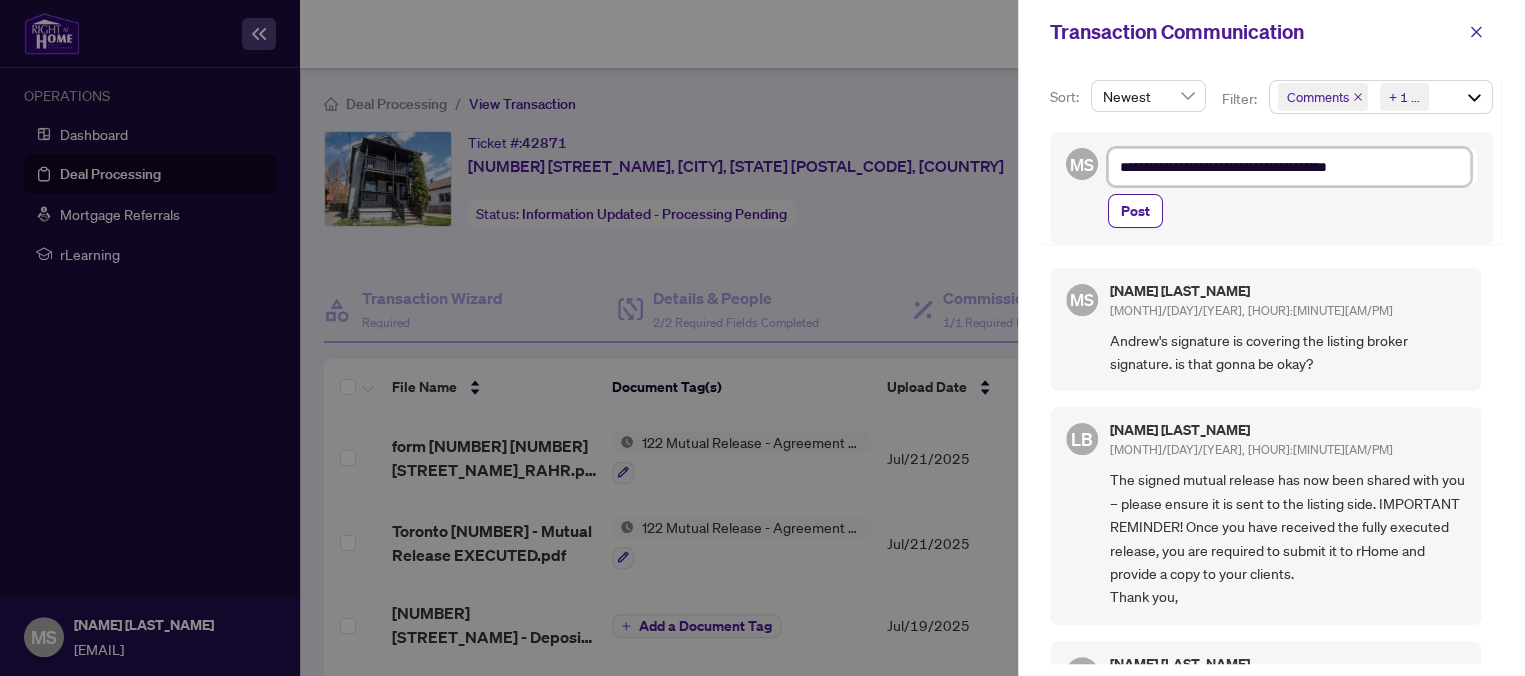 type on "**********" 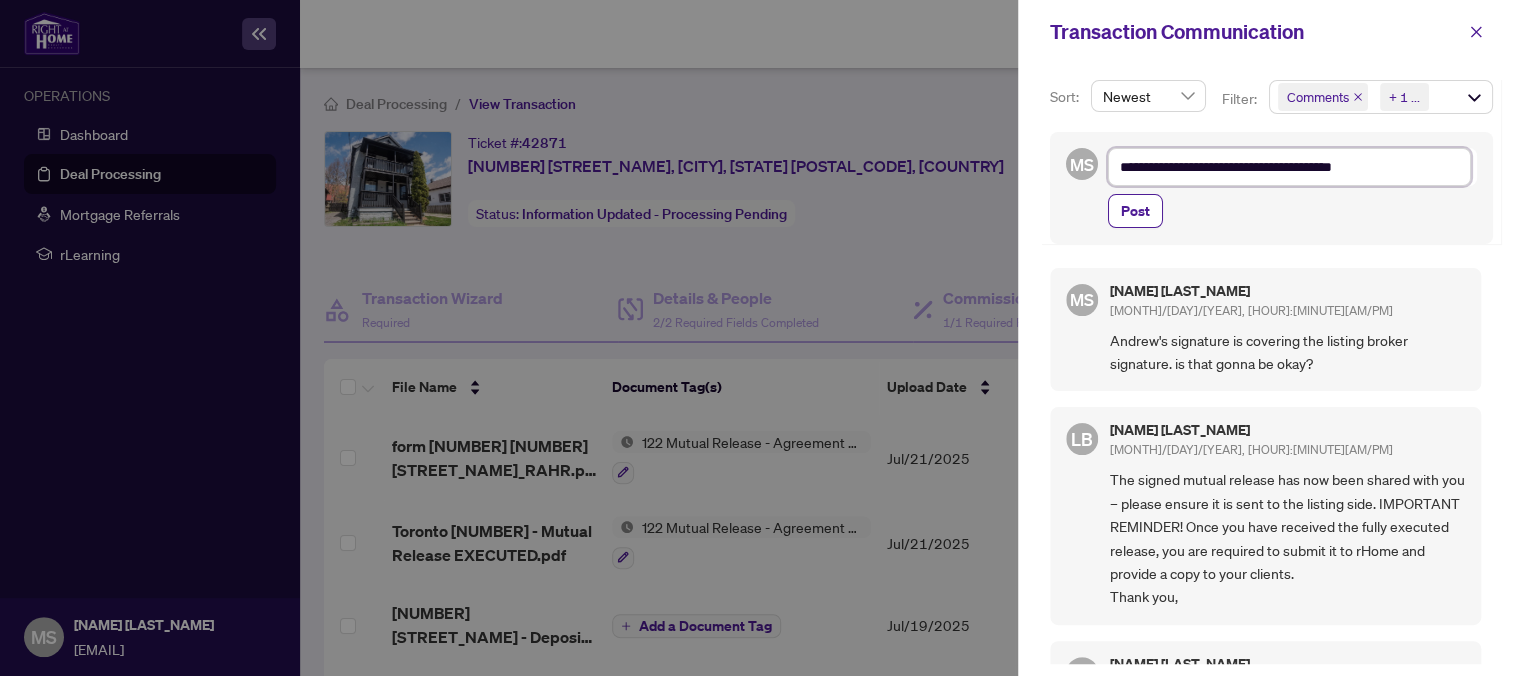 type on "**********" 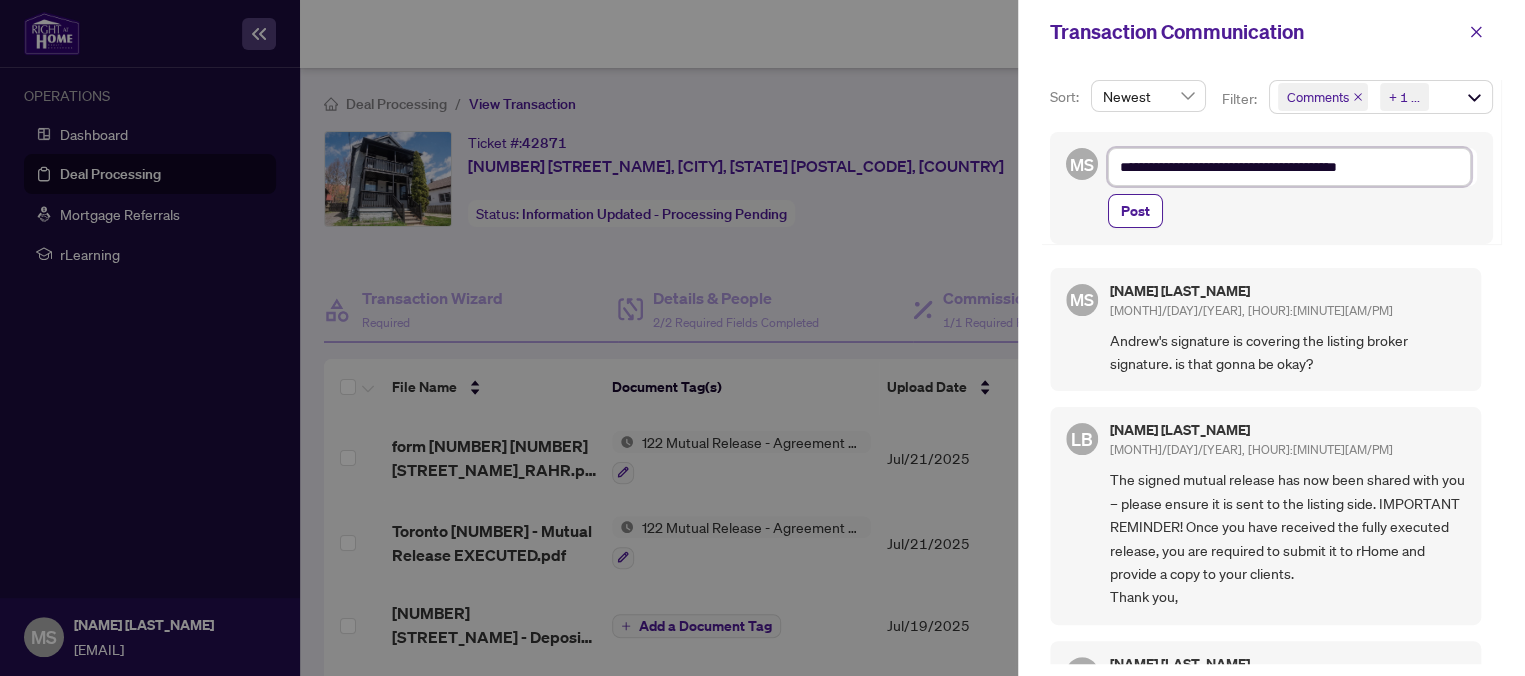 type on "**********" 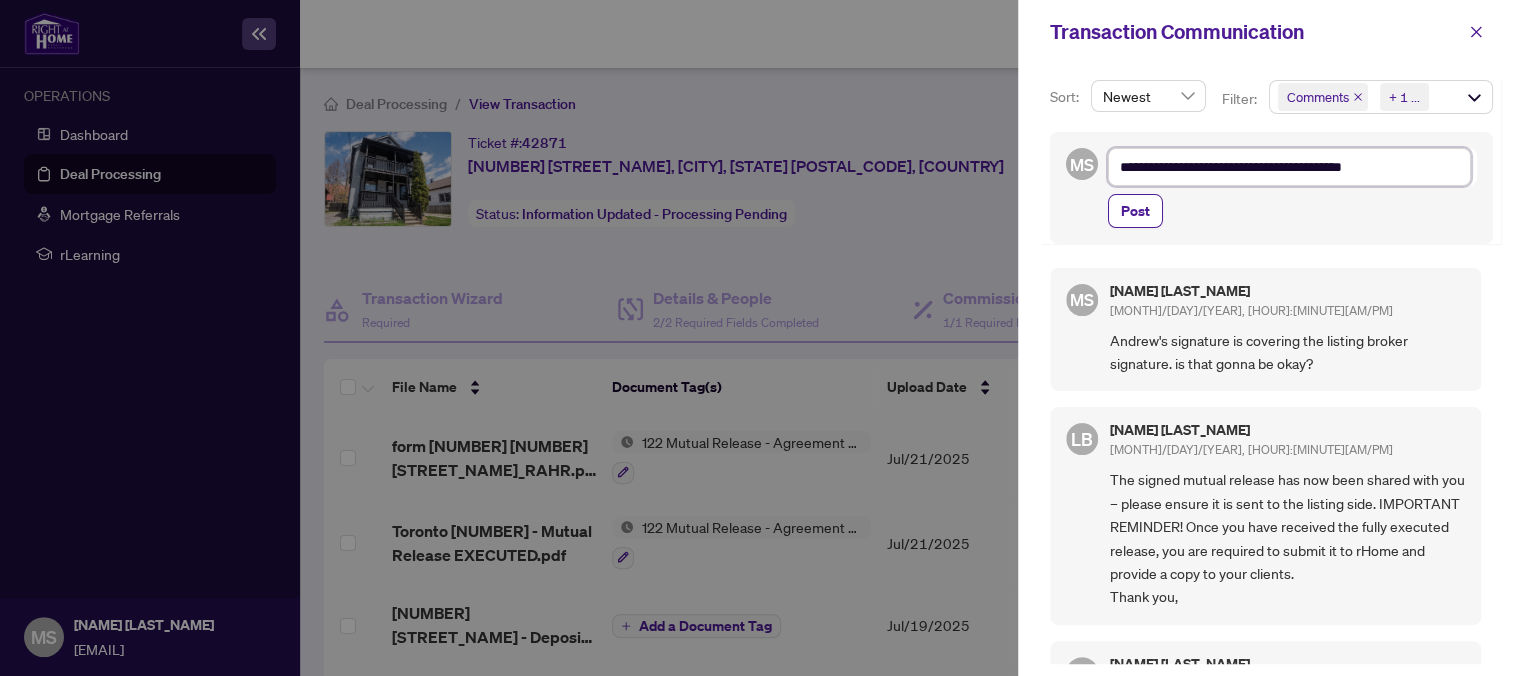 type on "**********" 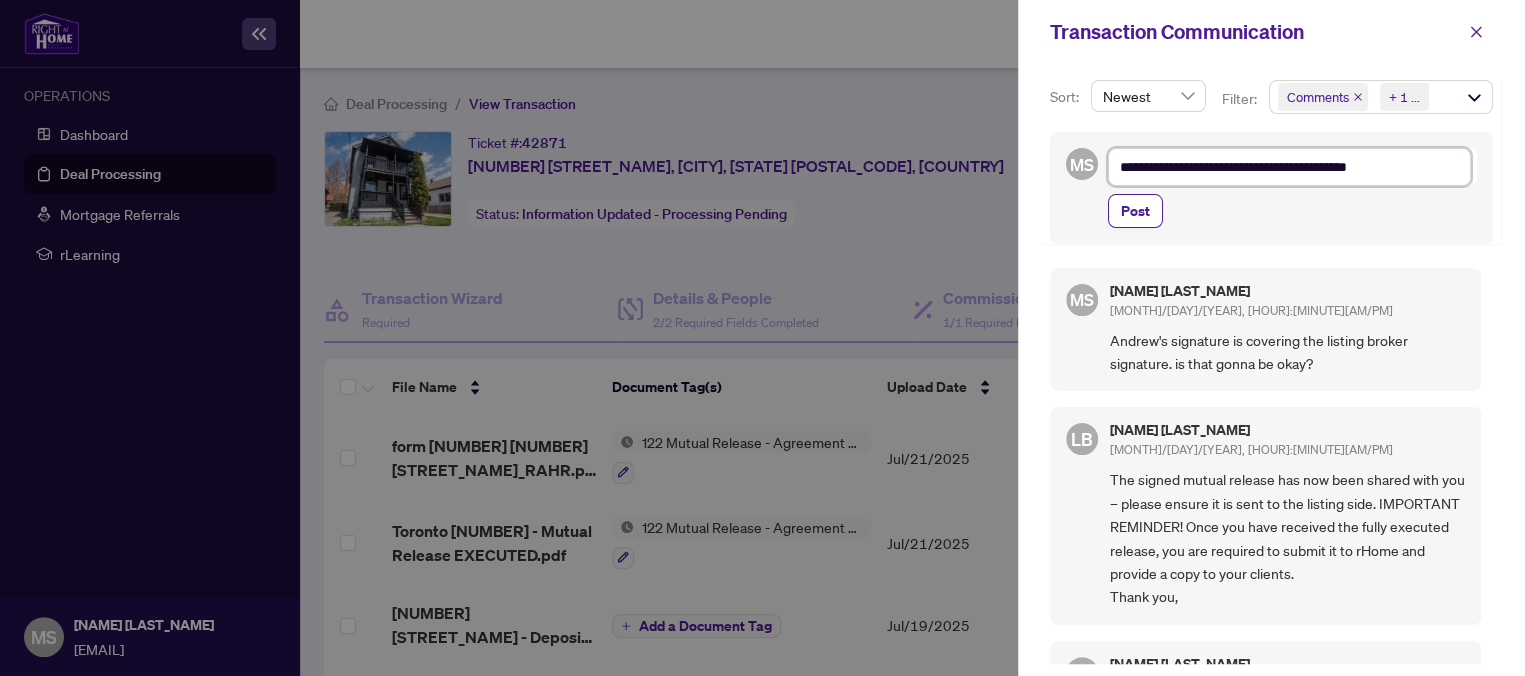 type on "**********" 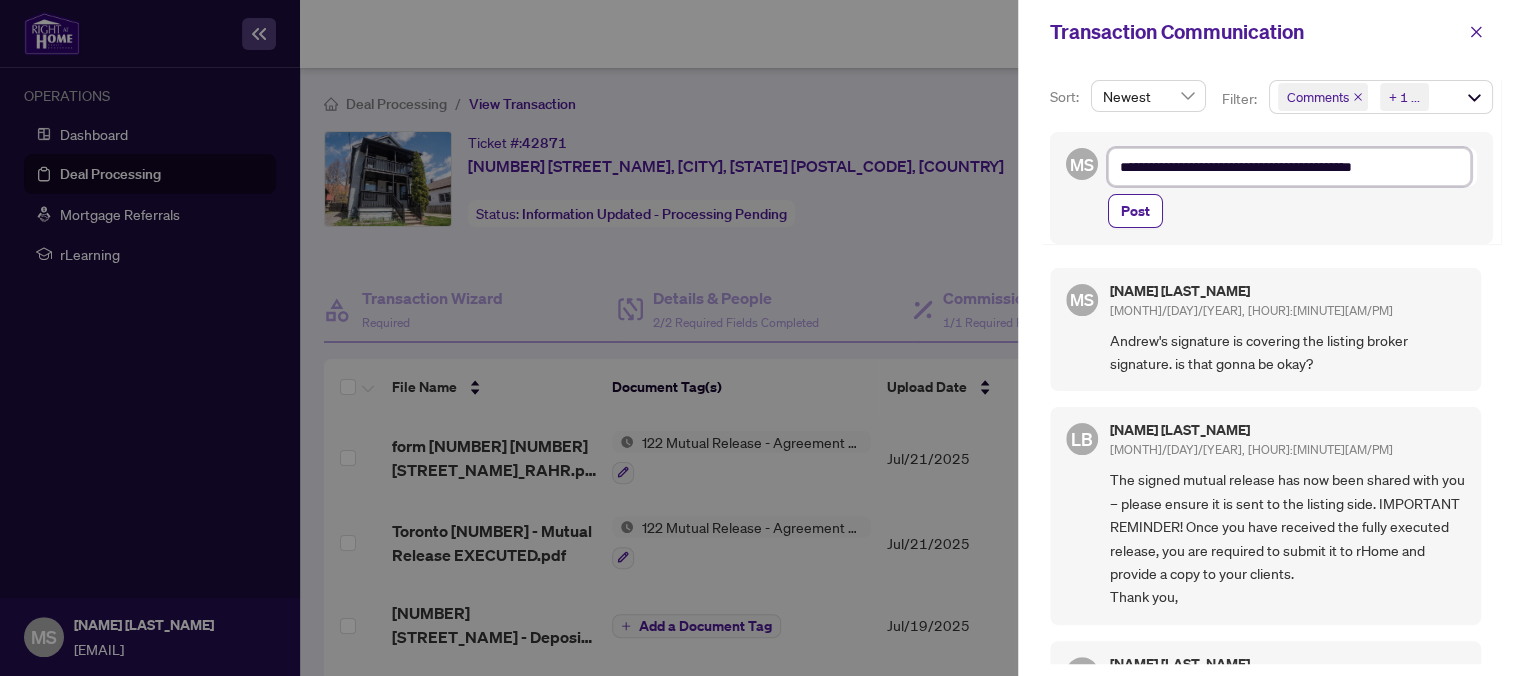 type on "**********" 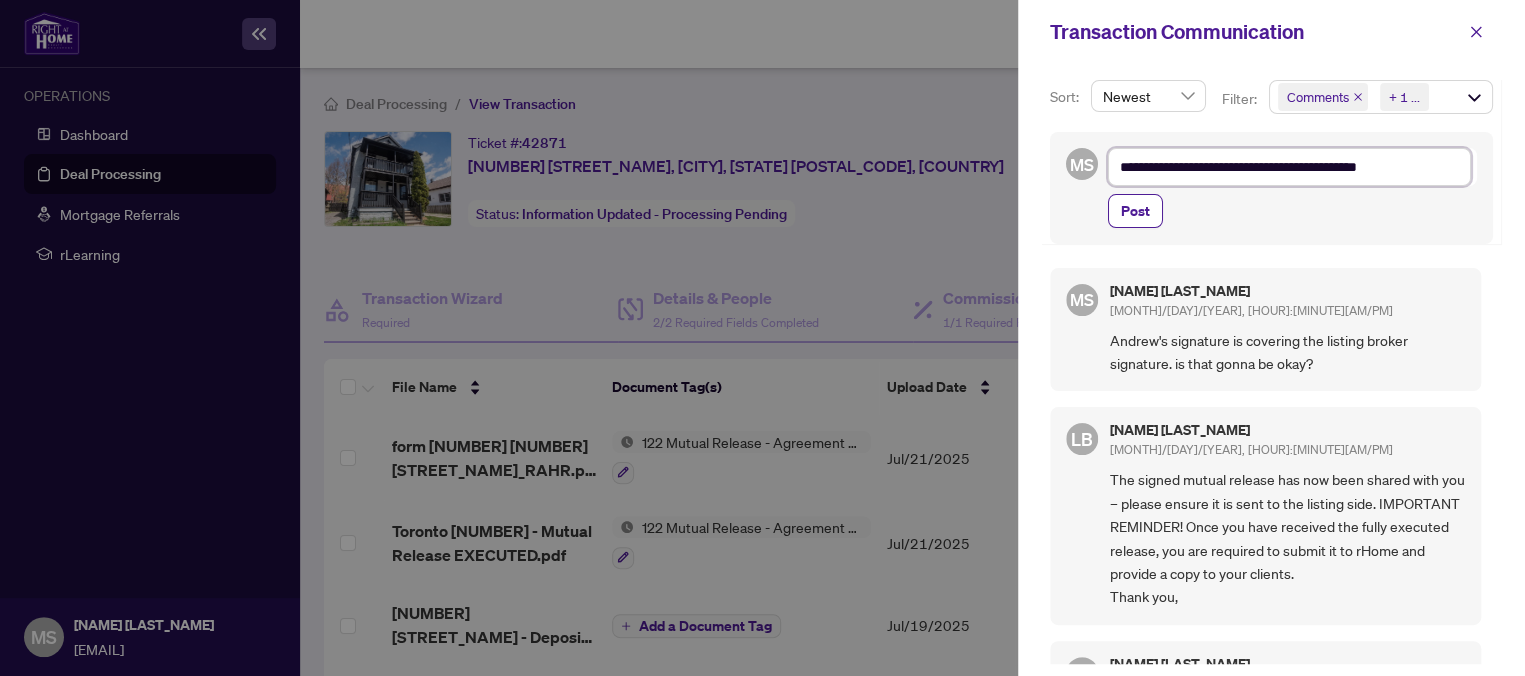 type on "**********" 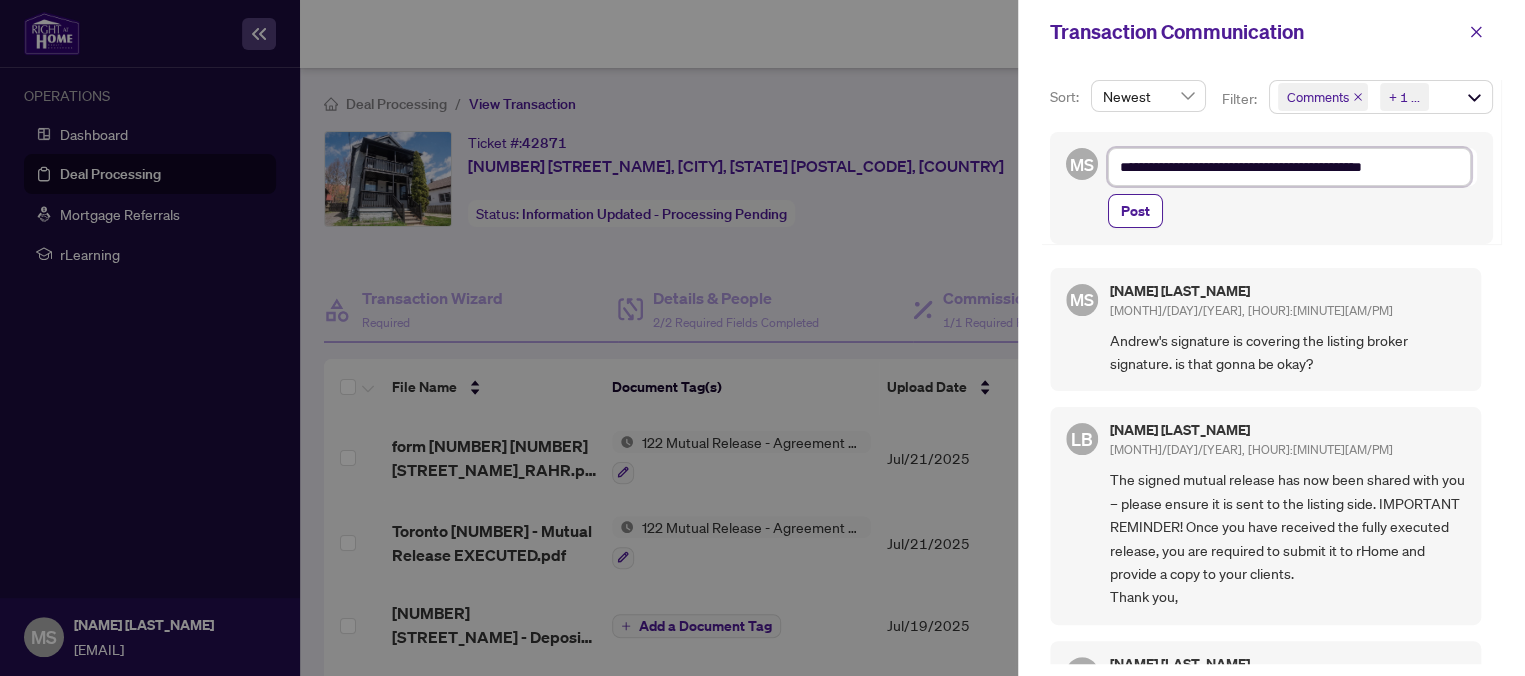 type on "**********" 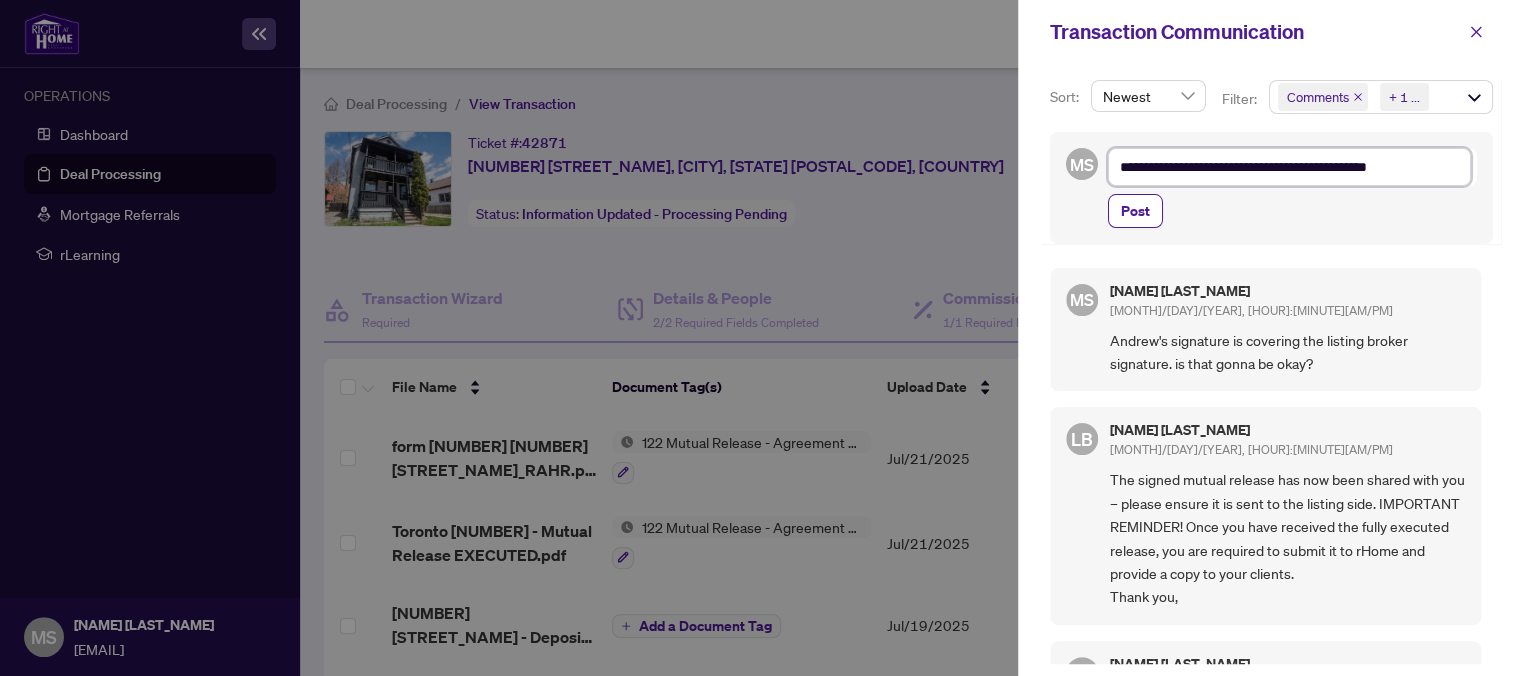 type on "**********" 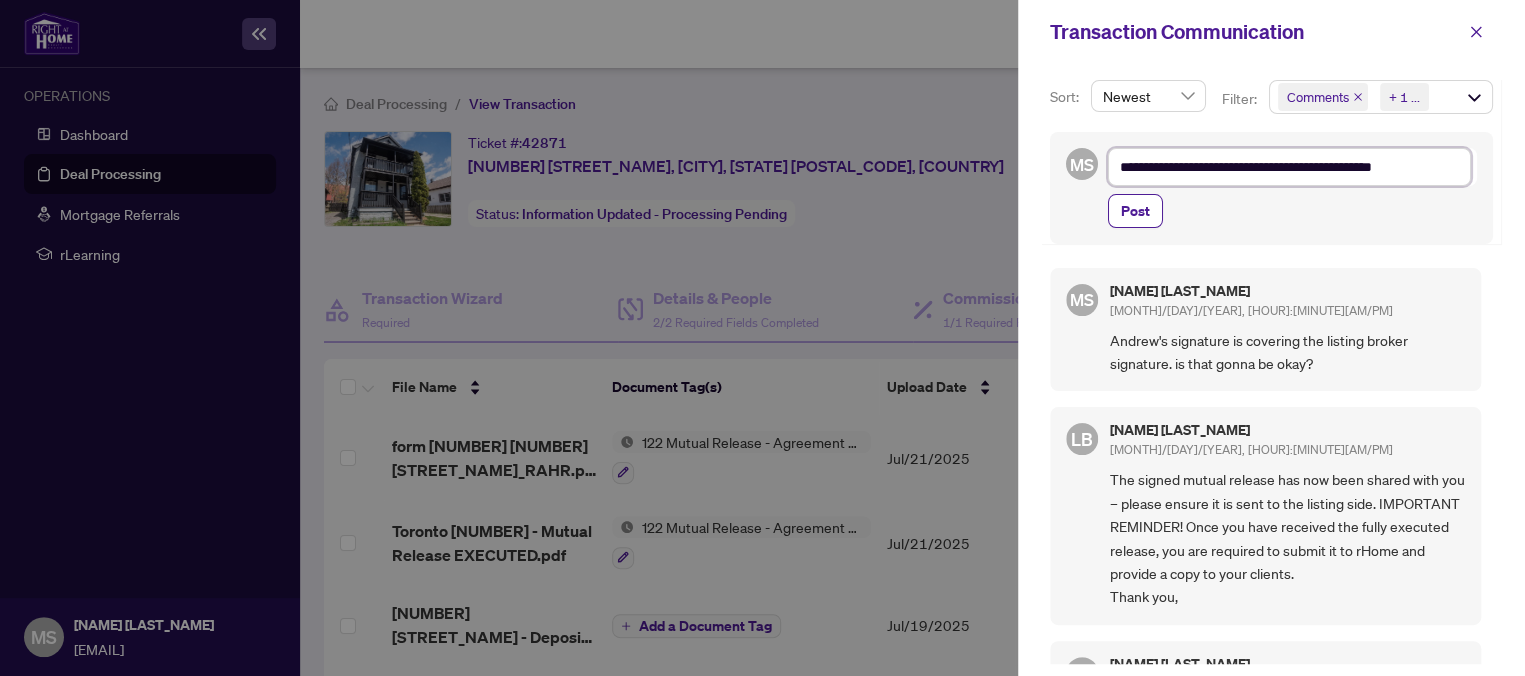 type on "**********" 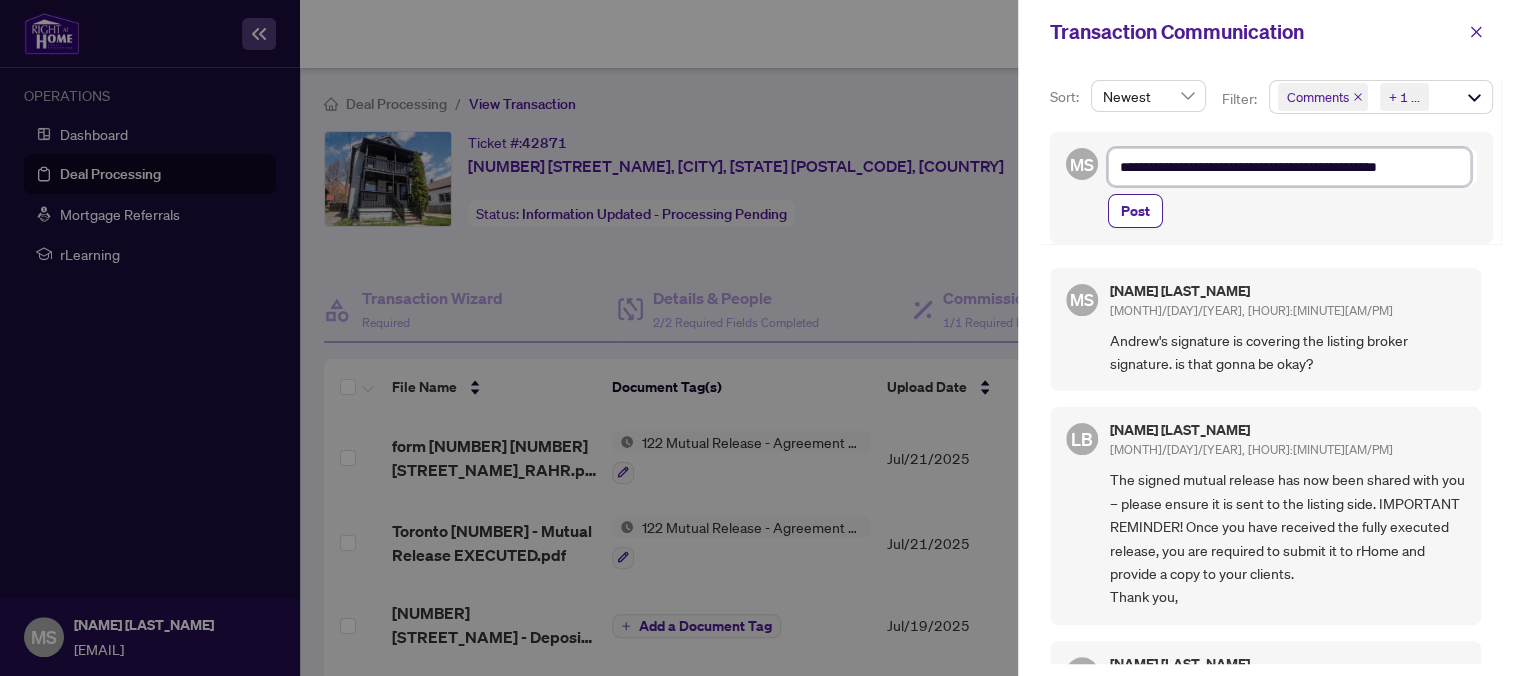 type on "**********" 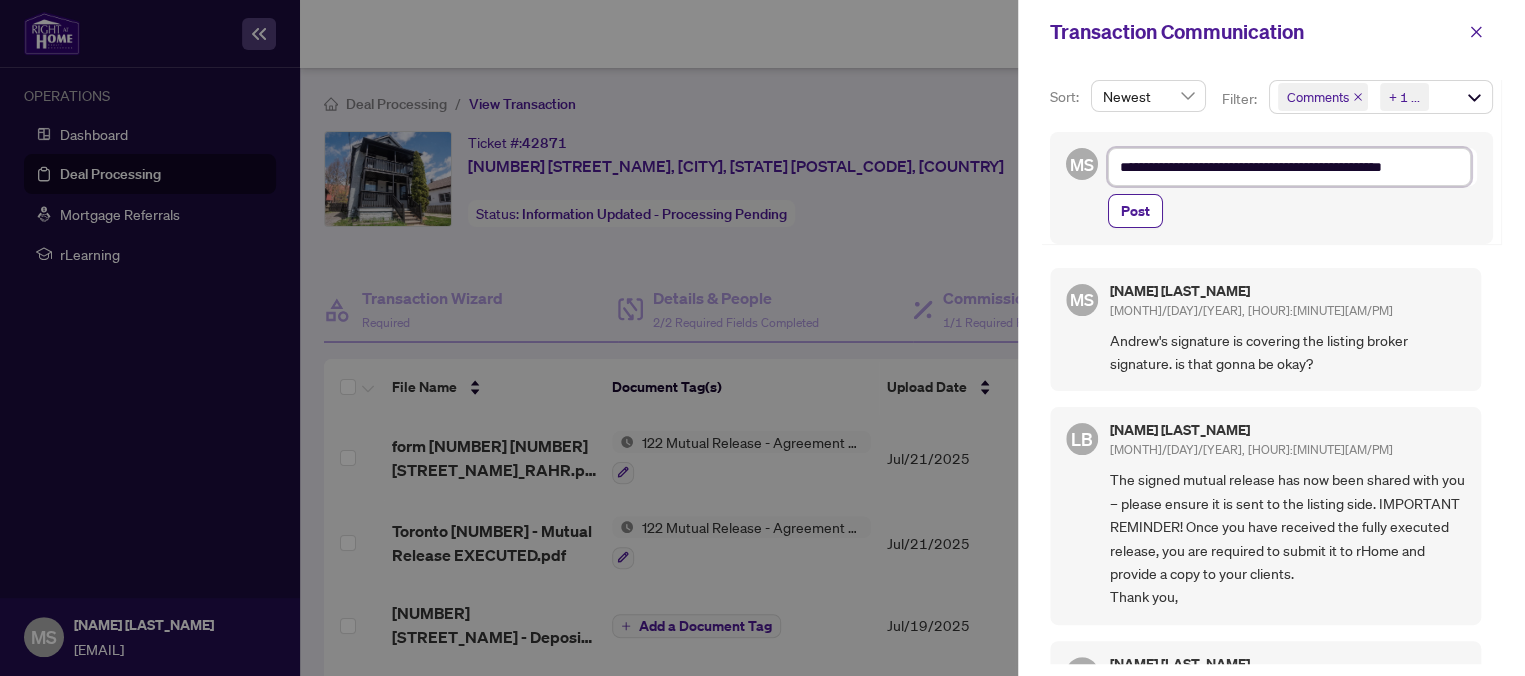 type on "**********" 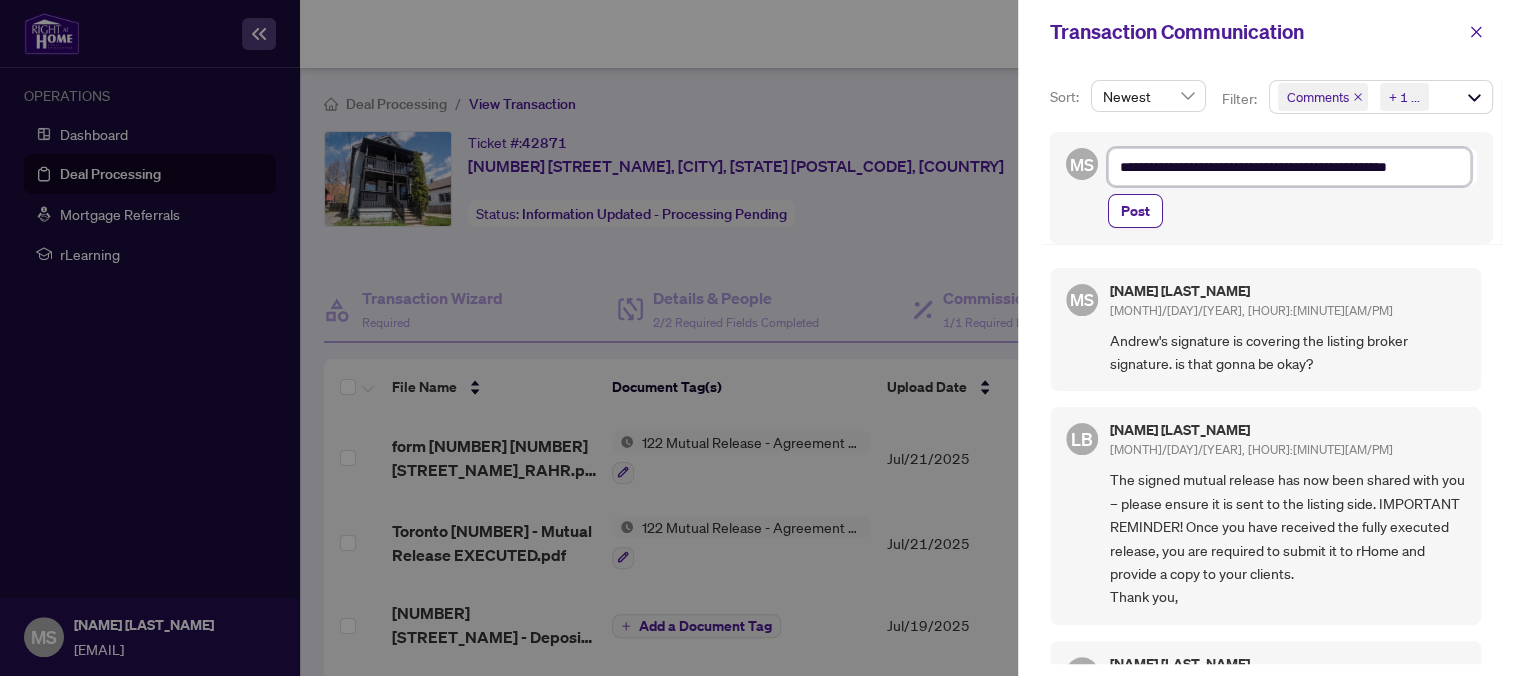 type on "**********" 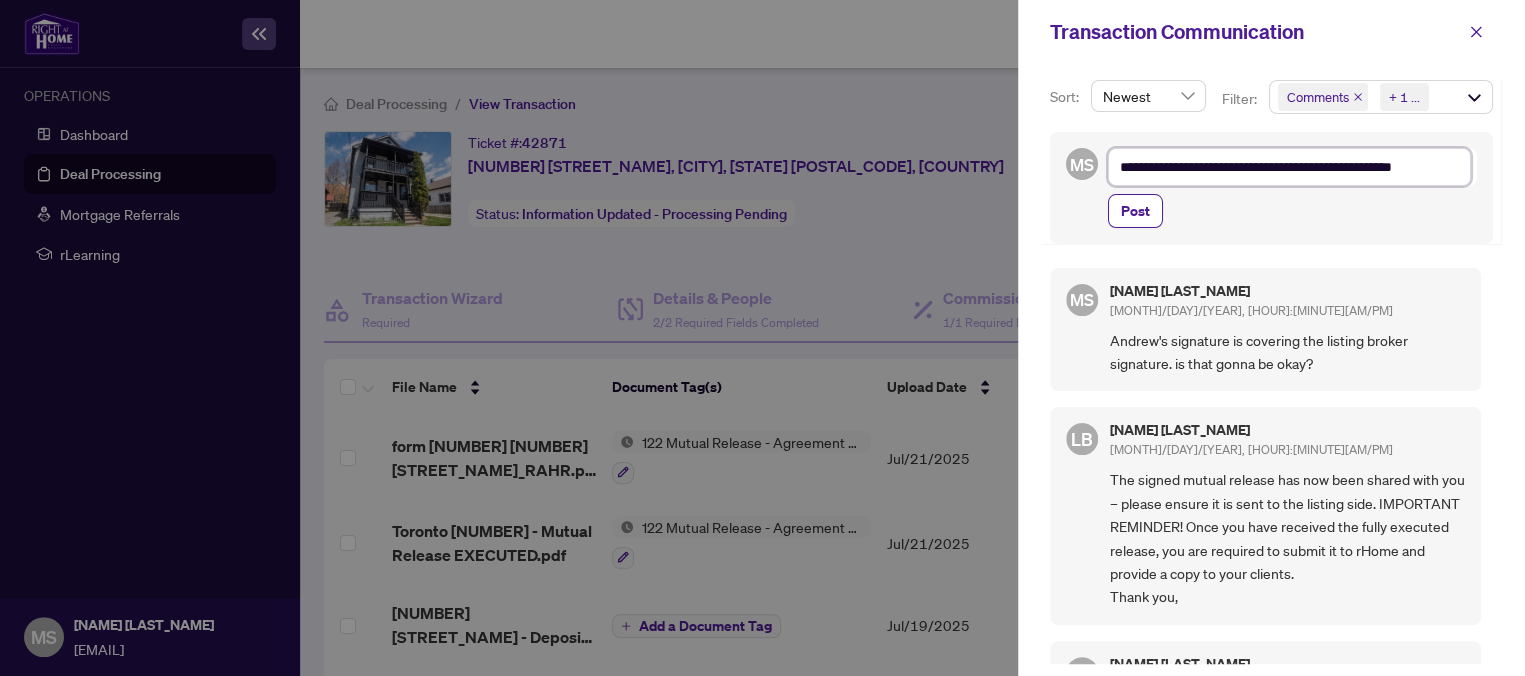type on "**********" 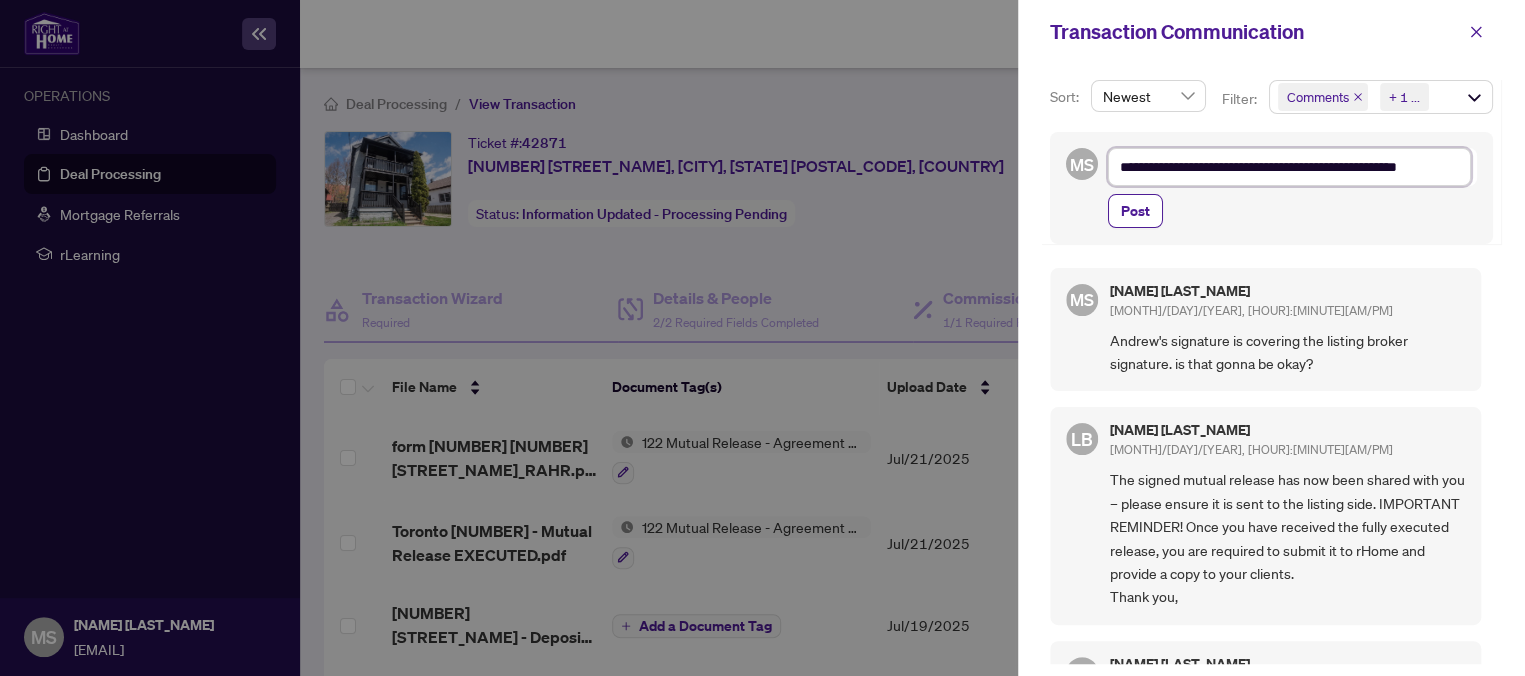 type on "**********" 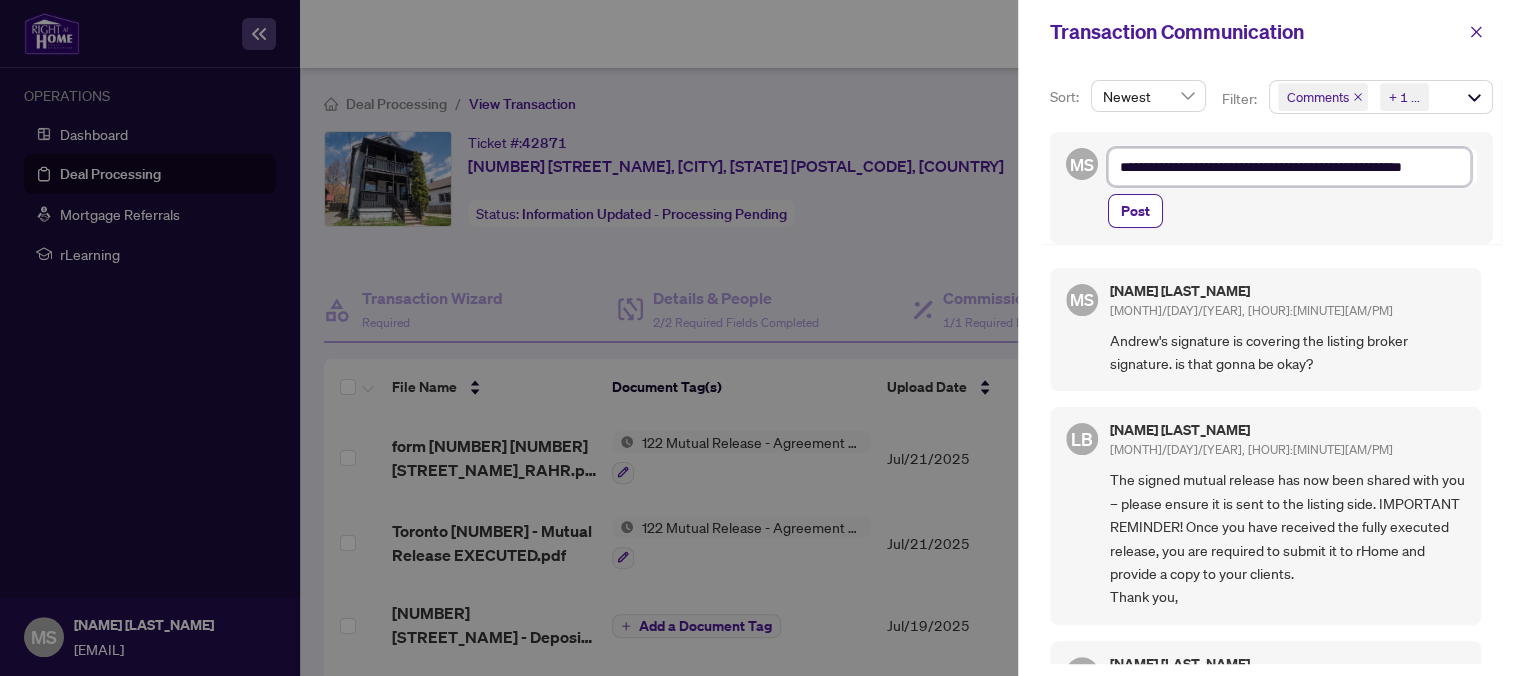 type on "**********" 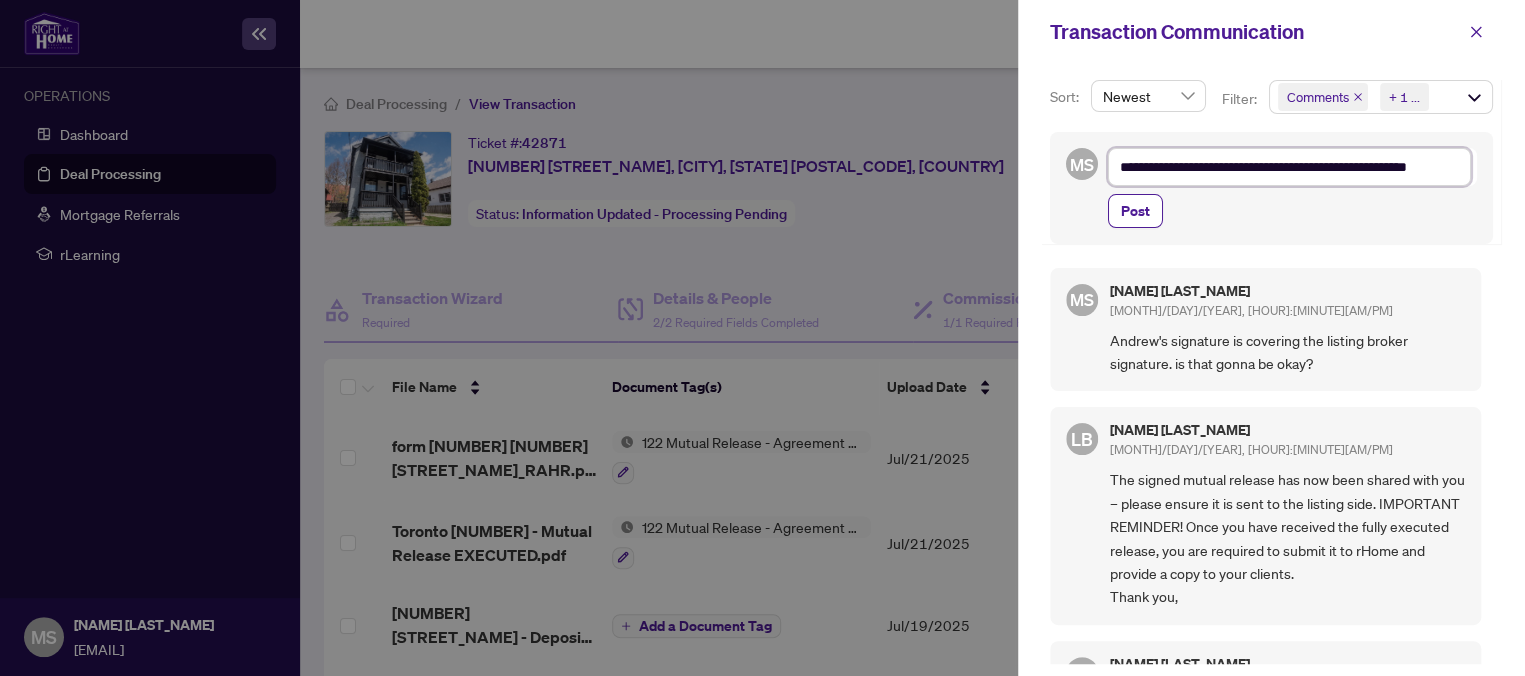 type on "**********" 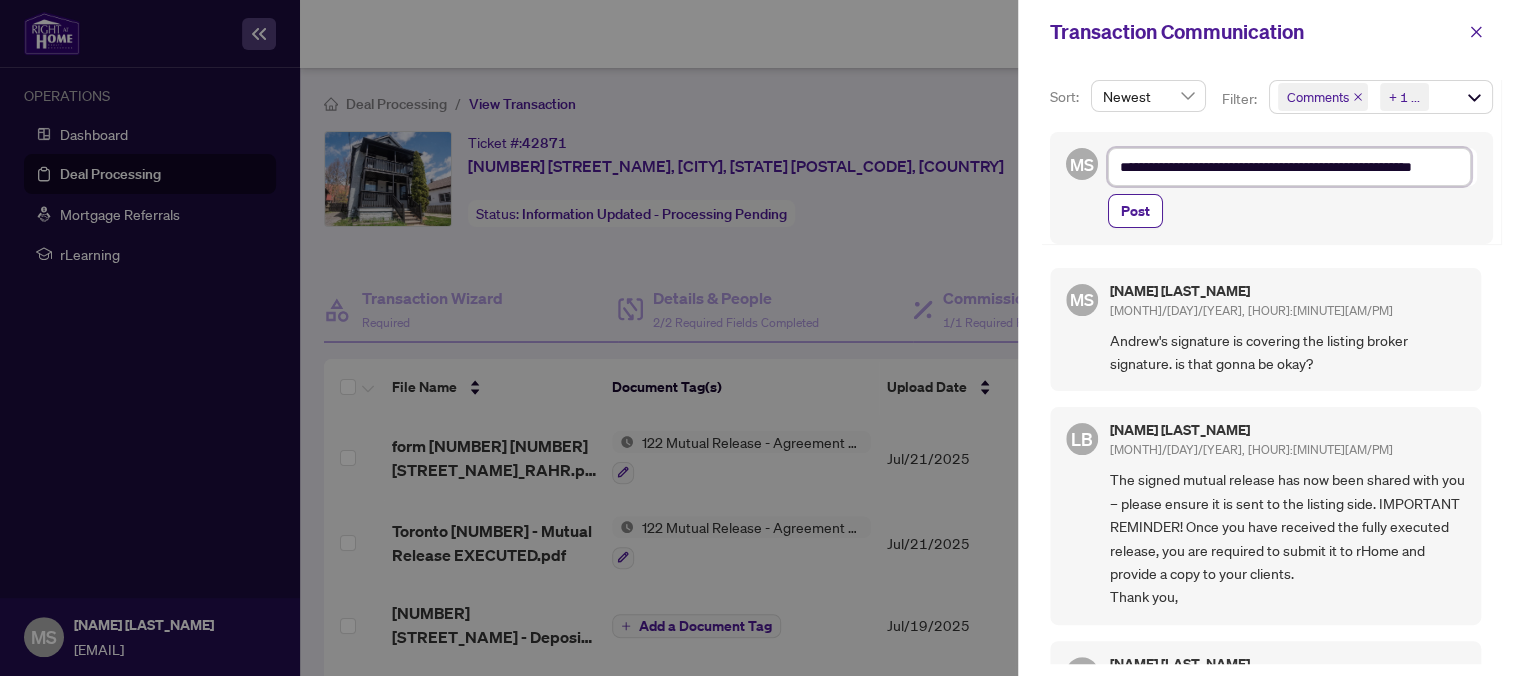 type on "**********" 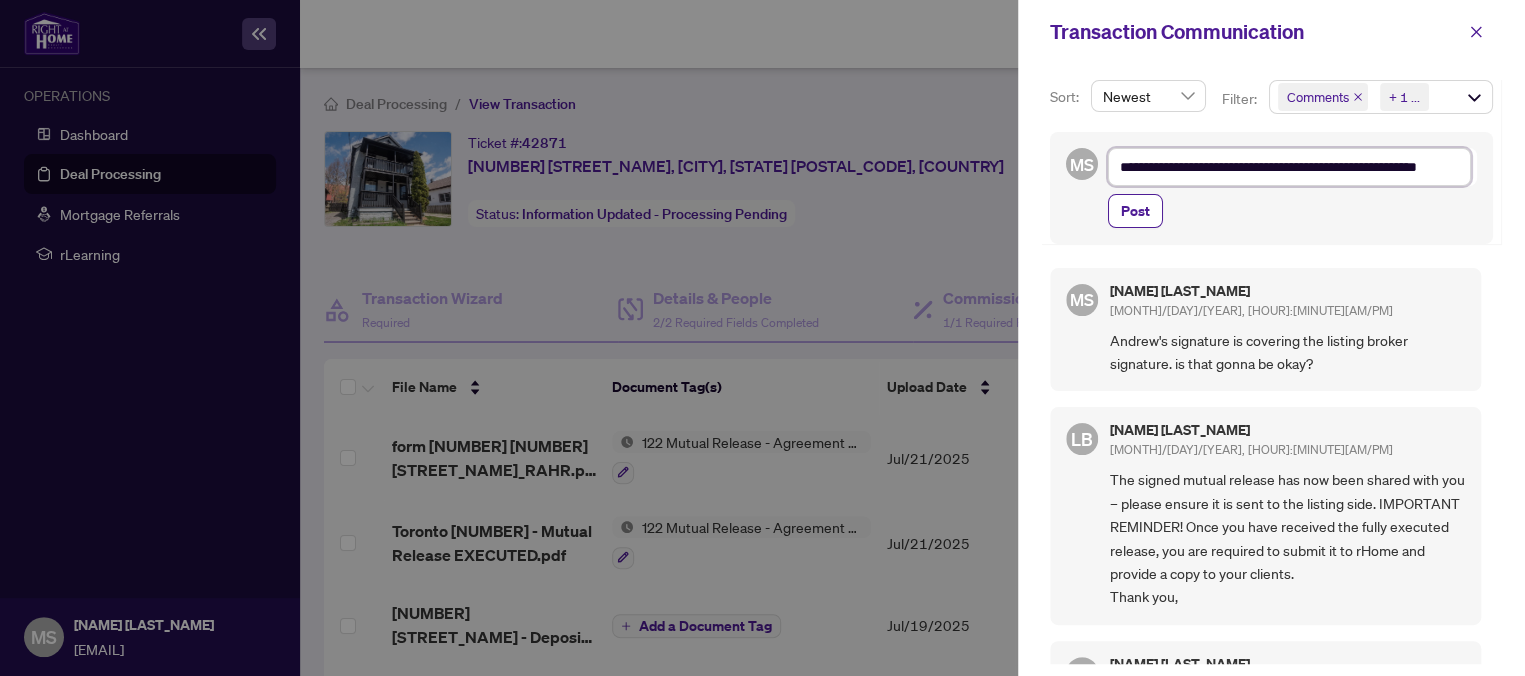 type on "**********" 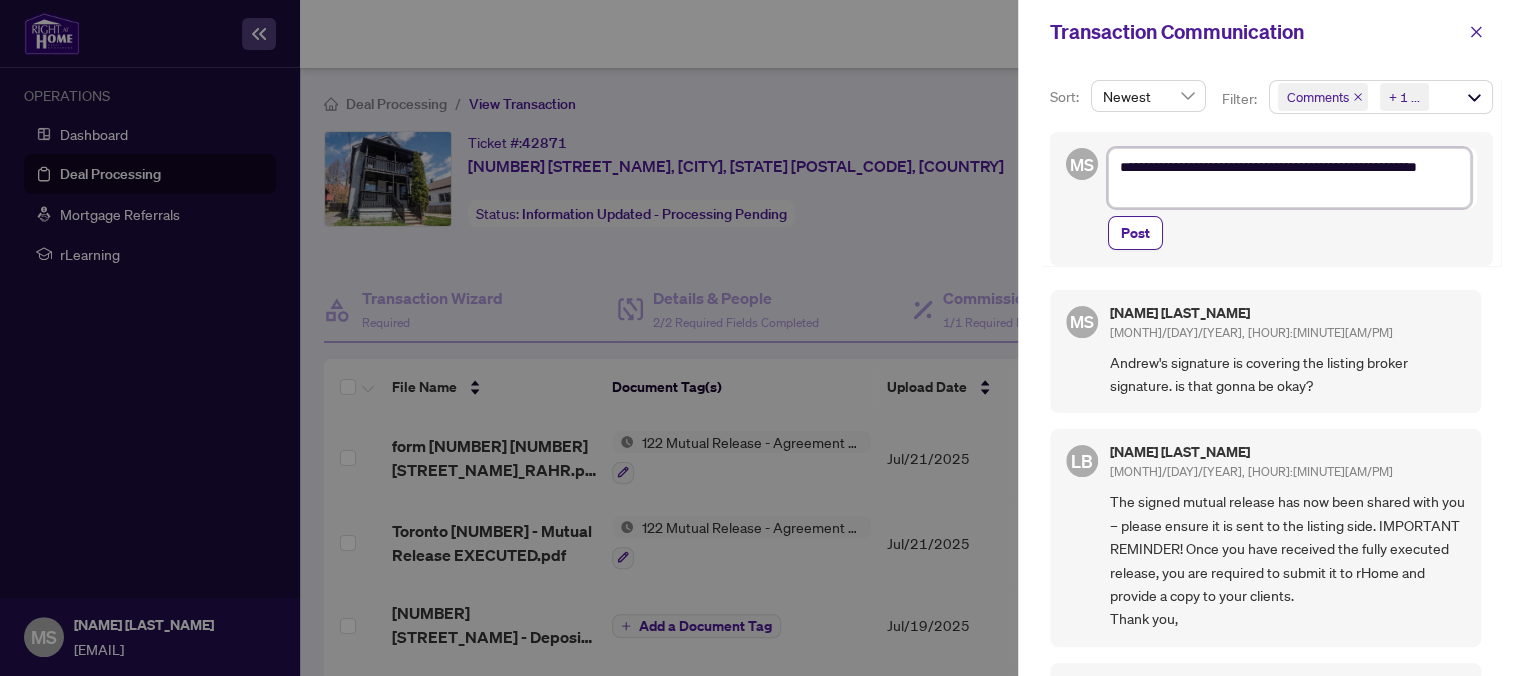 type on "**********" 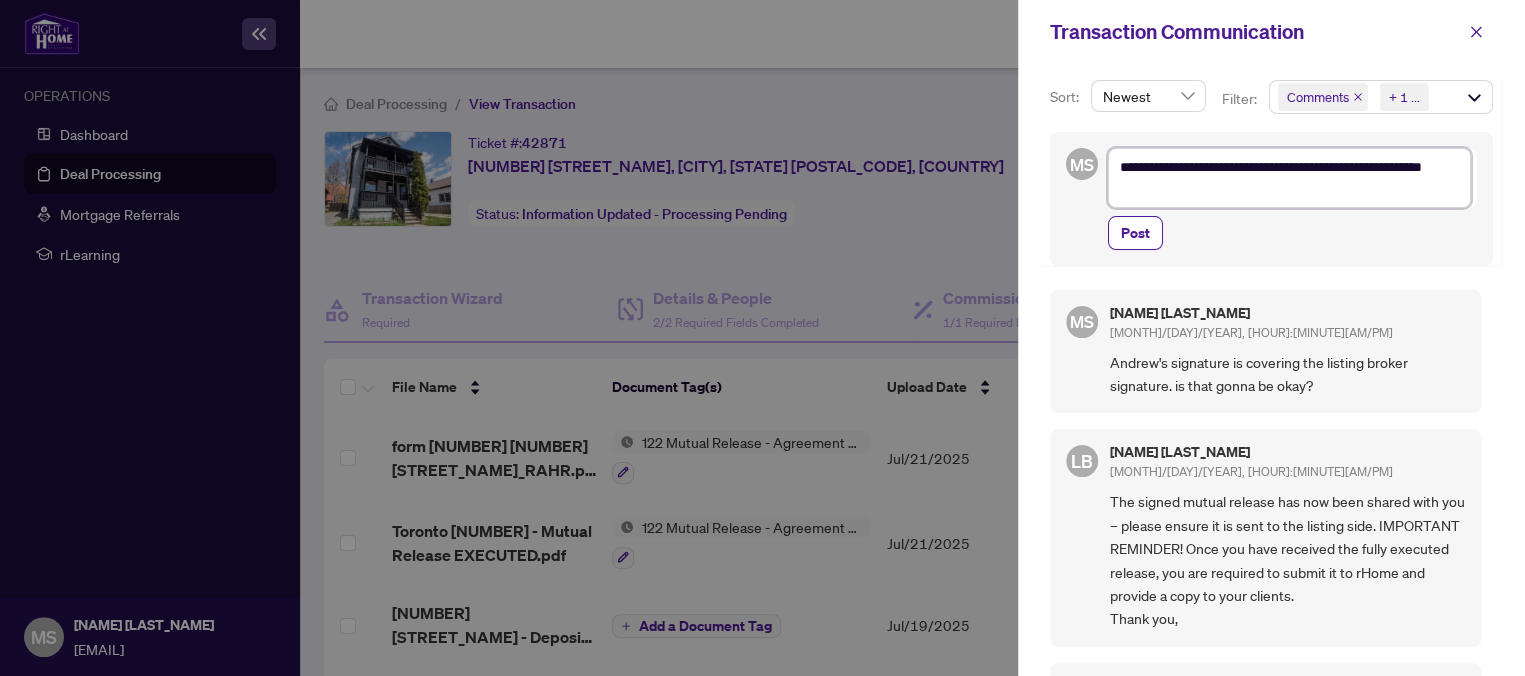 type on "**********" 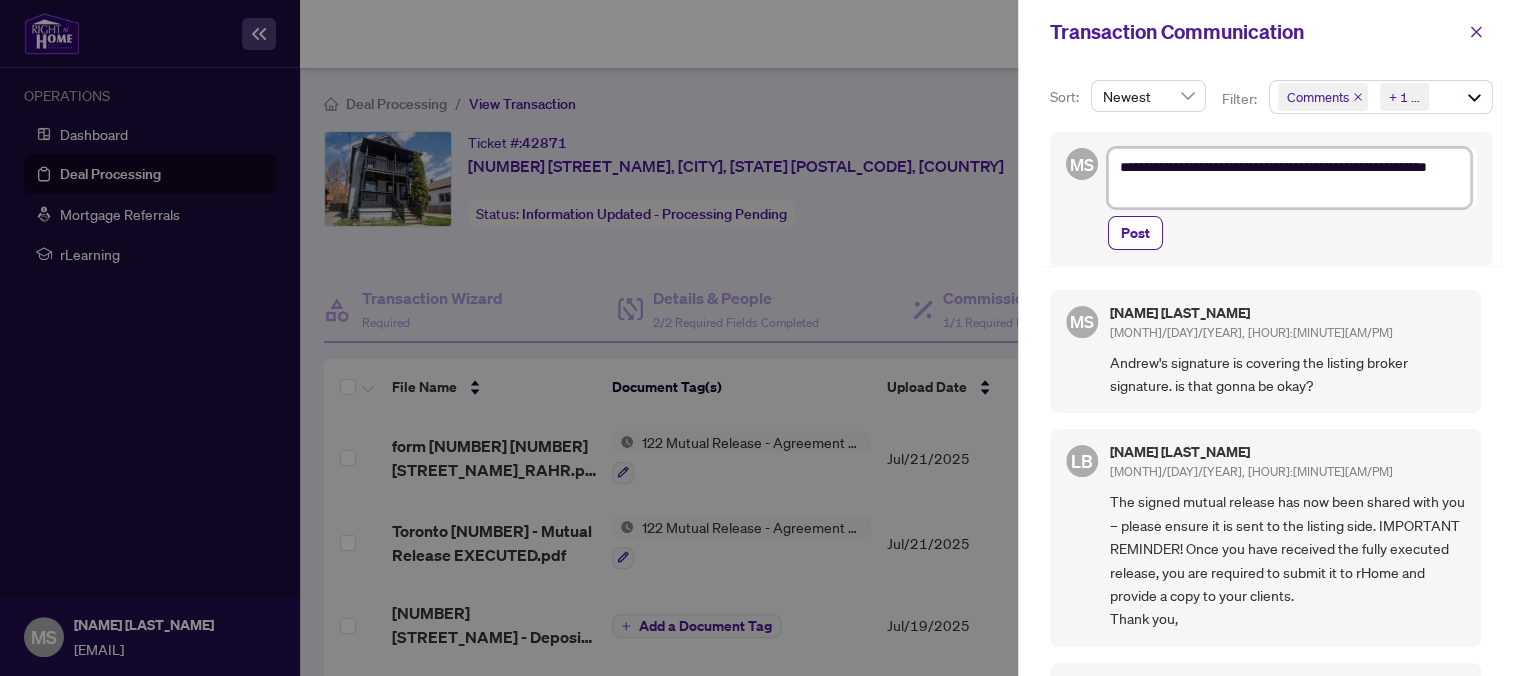 type on "**********" 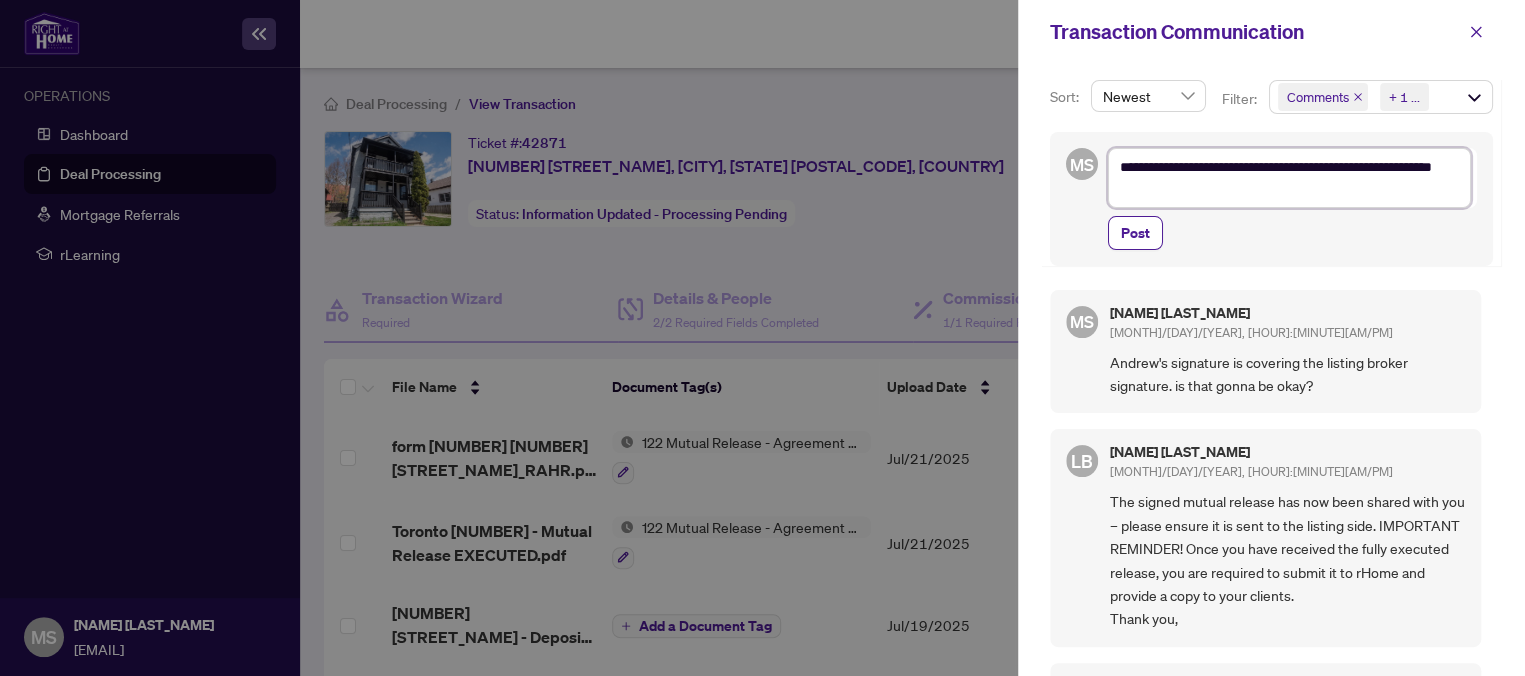 type on "**********" 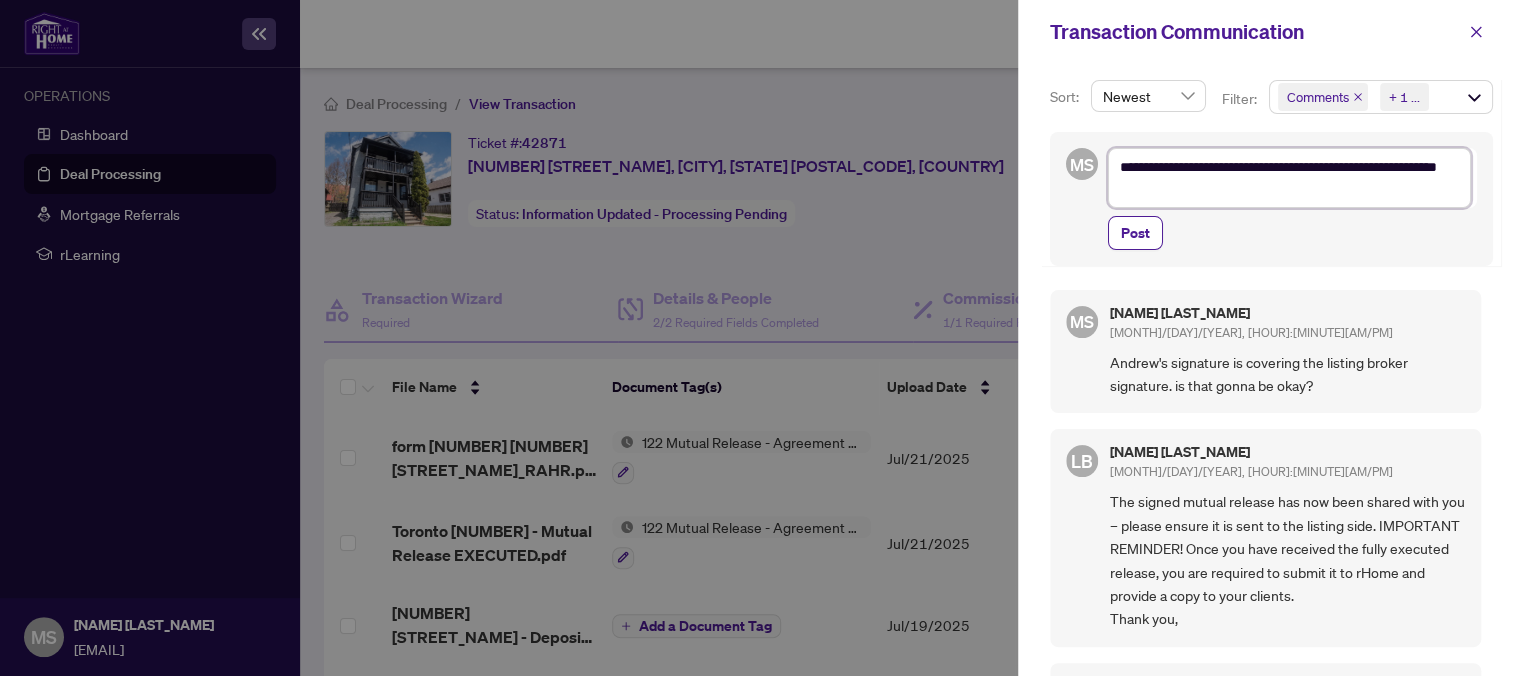 type on "**********" 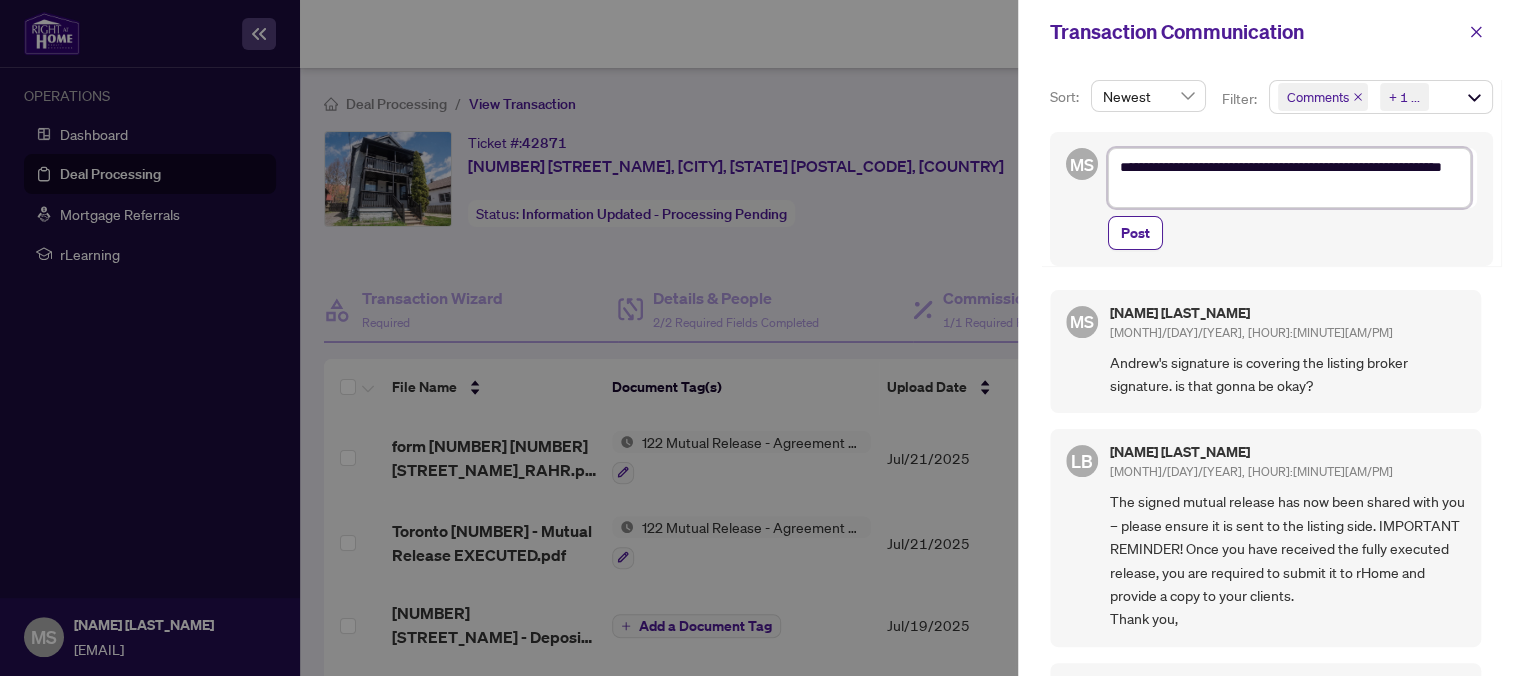type on "**********" 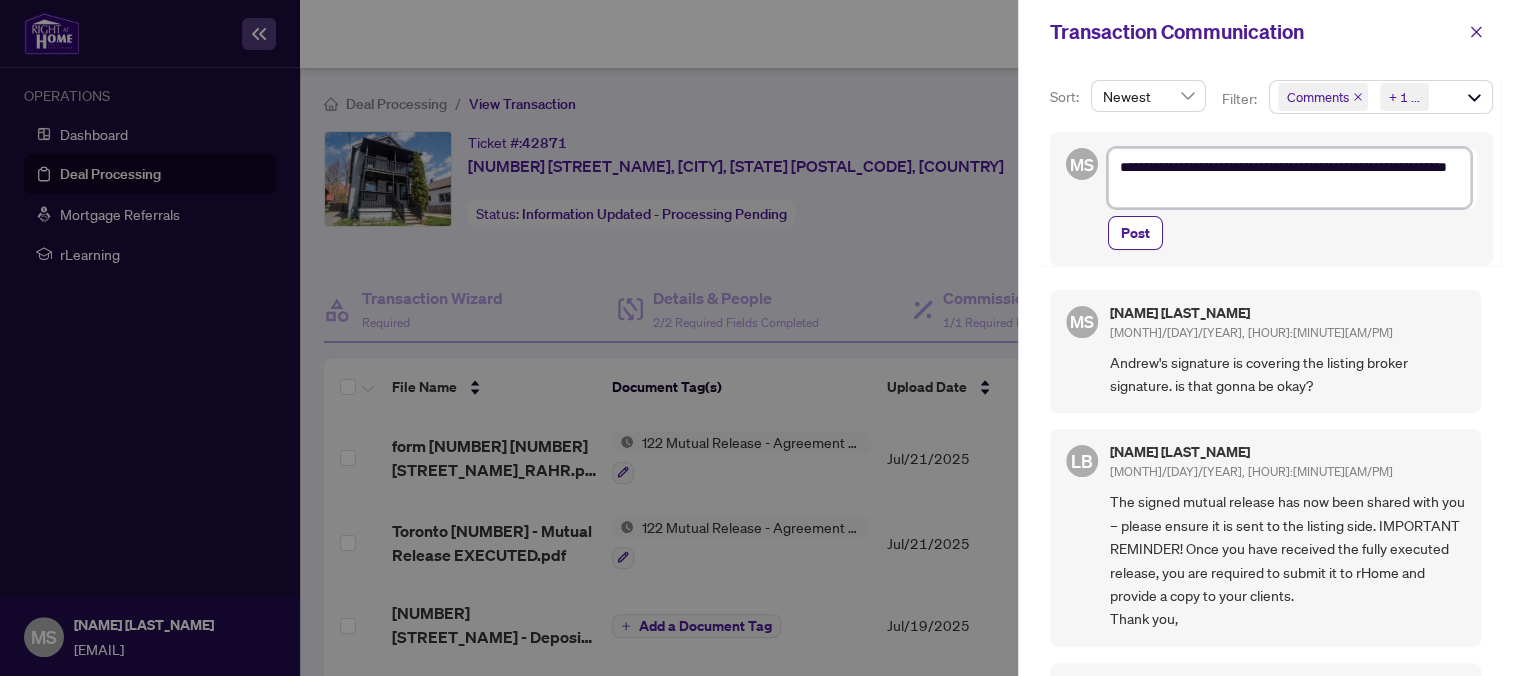 type on "**********" 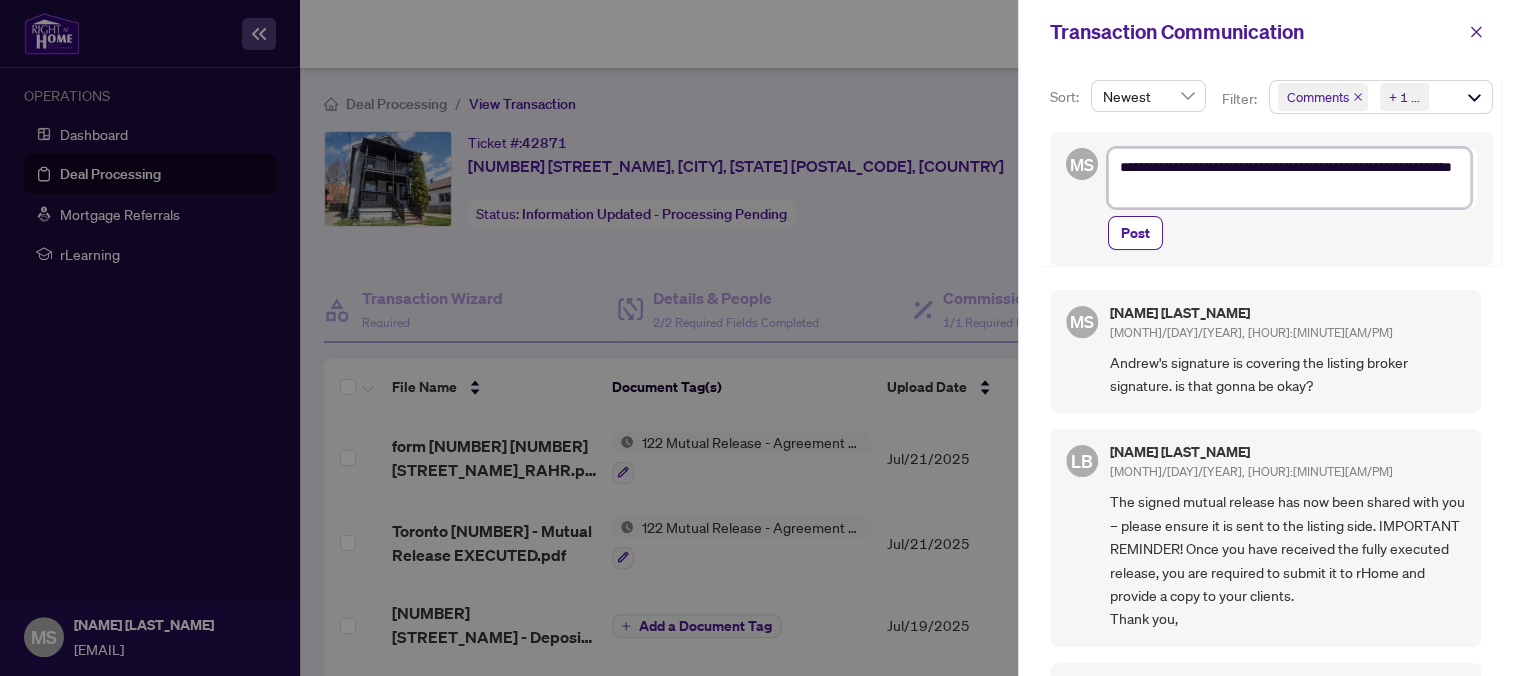 type on "**********" 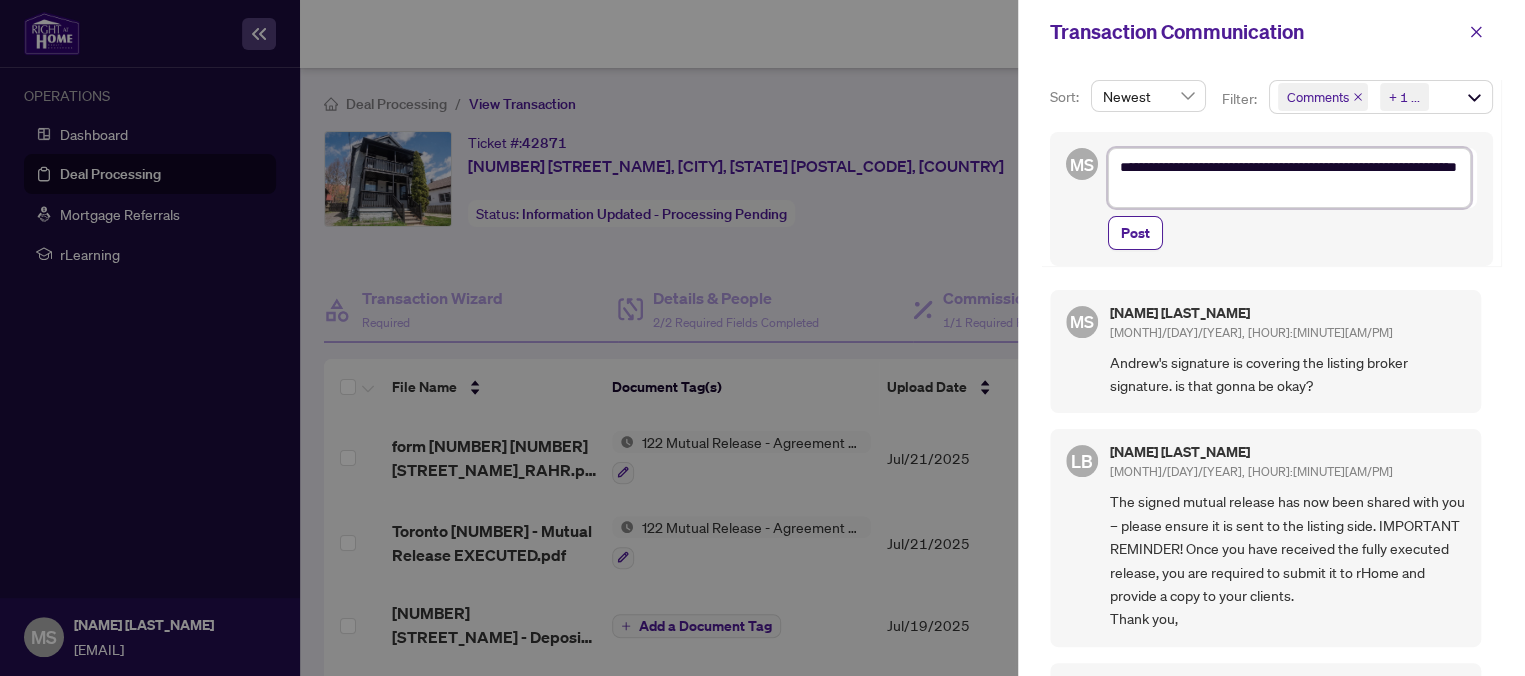 type on "**********" 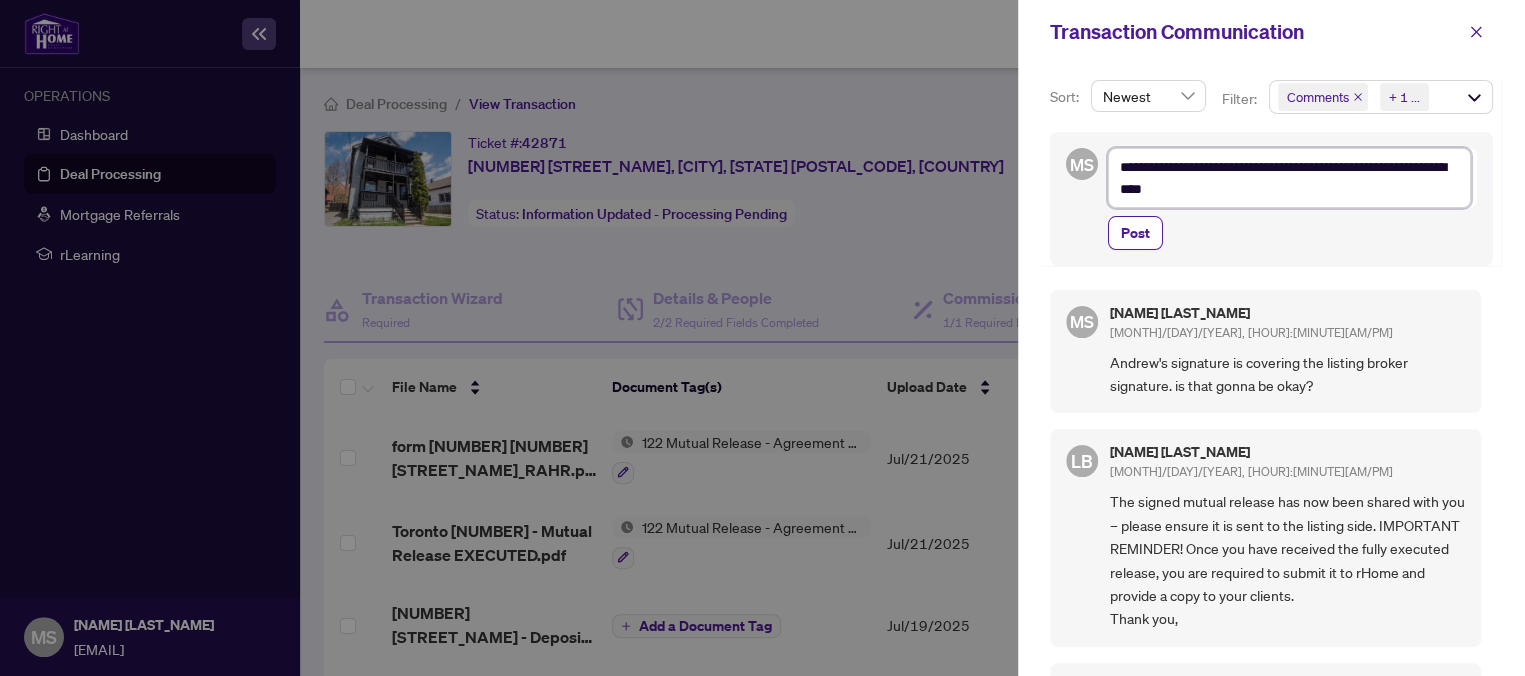 type on "**********" 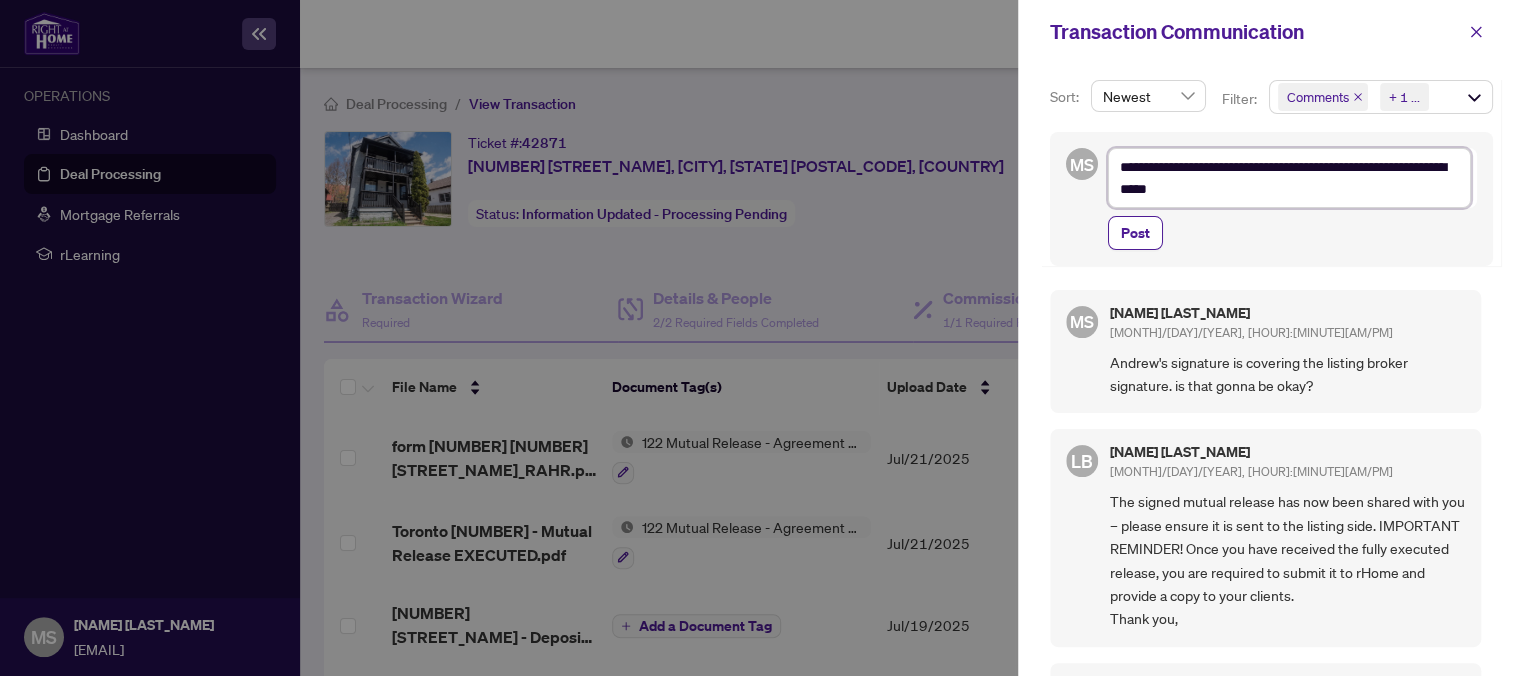 type on "**********" 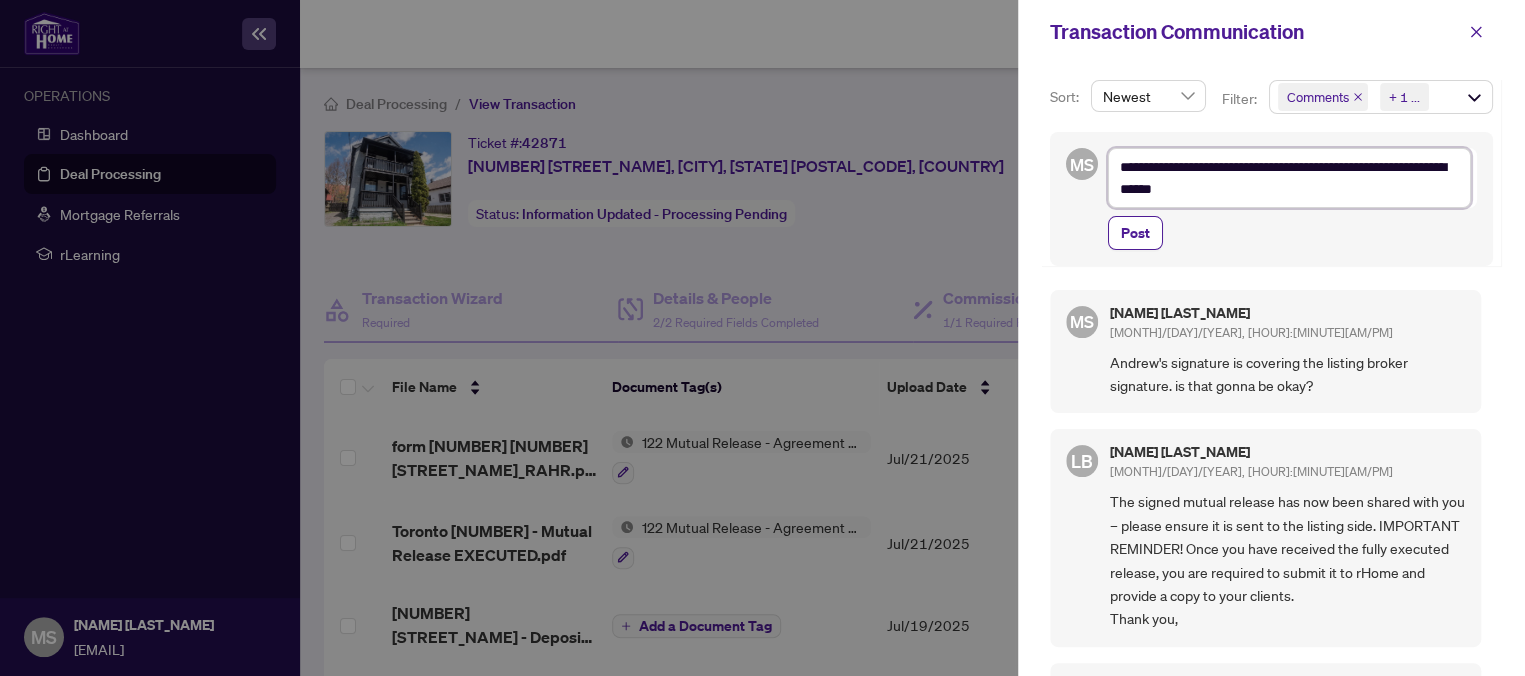 type on "**********" 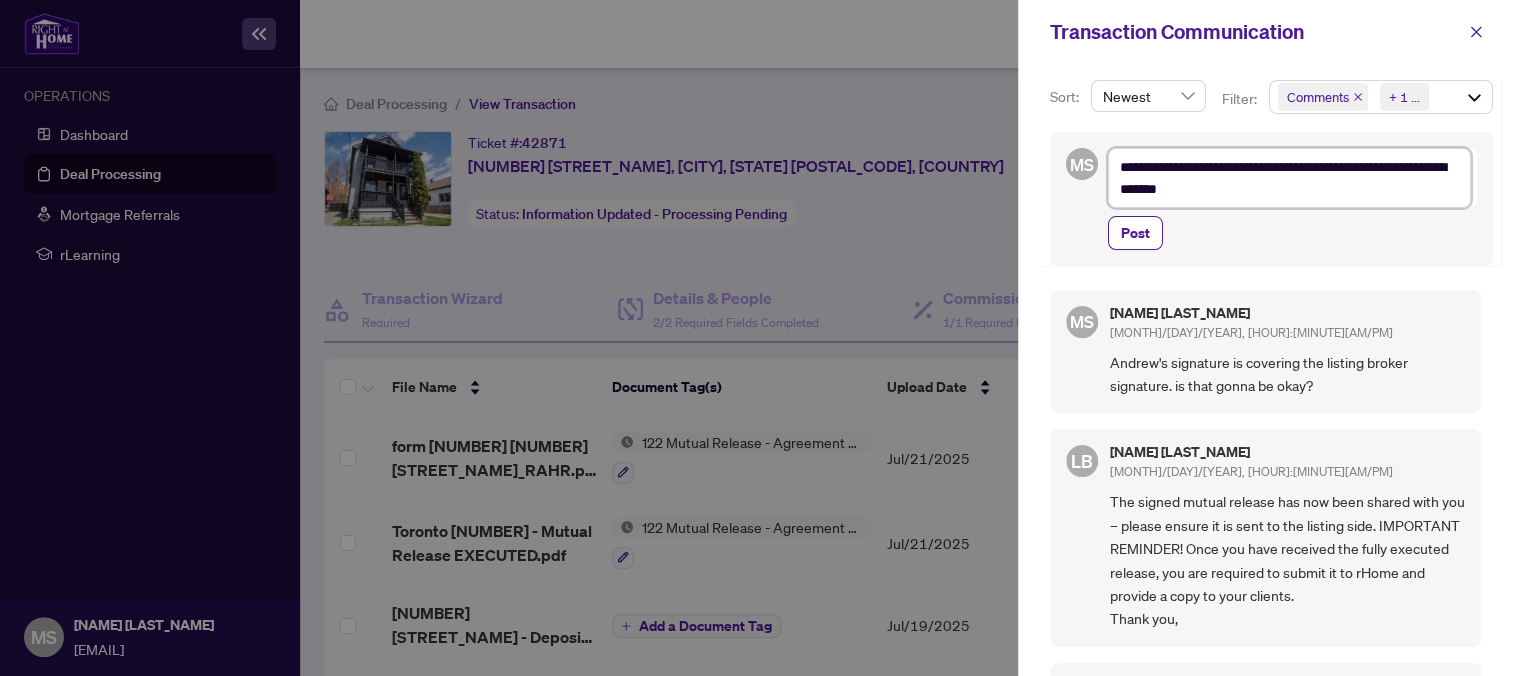 type on "**********" 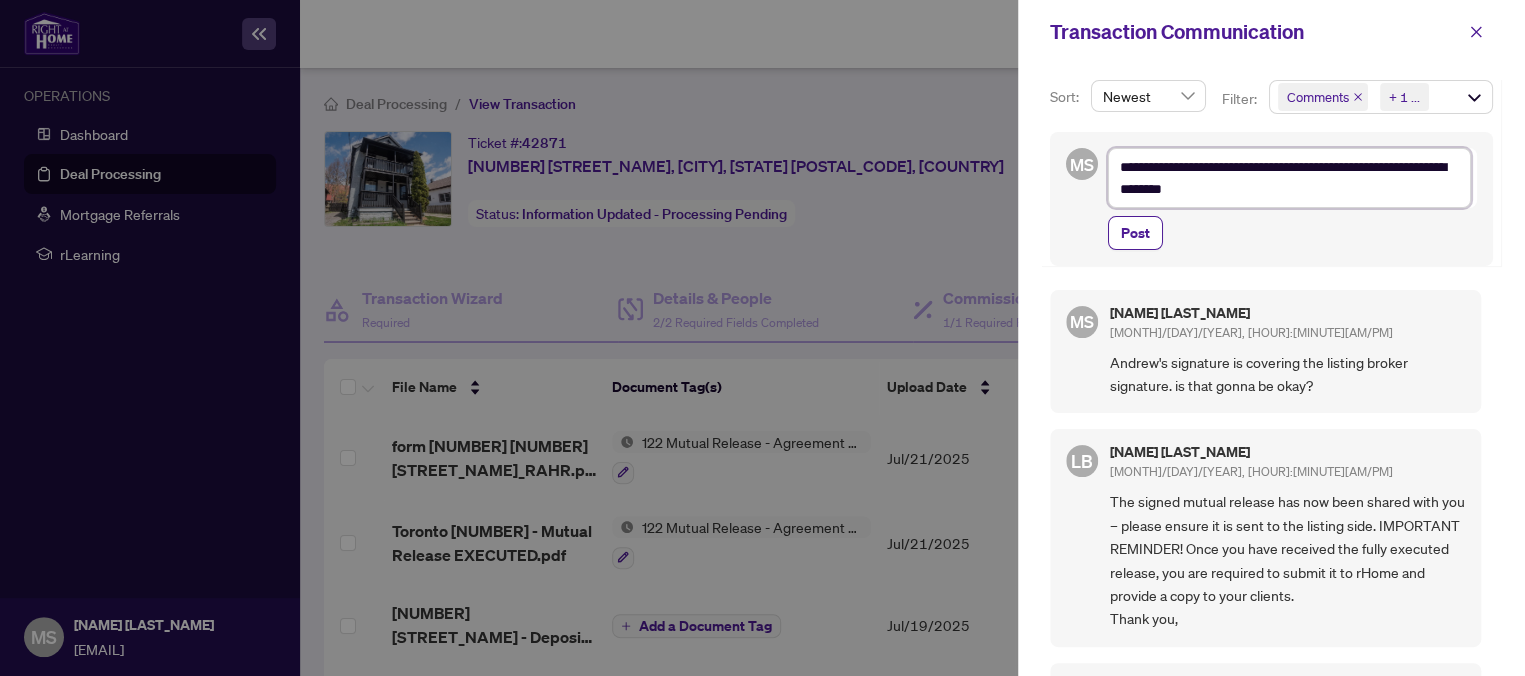 type on "**********" 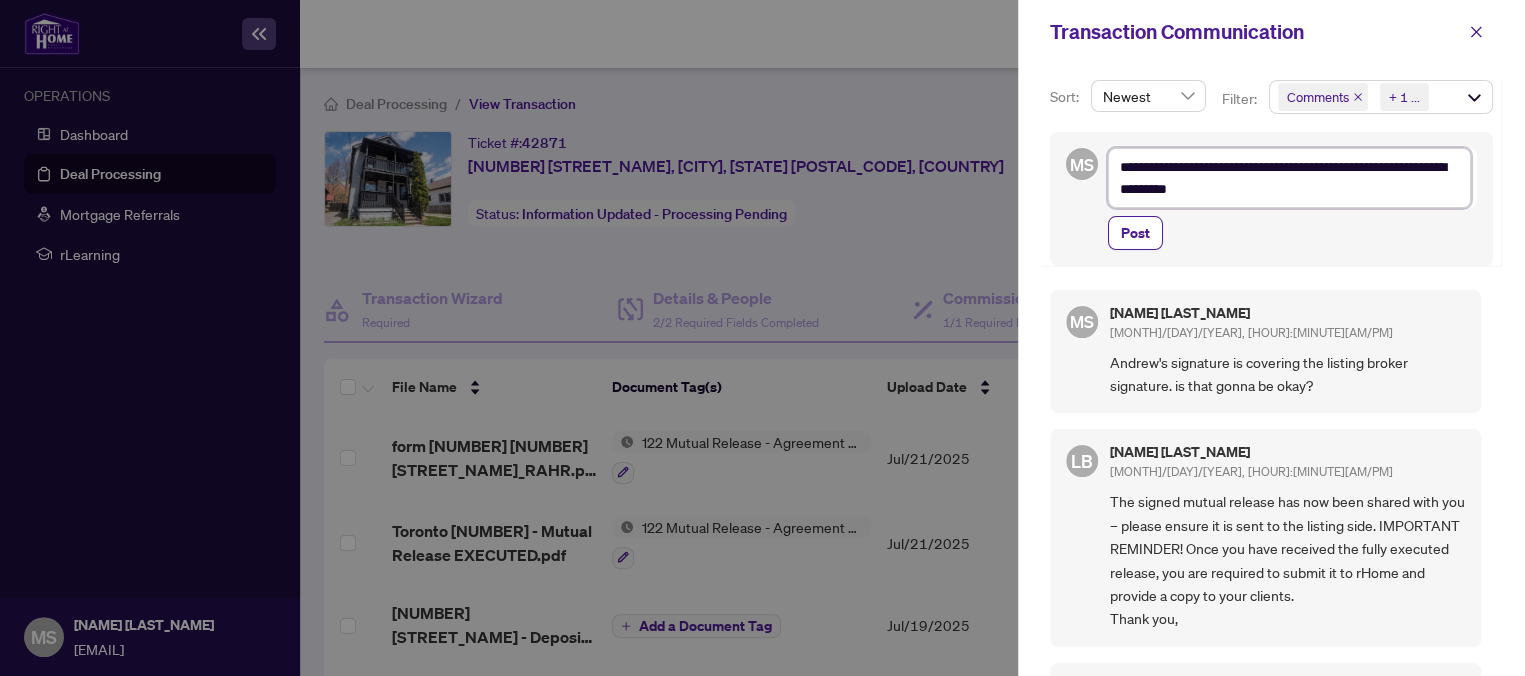 type on "**********" 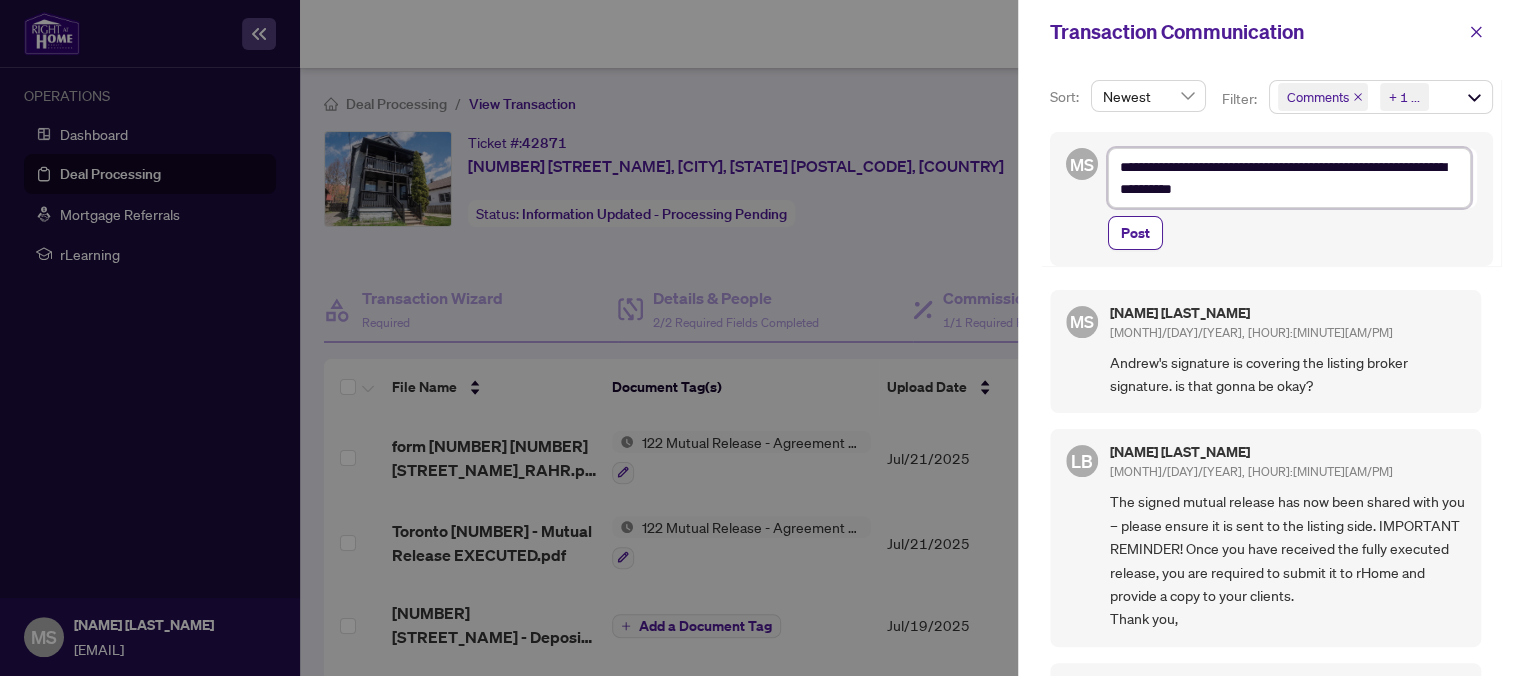 type on "**********" 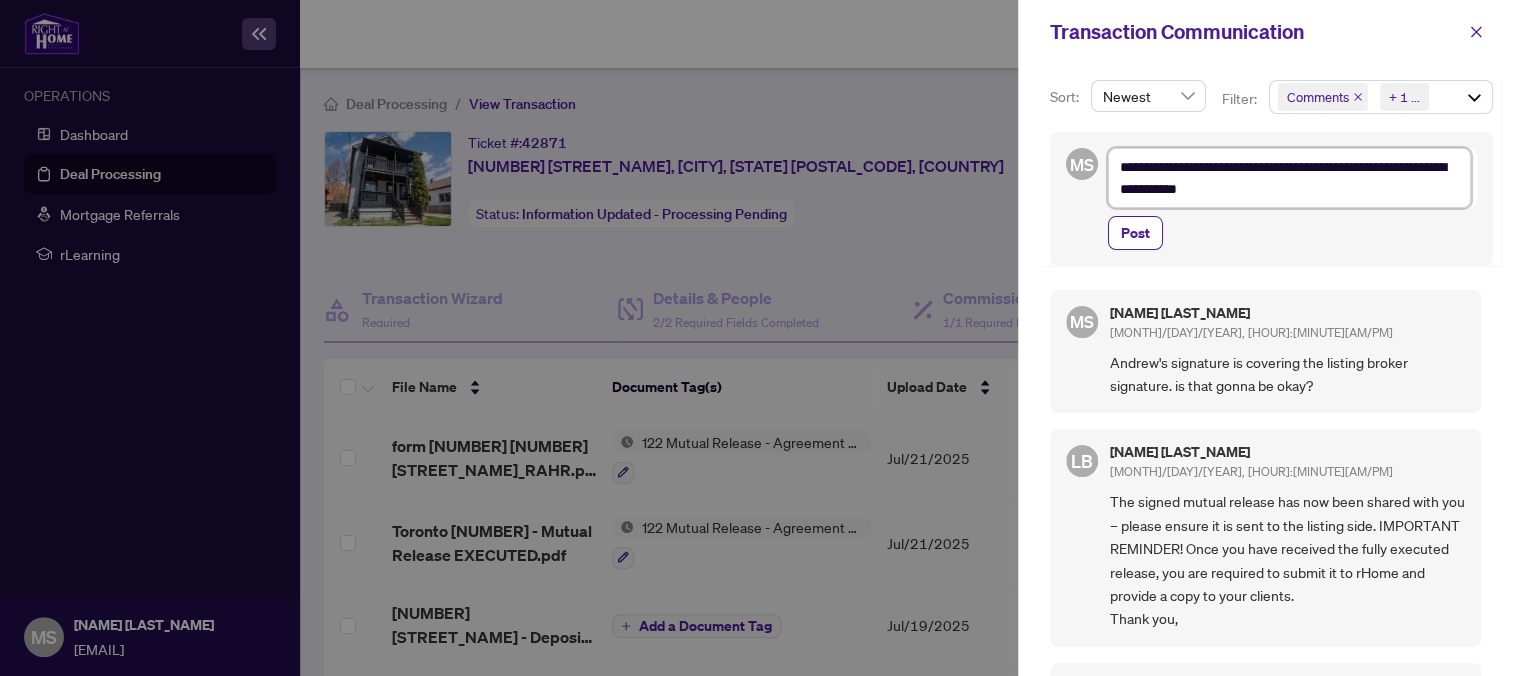 type on "**********" 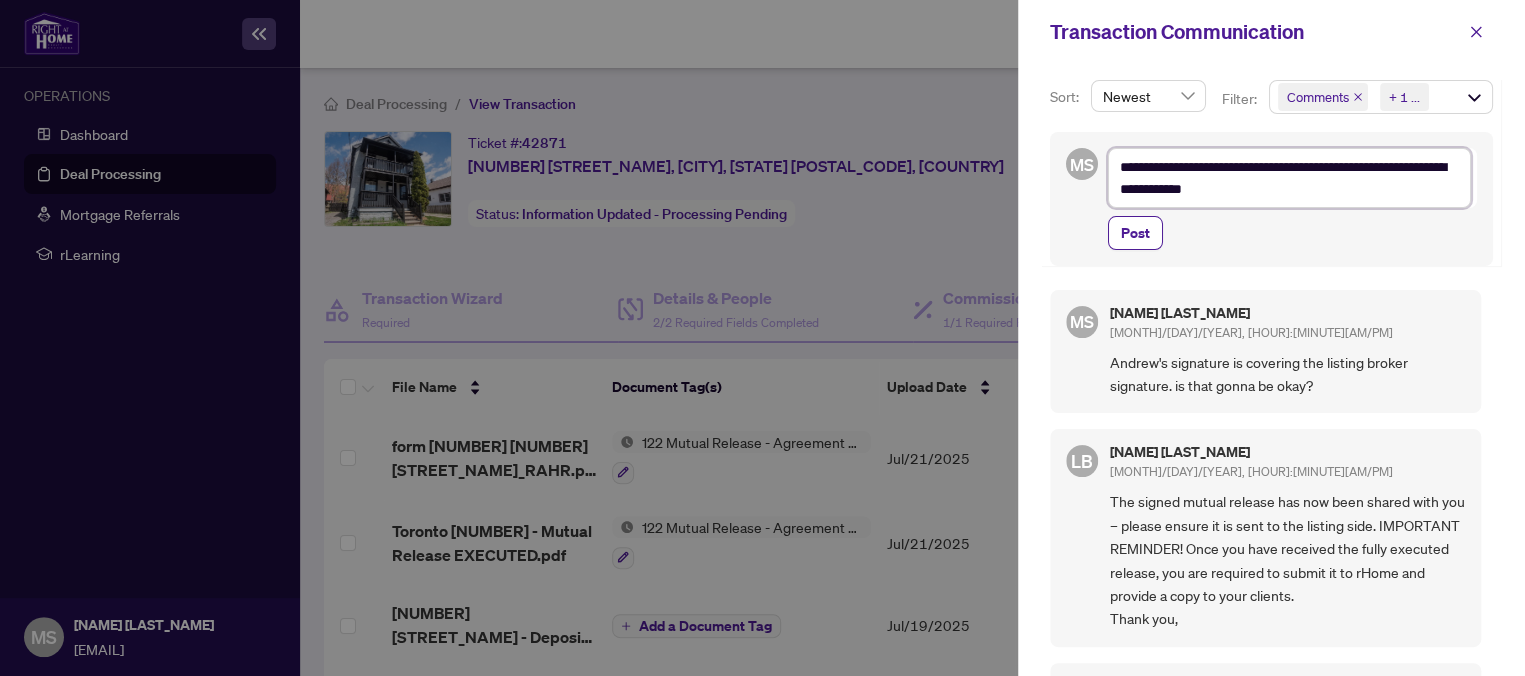 type on "**********" 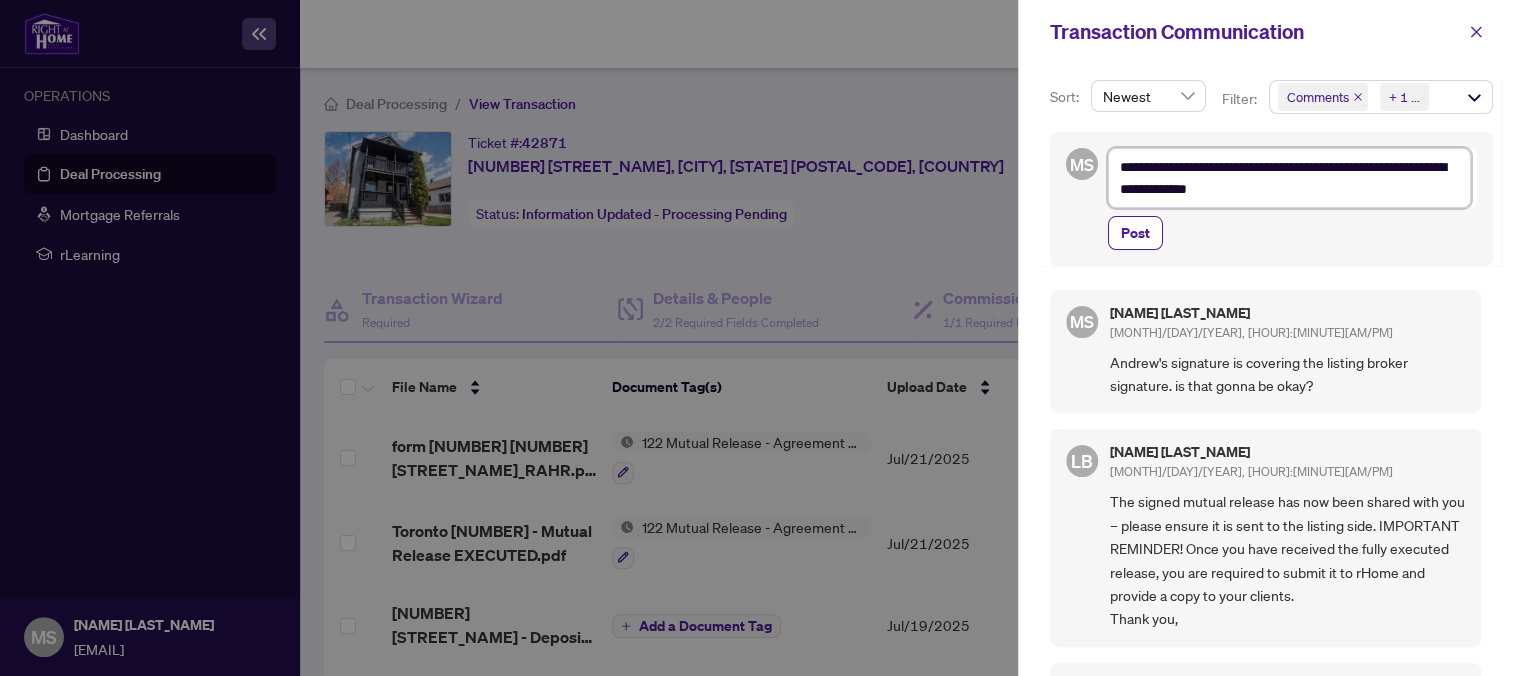 type on "**********" 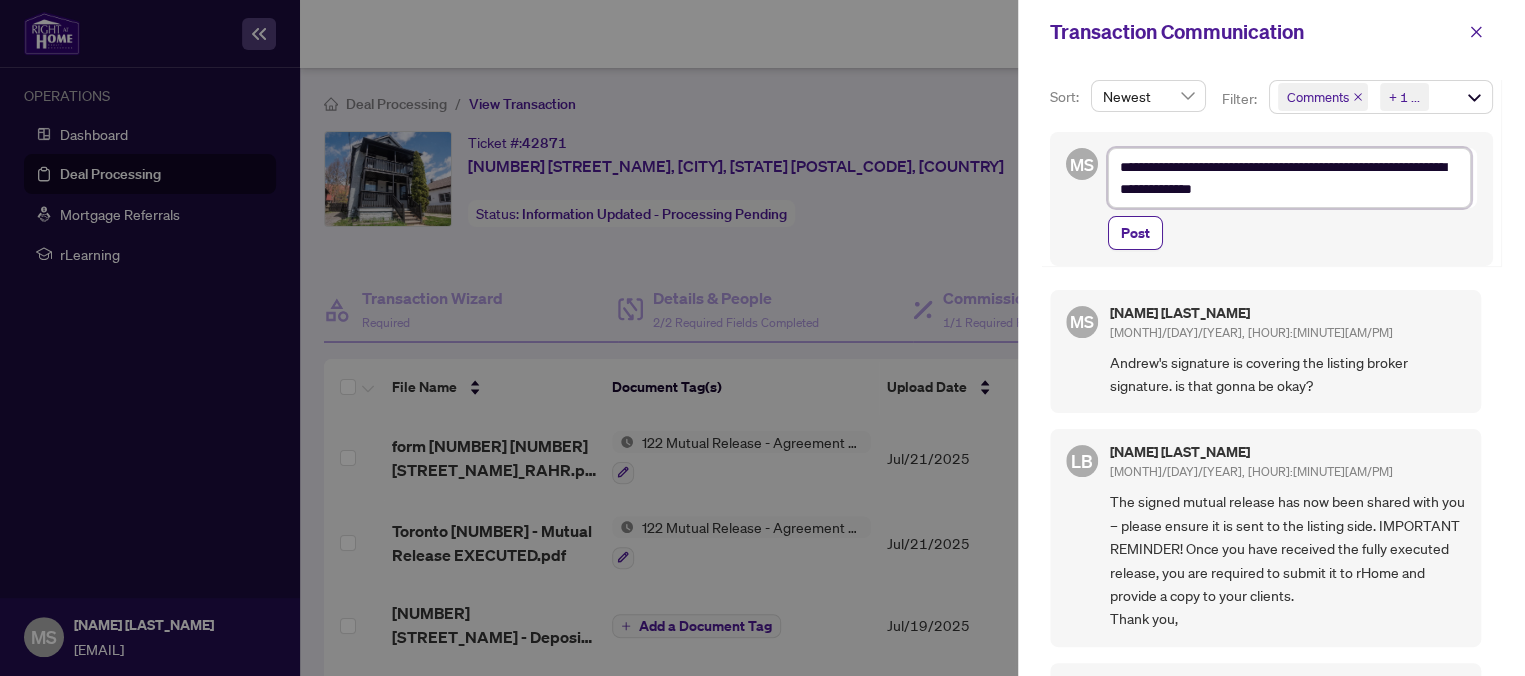 type on "**********" 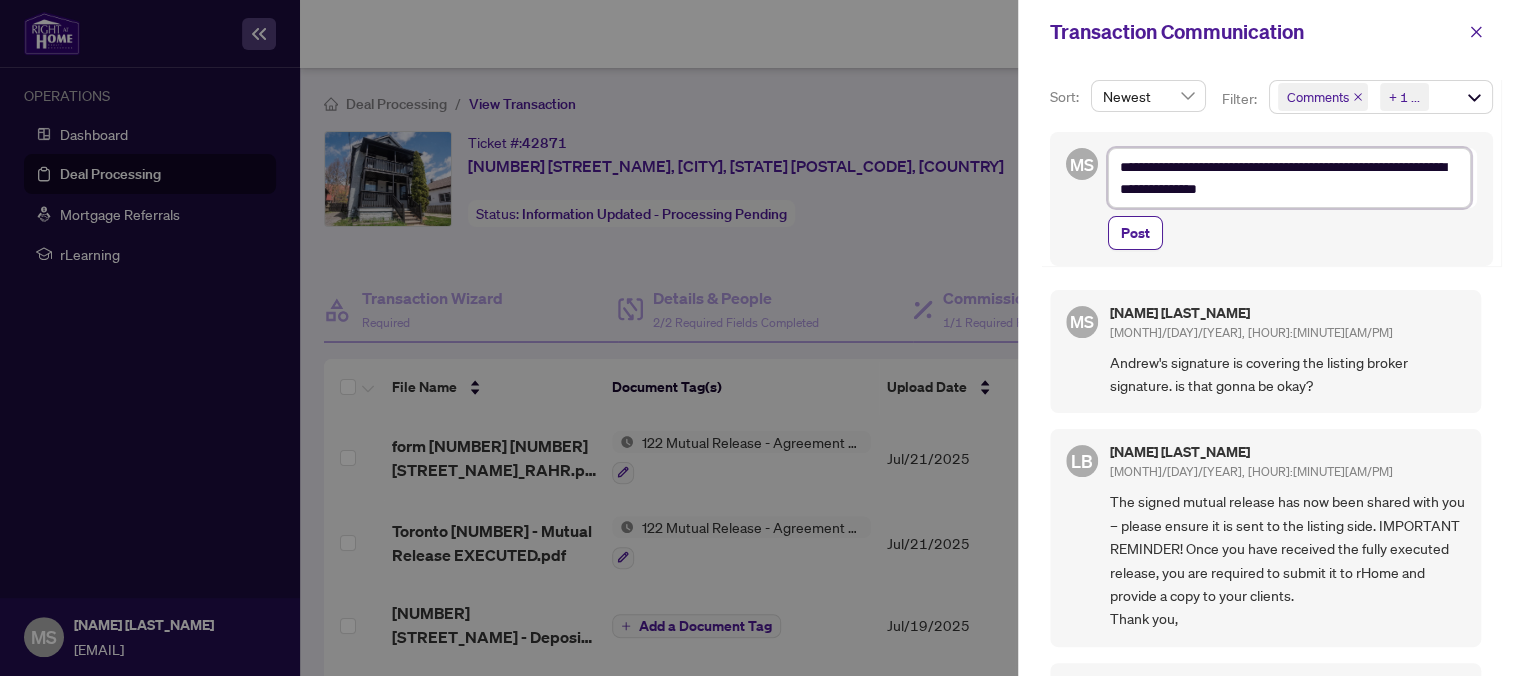 type on "**********" 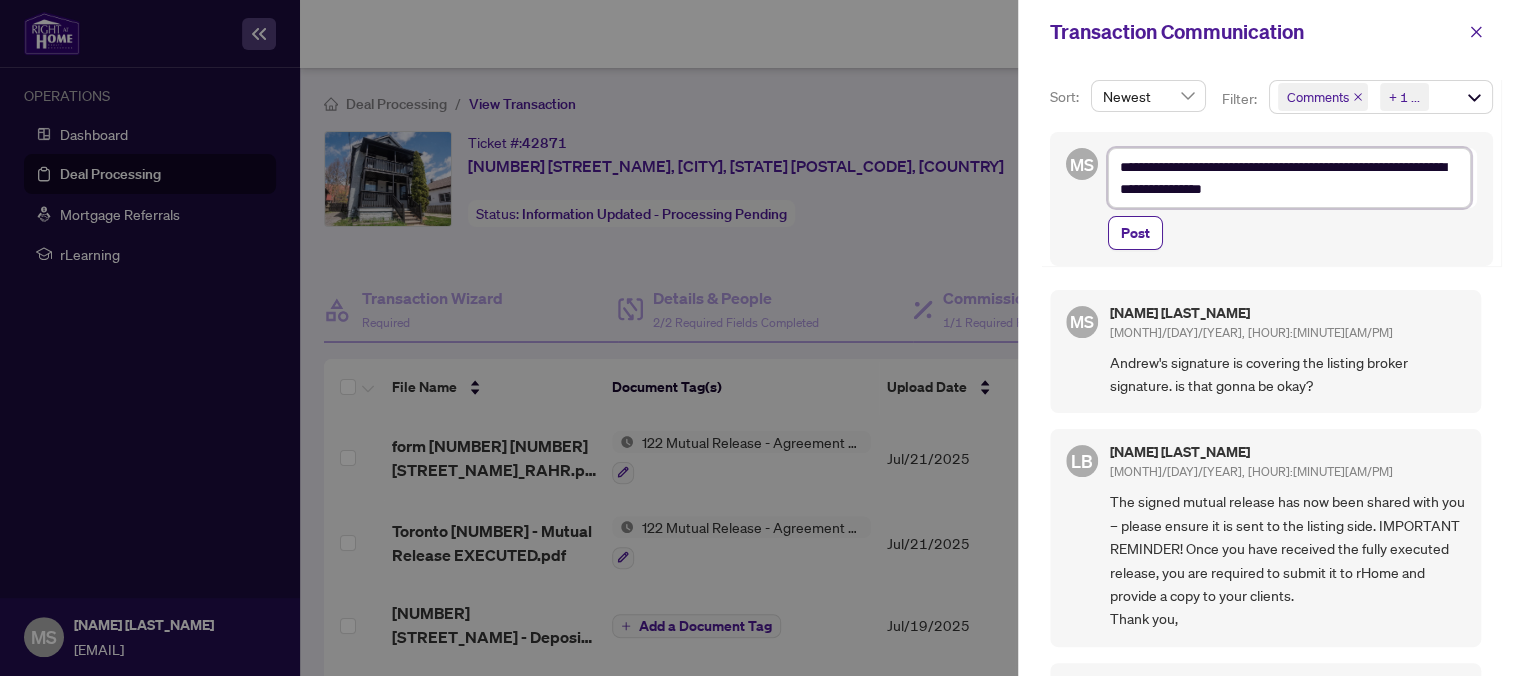 type on "**********" 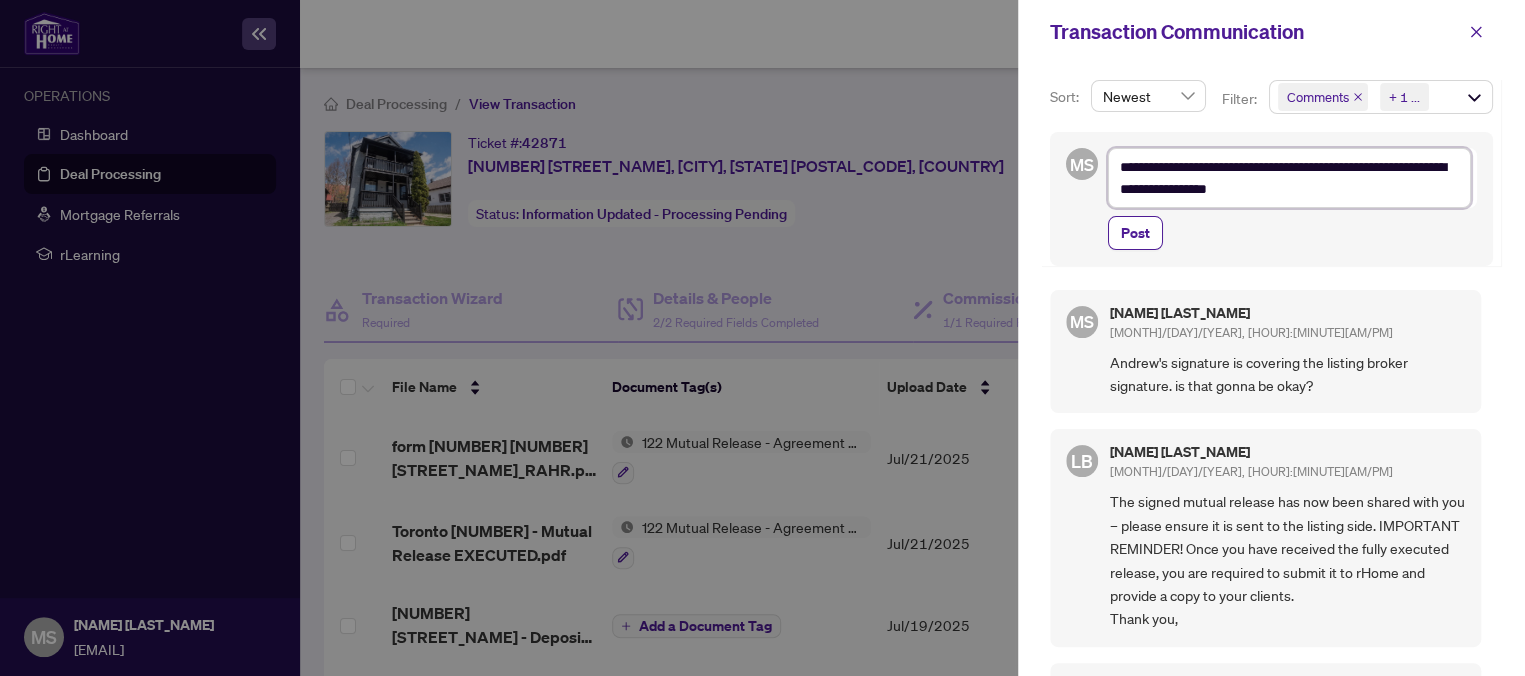 type on "**********" 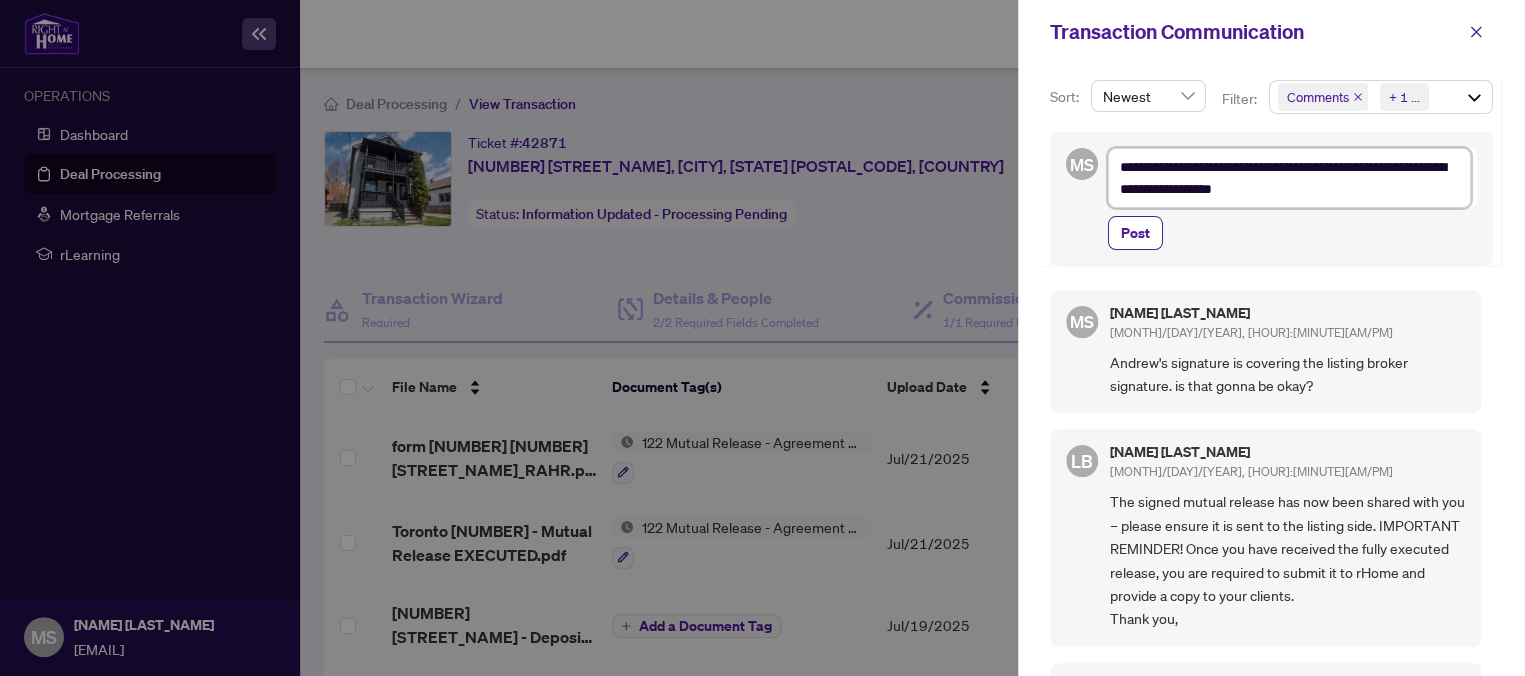 type on "**********" 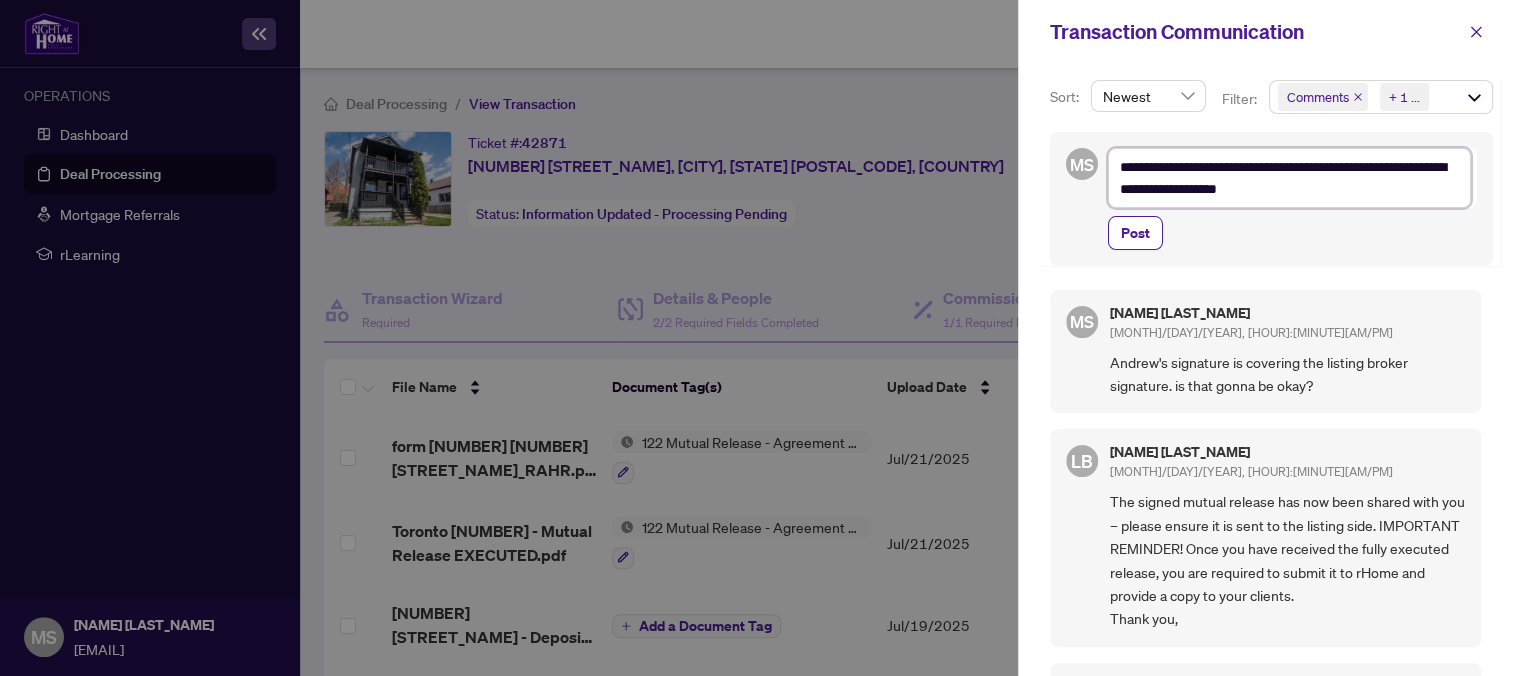 type on "**********" 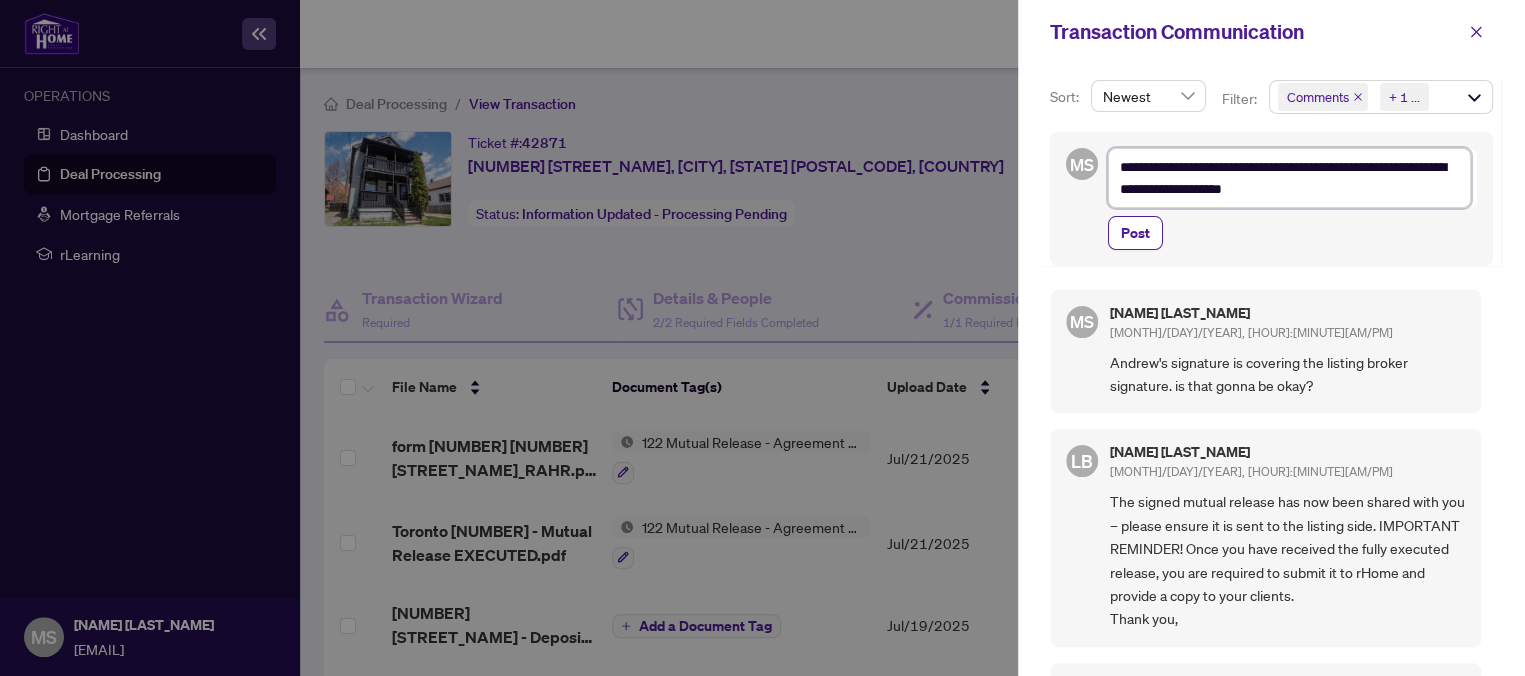 type on "**********" 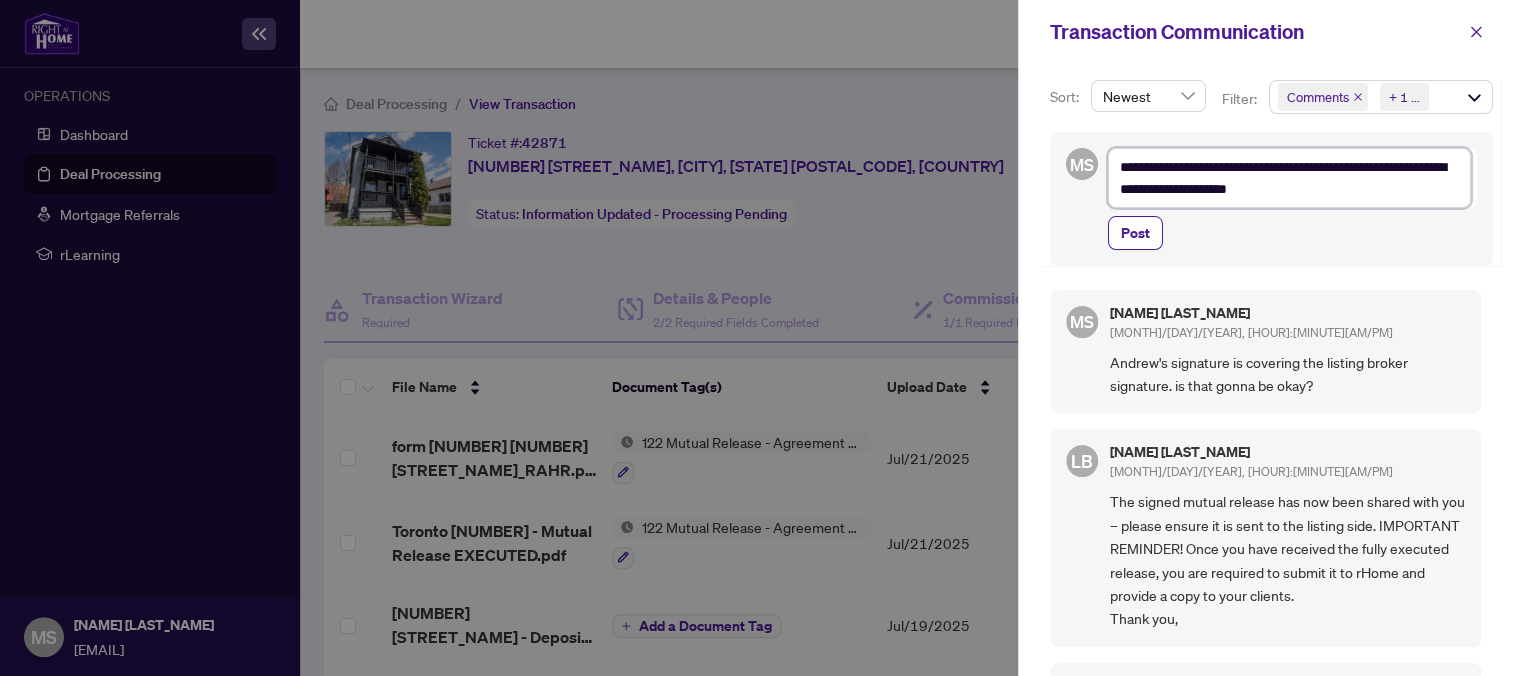 type on "**********" 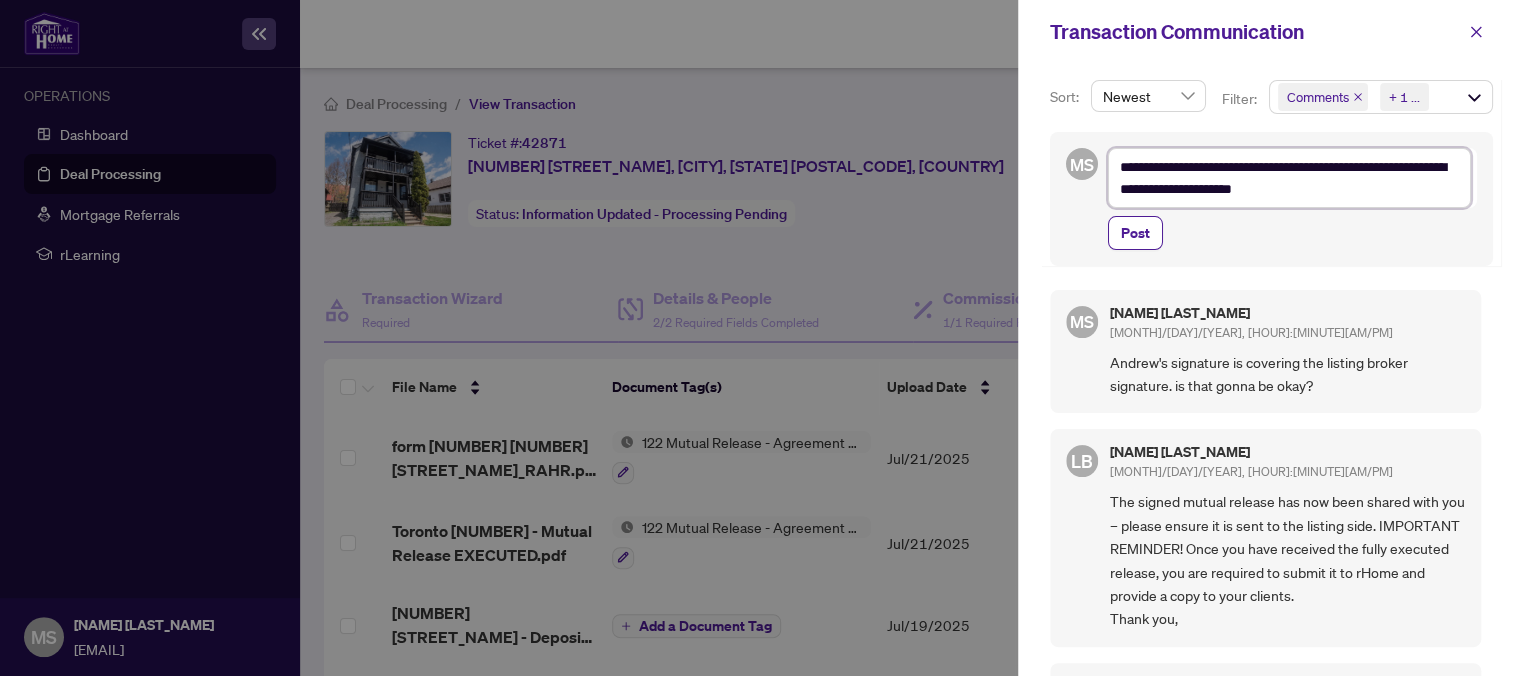 type on "**********" 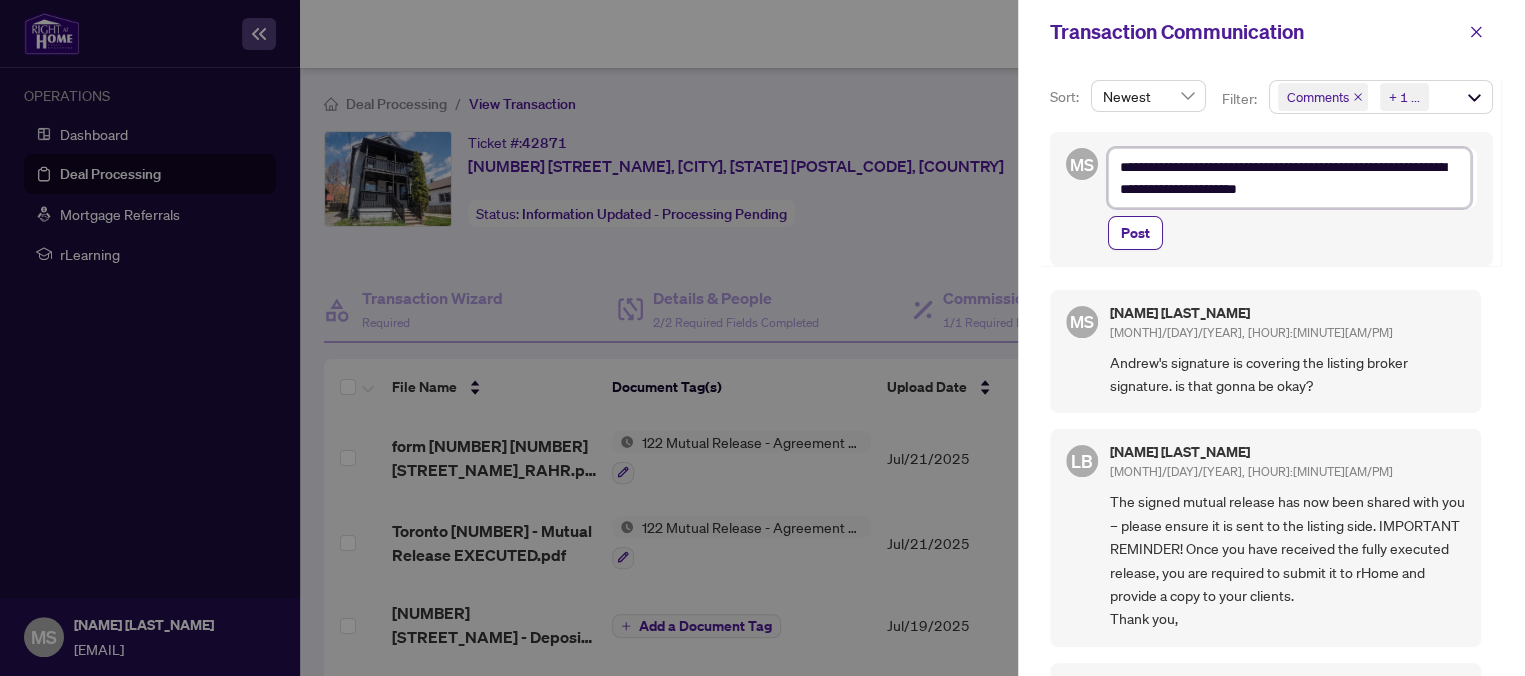 type on "**********" 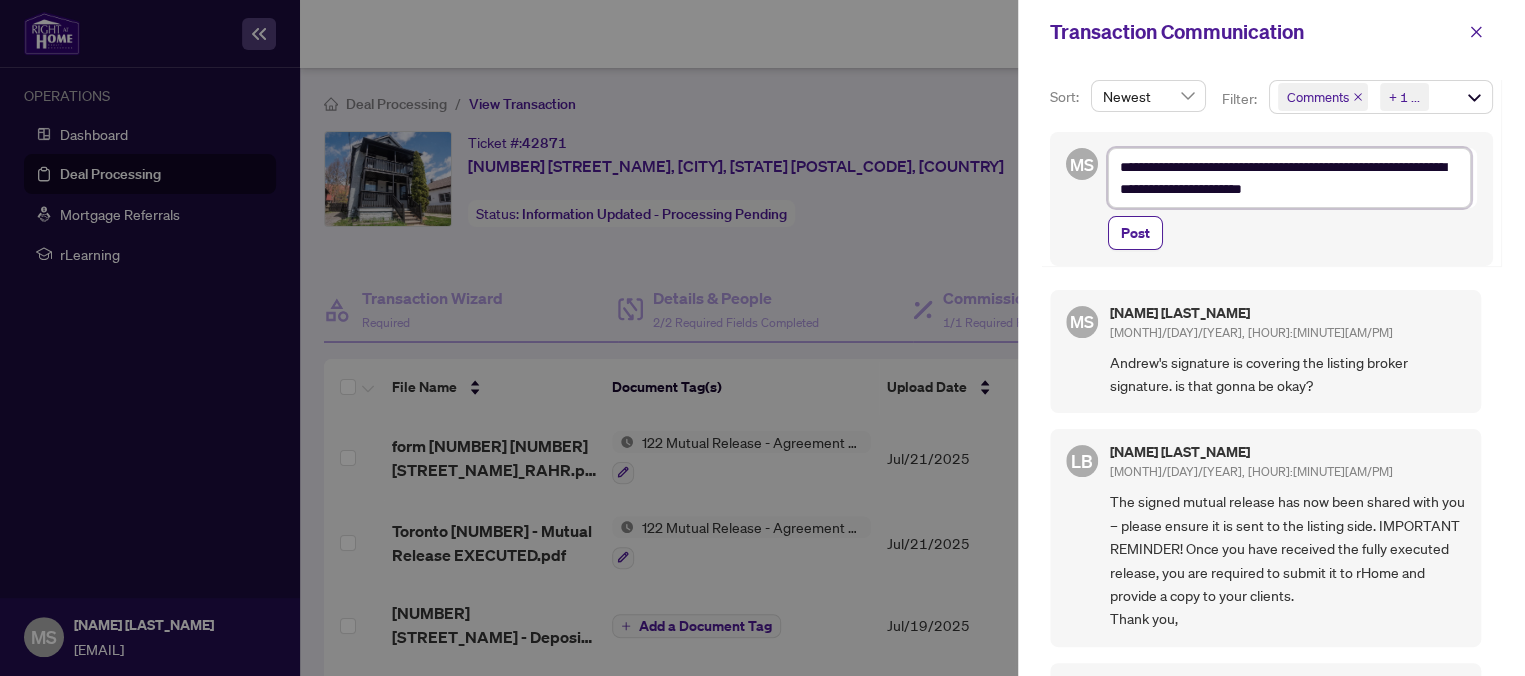 type on "**********" 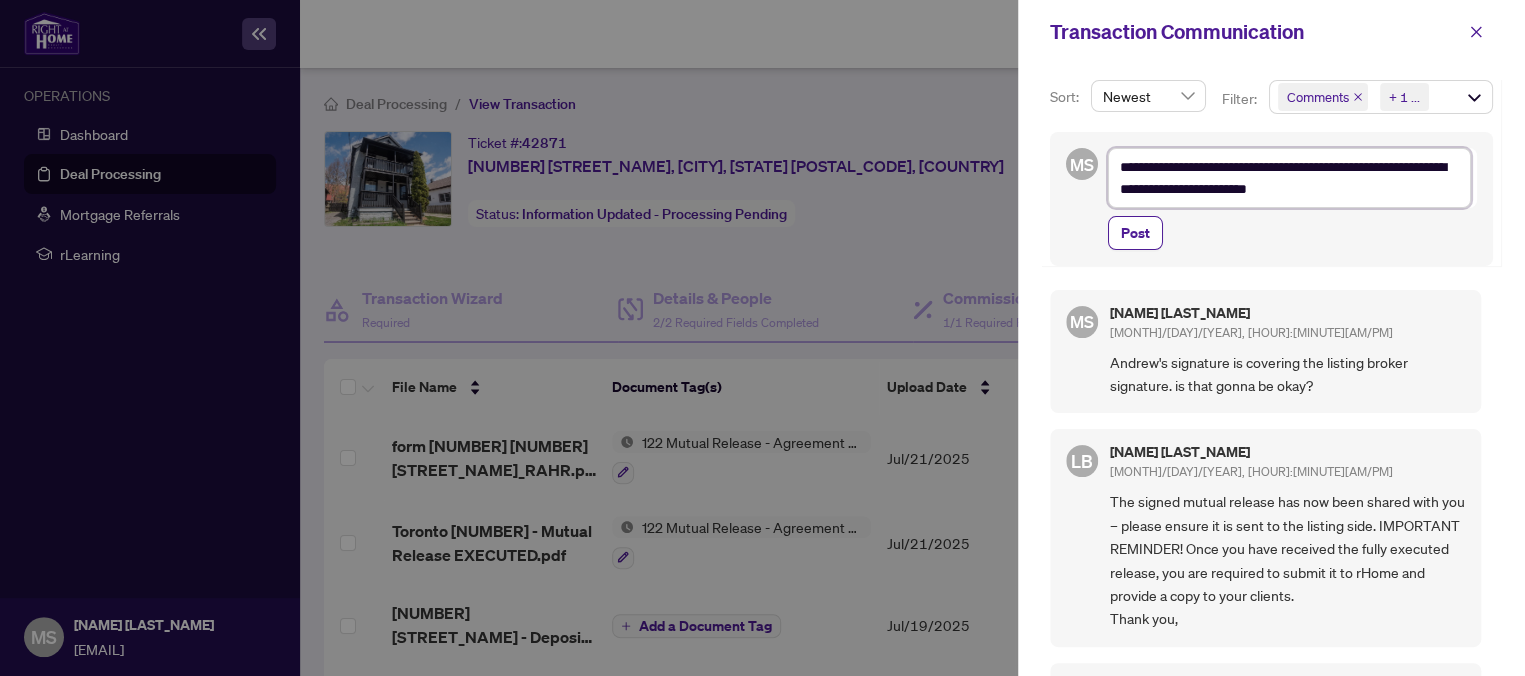 type on "**********" 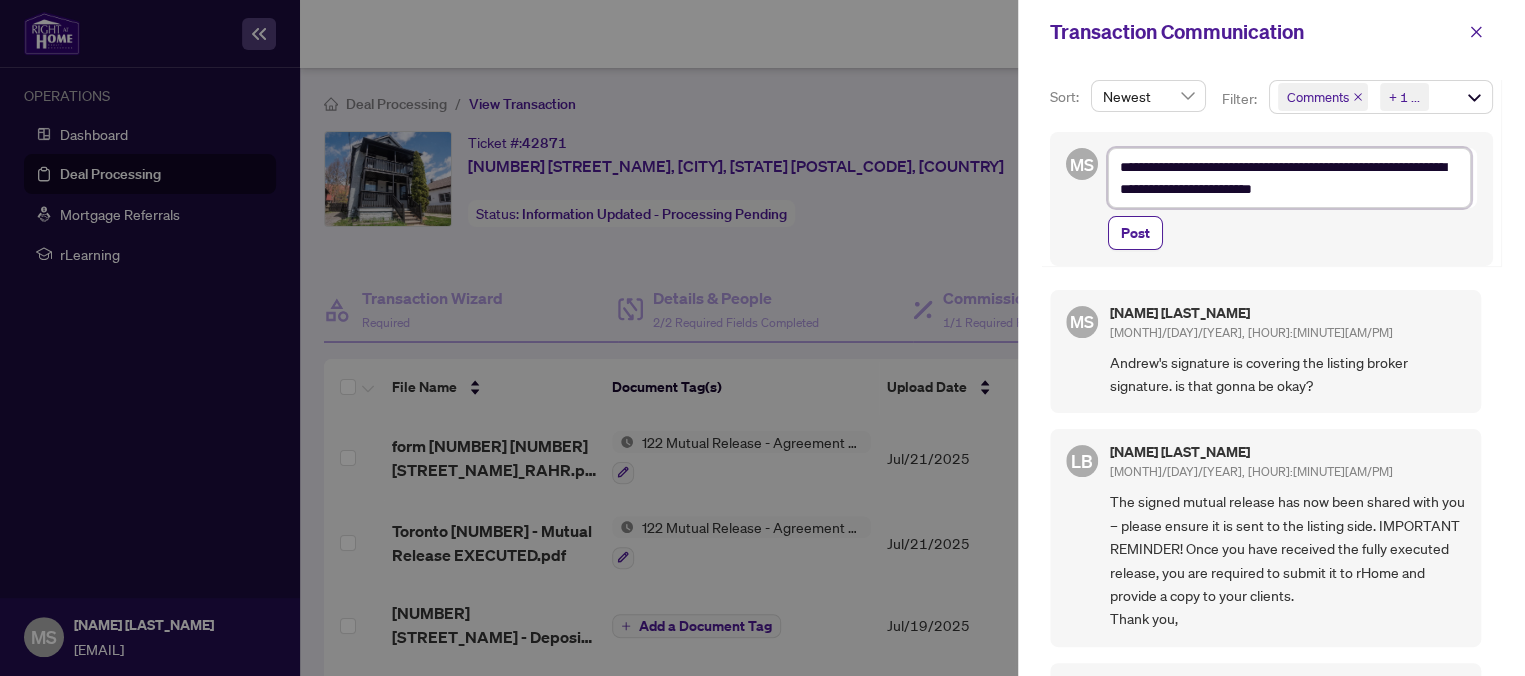 type on "**********" 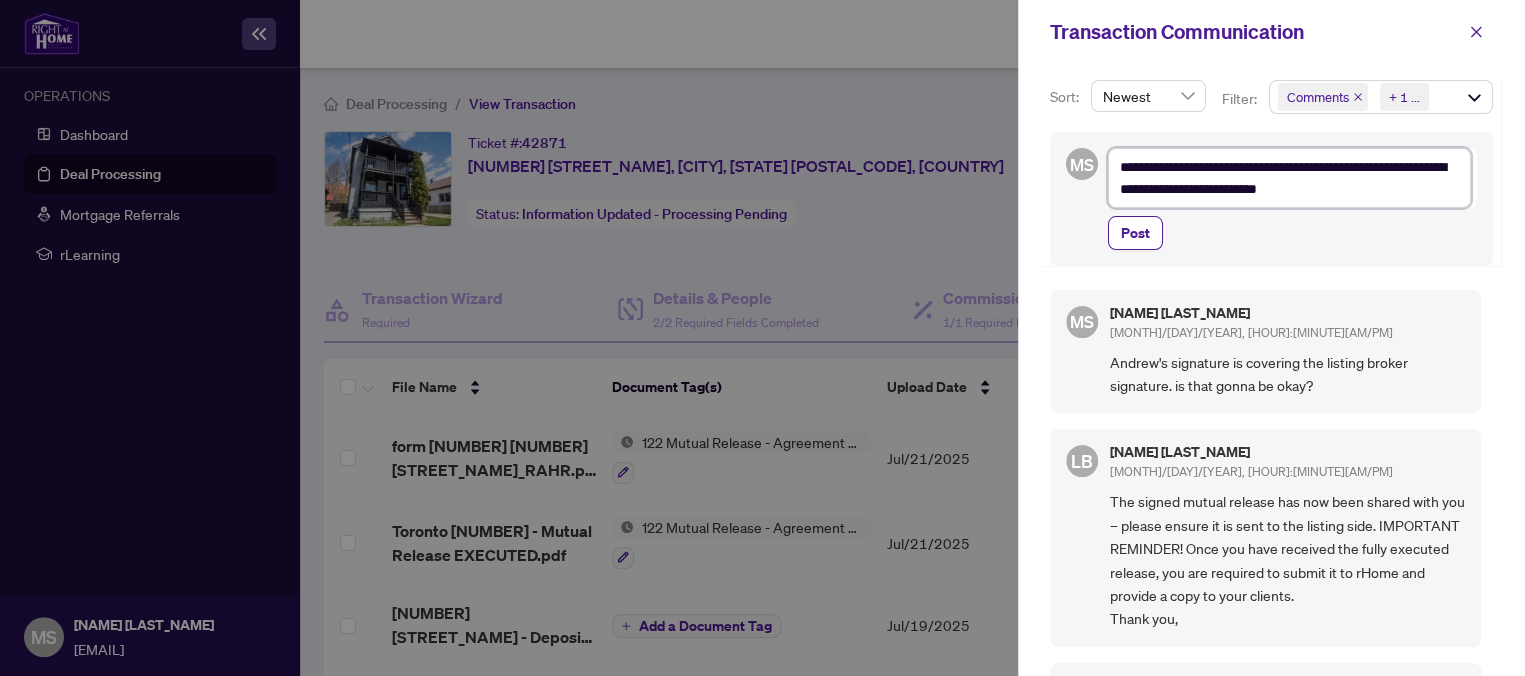 type on "**********" 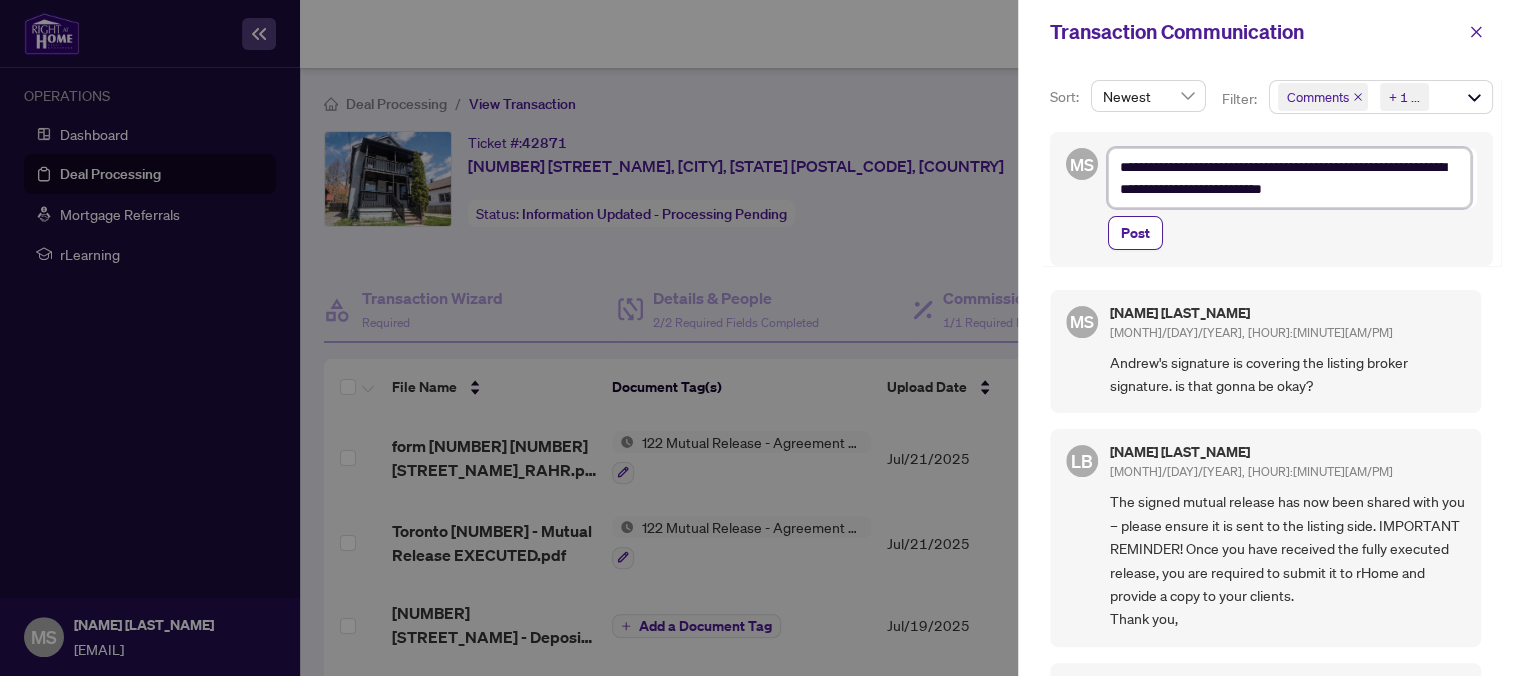 type on "**********" 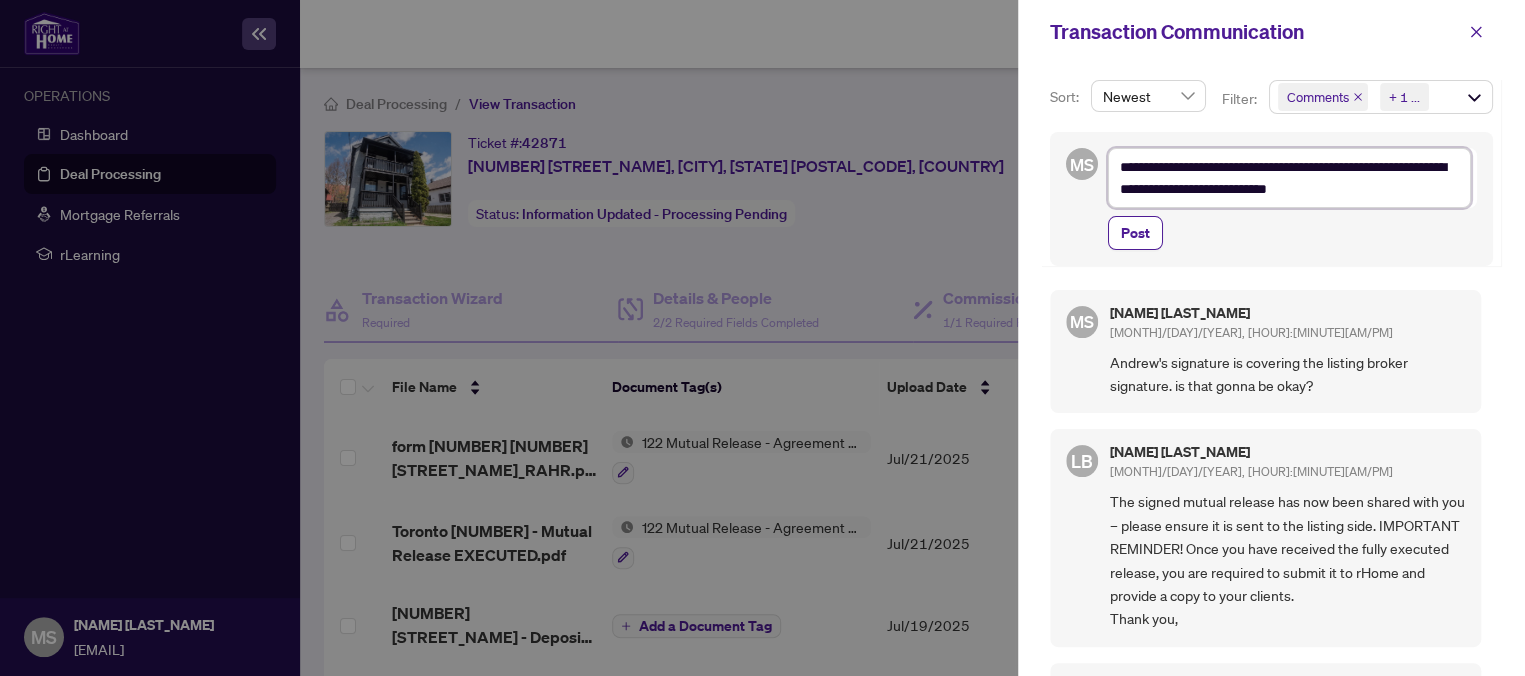 type on "**********" 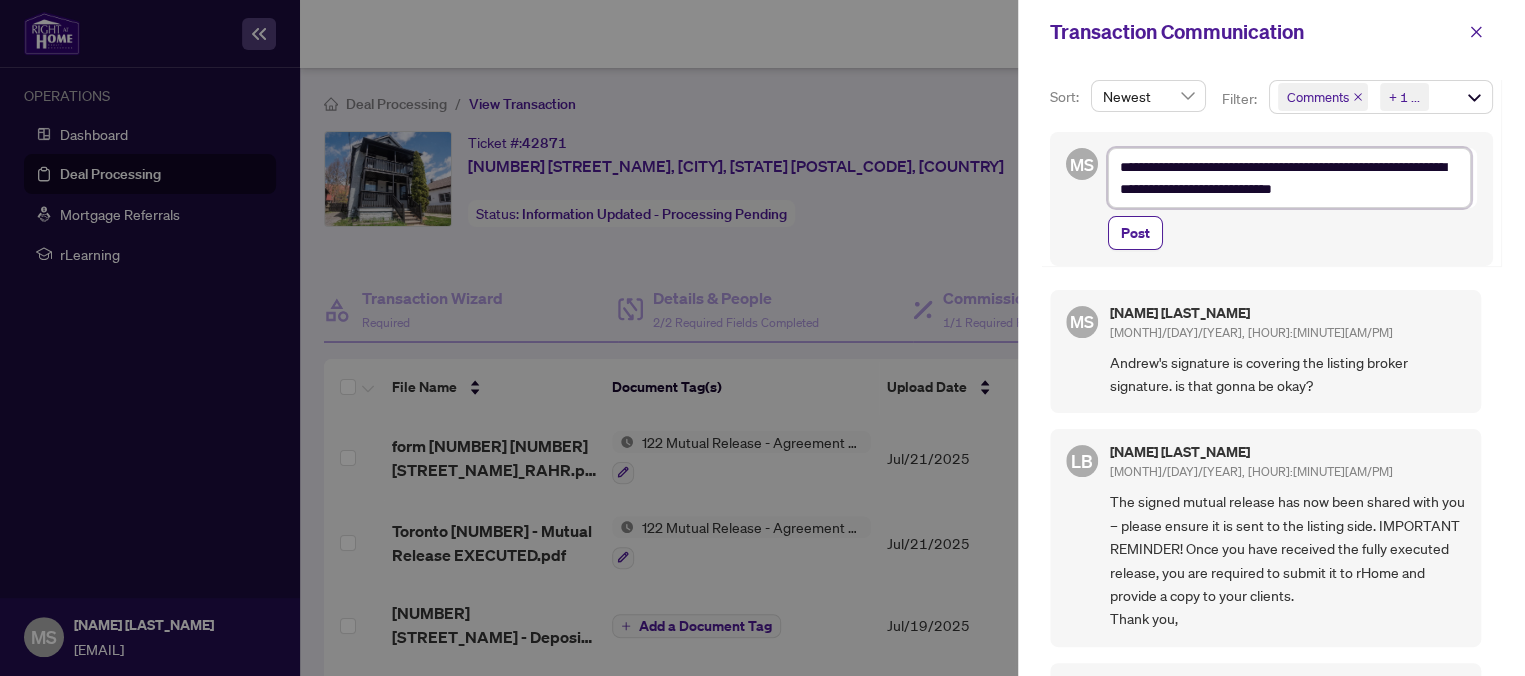 type on "**********" 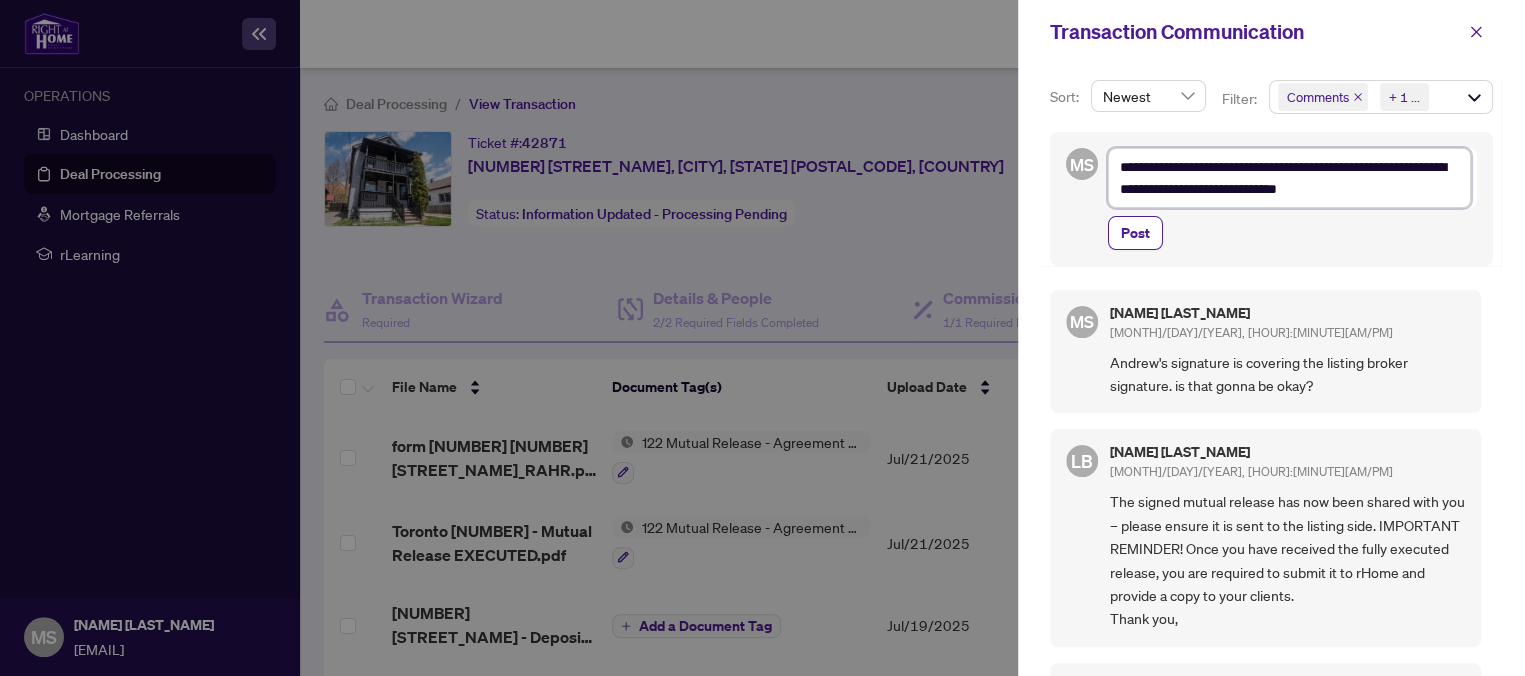 type on "**********" 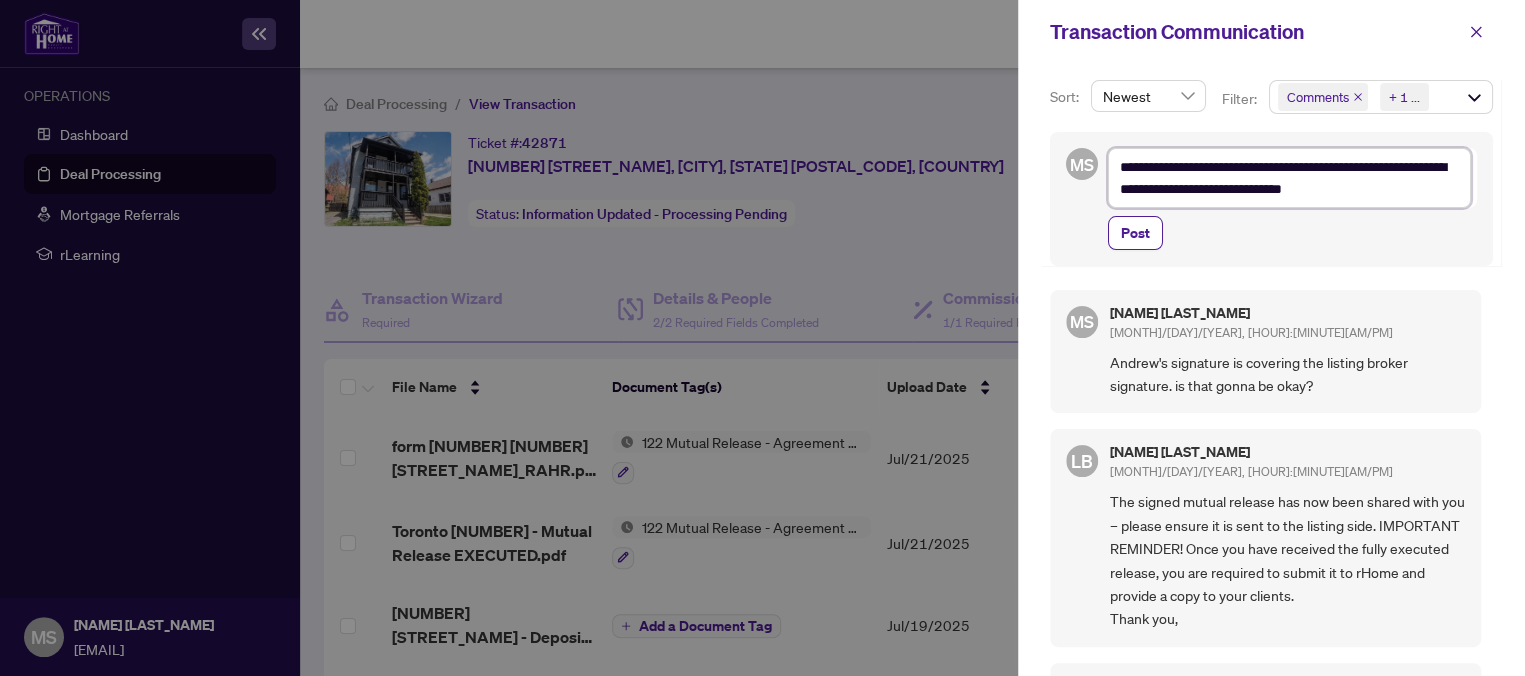 type on "**********" 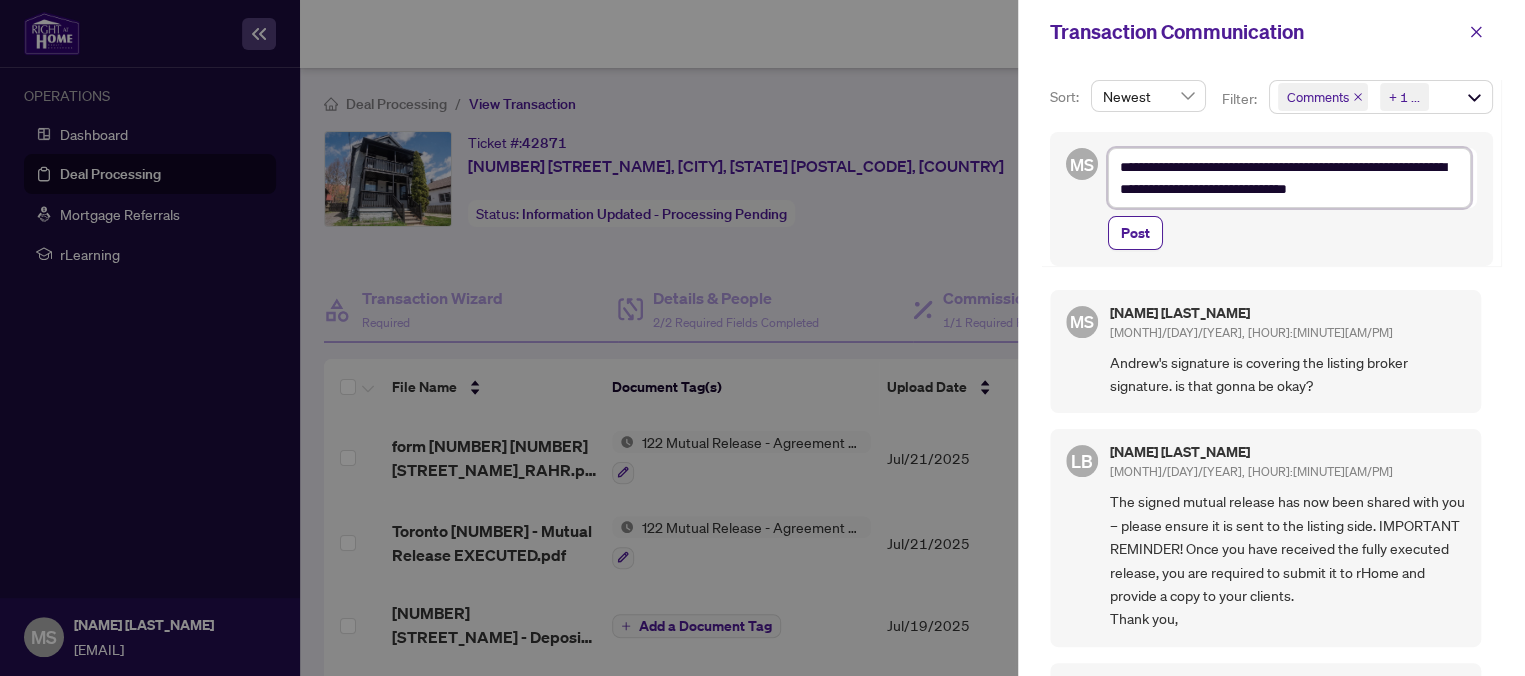 type on "**********" 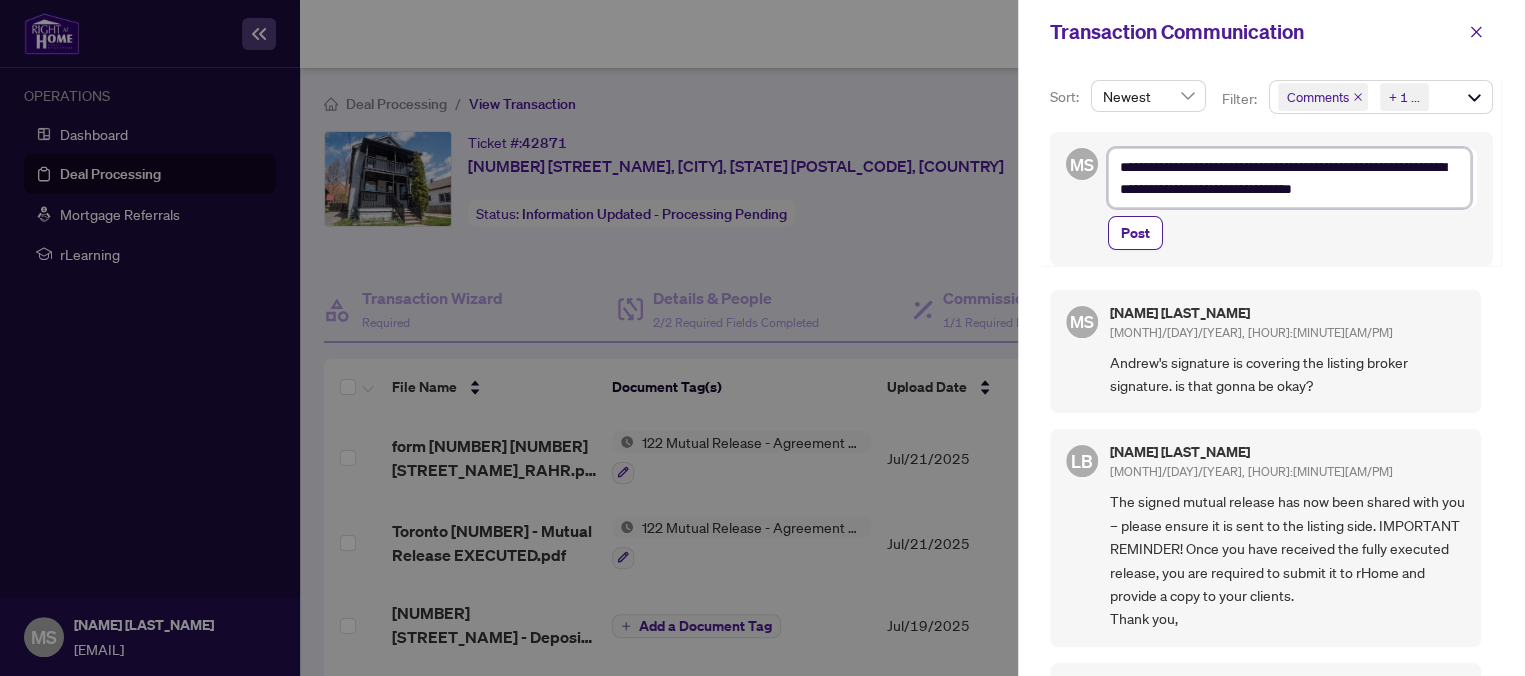 type on "**********" 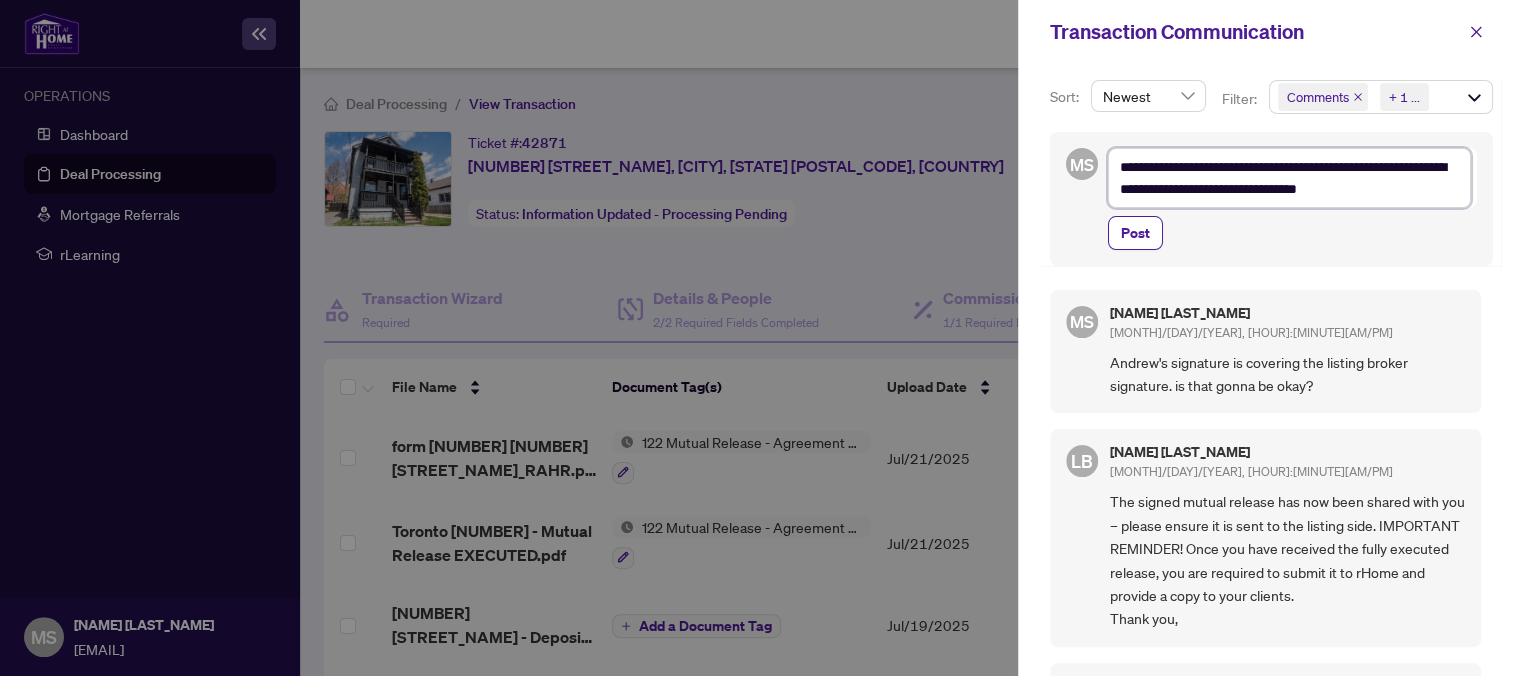 type 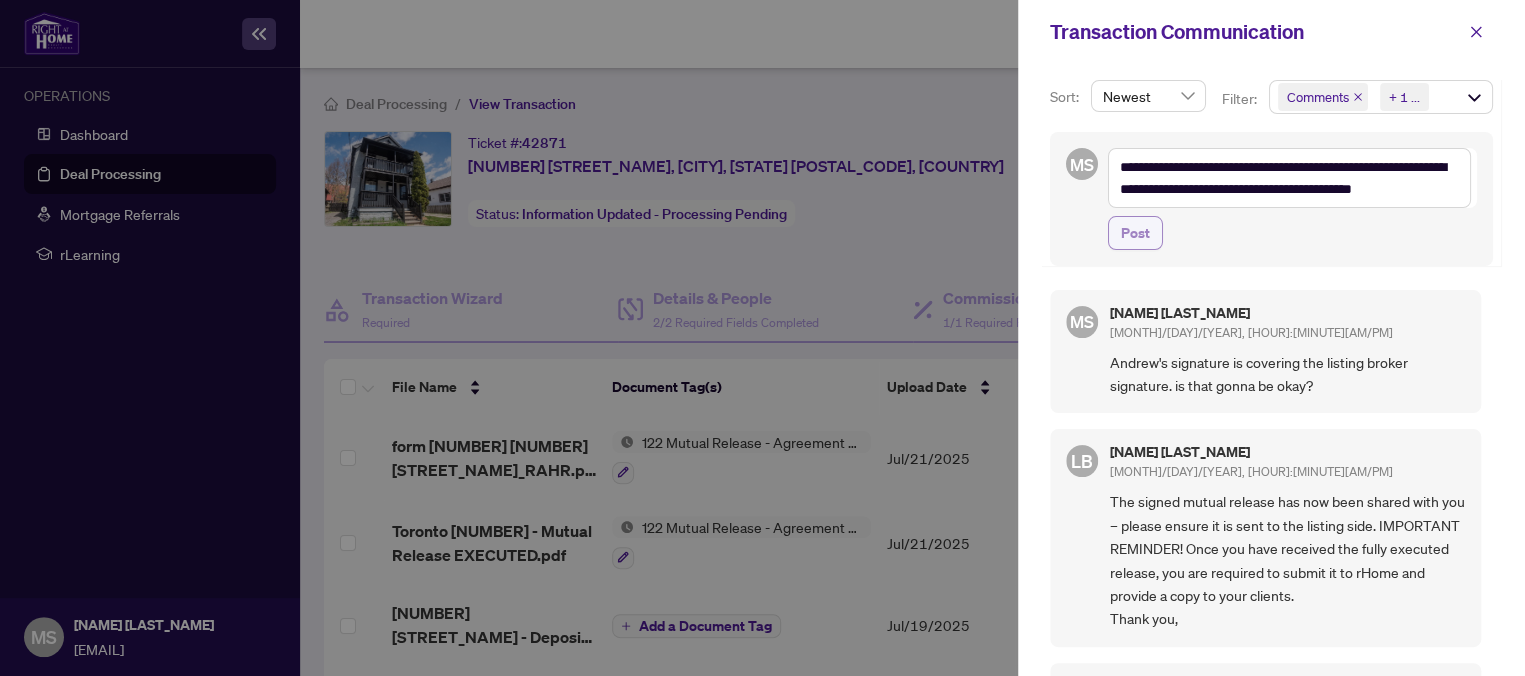 click on "Post" at bounding box center [1135, 233] 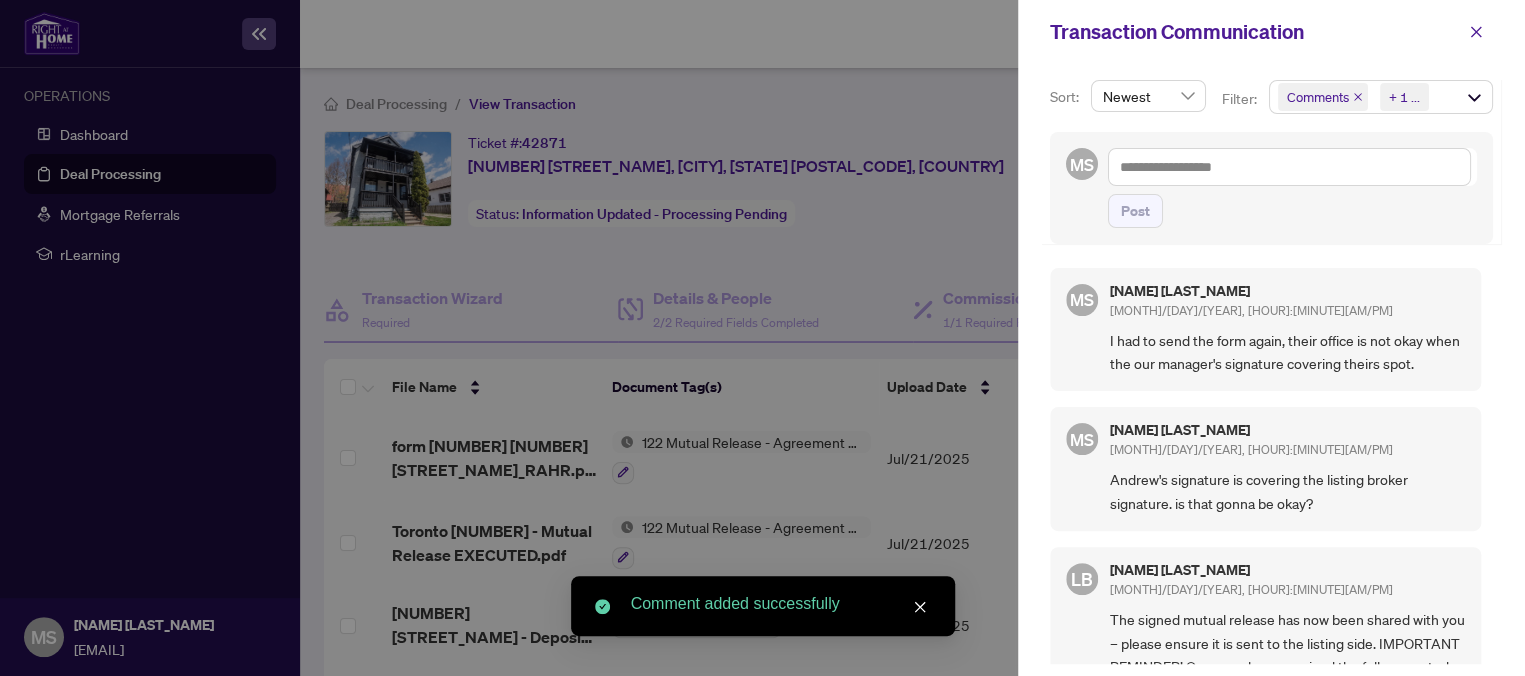 click at bounding box center (762, 338) 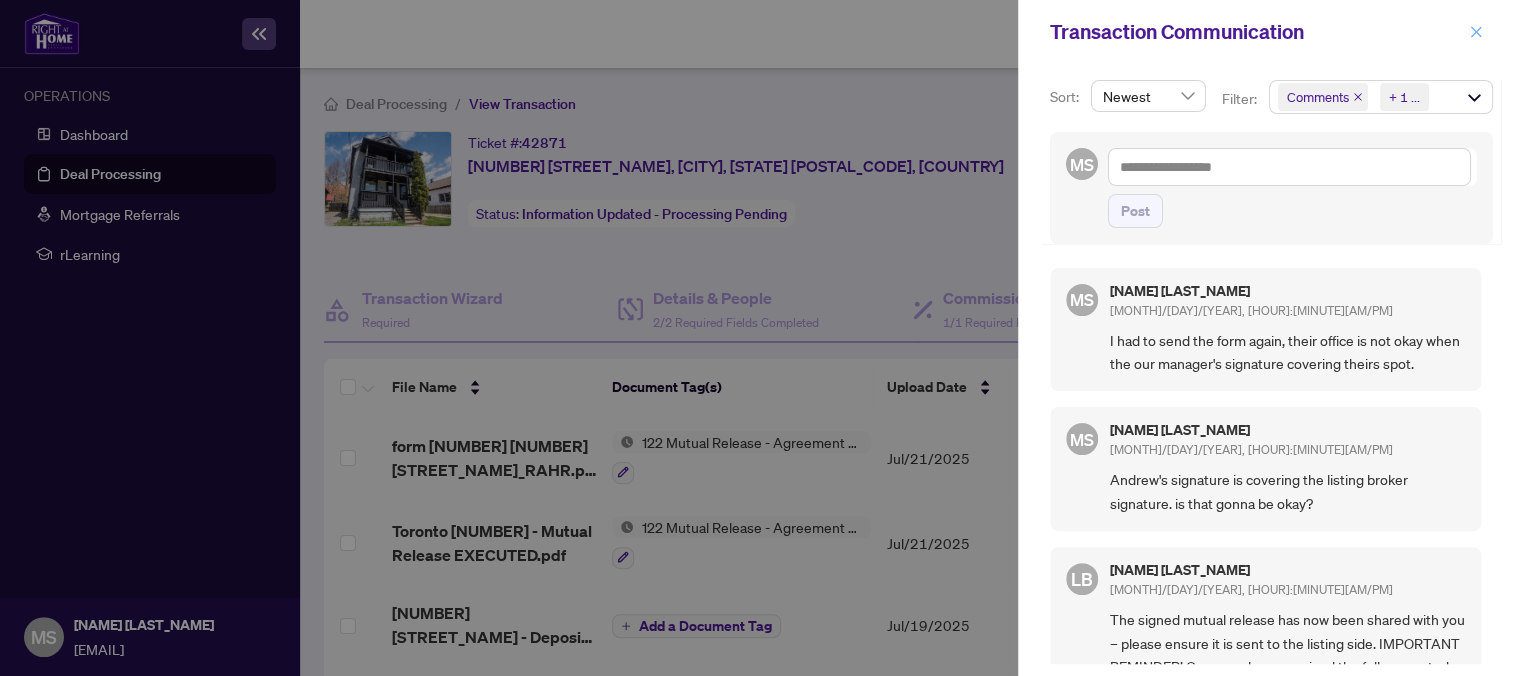 click 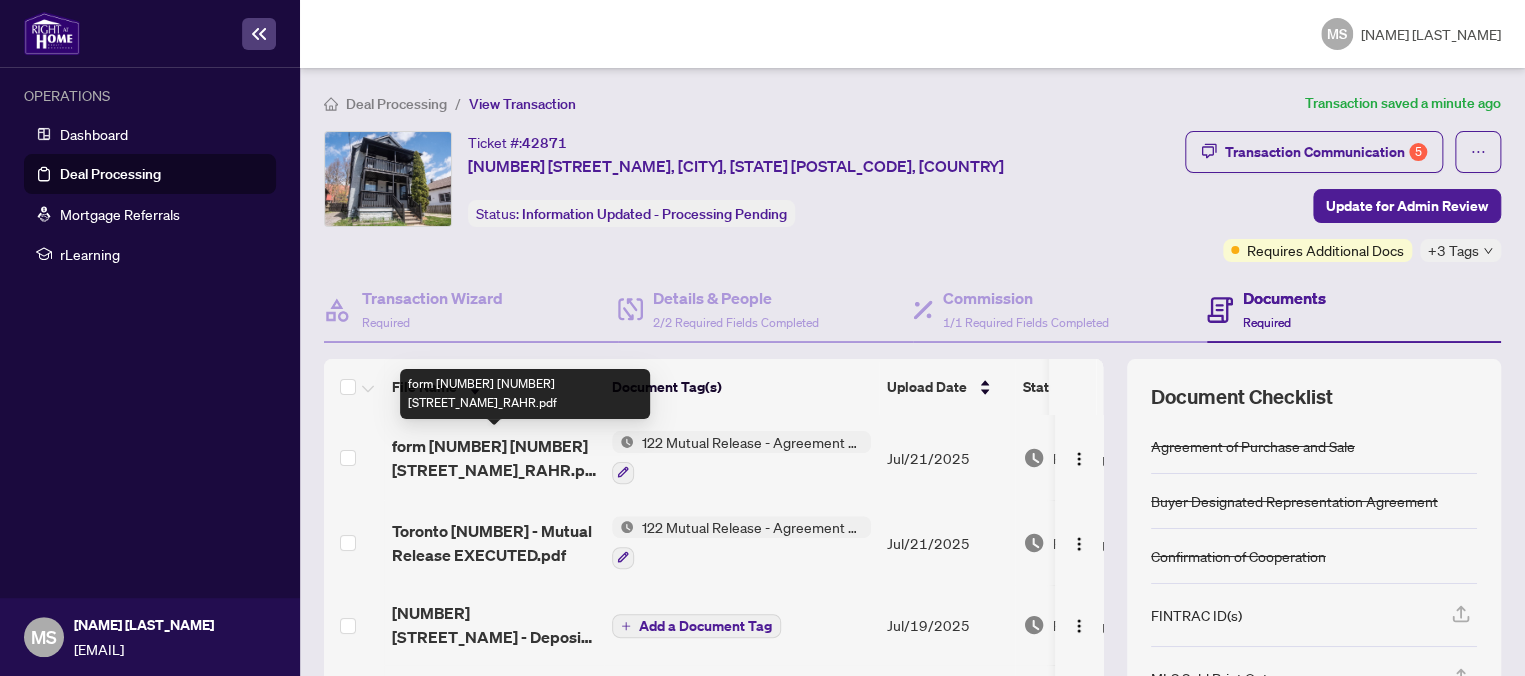 click on "form [NUMBER] [NUMBER] [STREET_NAME]_RAHR.pdf" at bounding box center (494, 458) 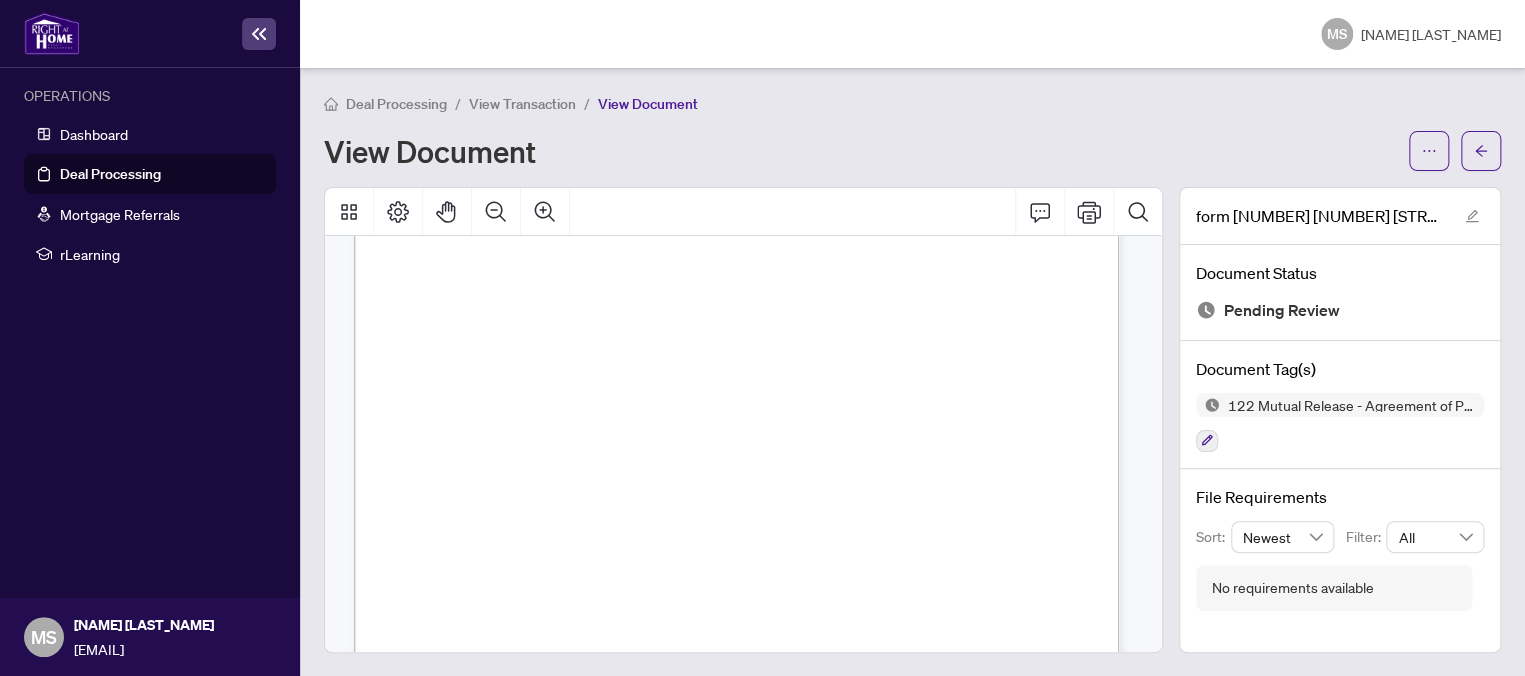scroll, scrollTop: 0, scrollLeft: 0, axis: both 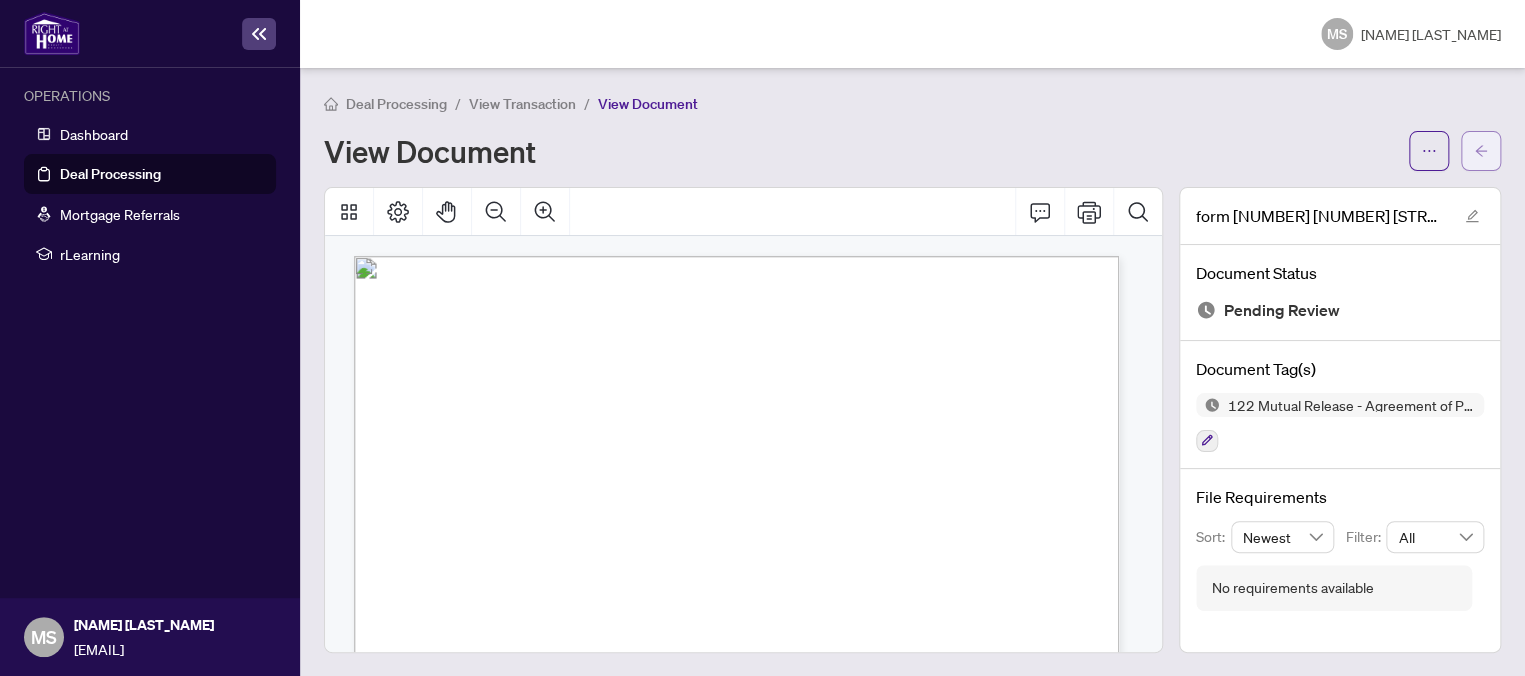 click at bounding box center [1481, 151] 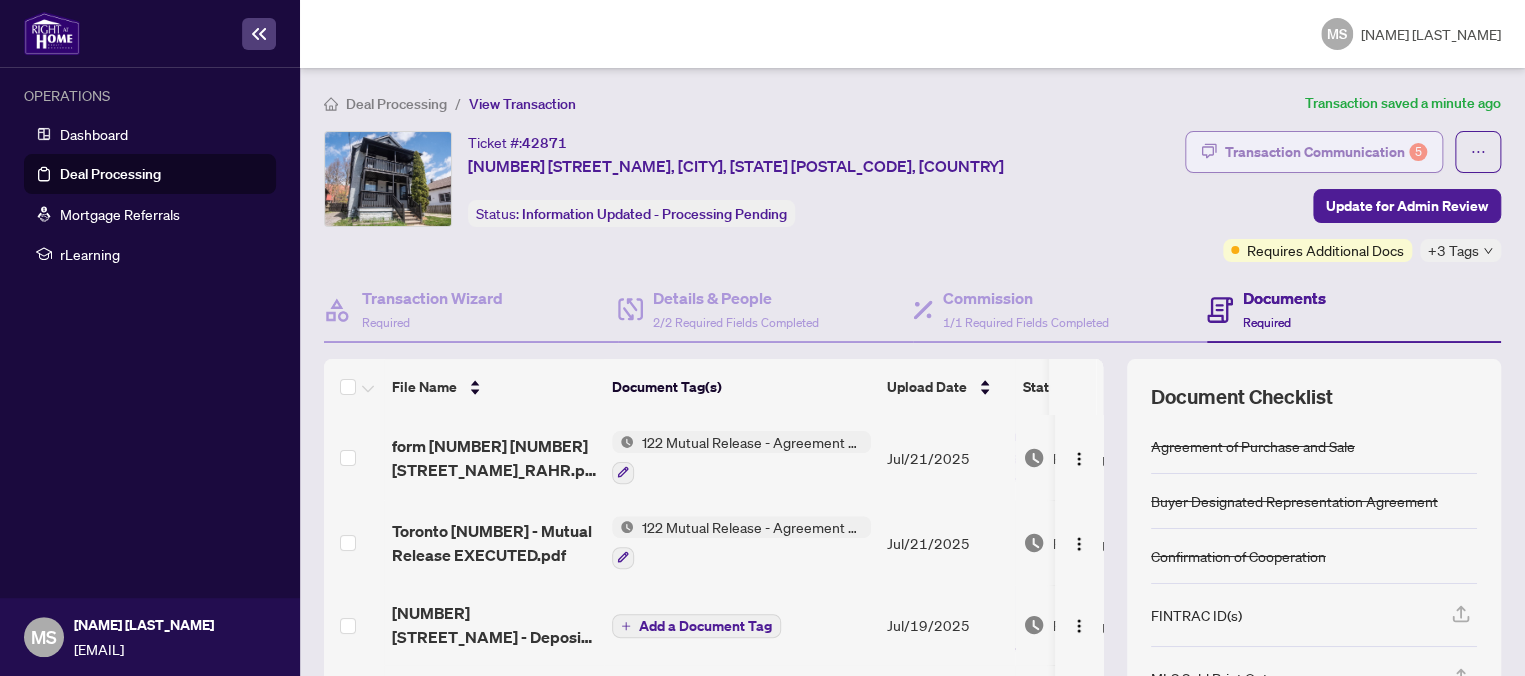 click on "Transaction Communication 5" at bounding box center [1326, 152] 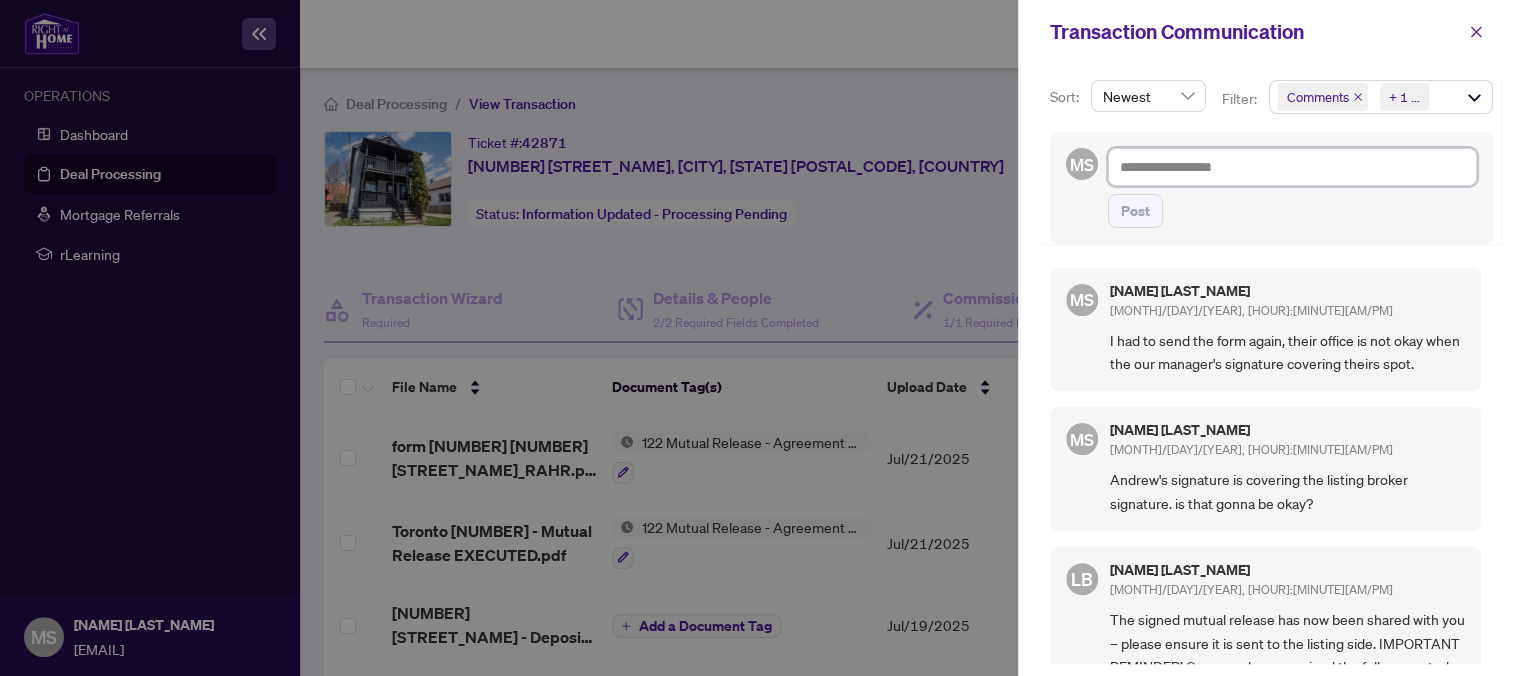 click at bounding box center (1292, 167) 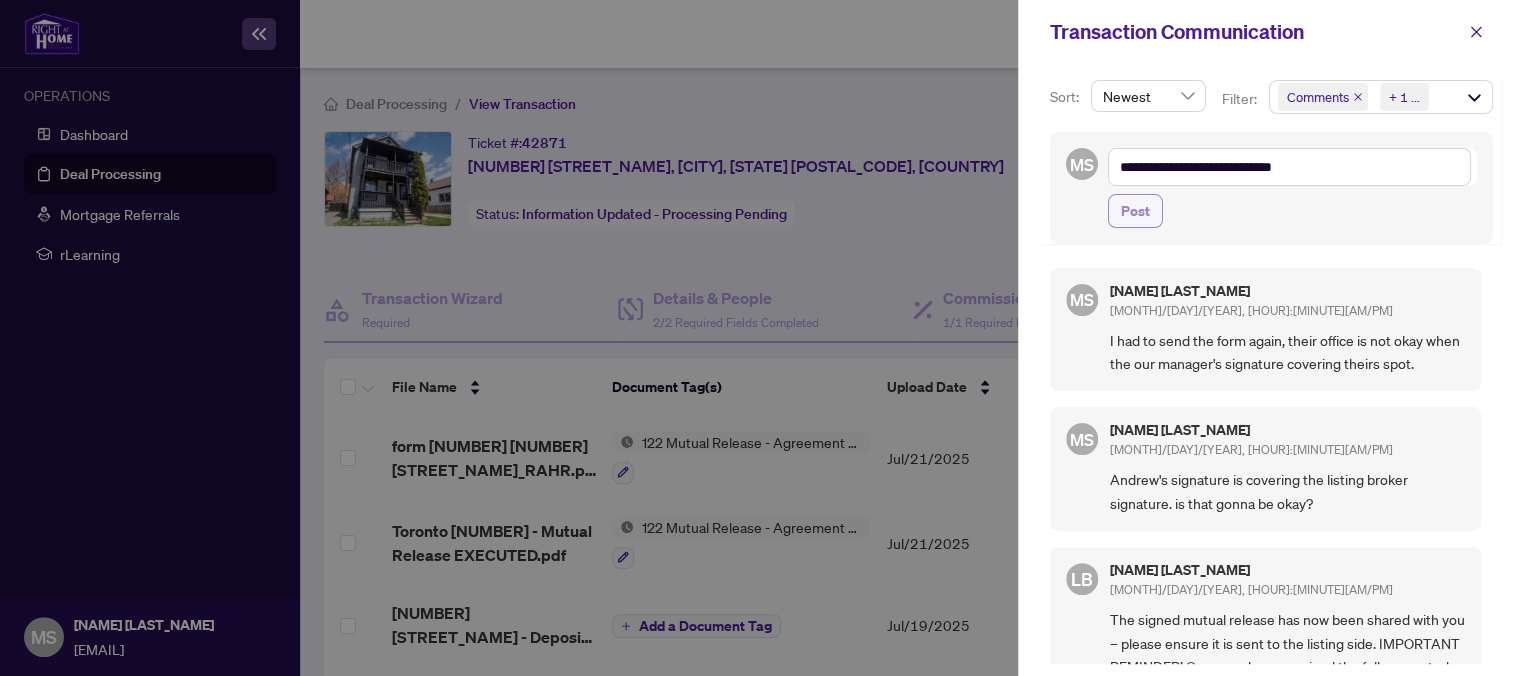 click on "Post" at bounding box center (1135, 211) 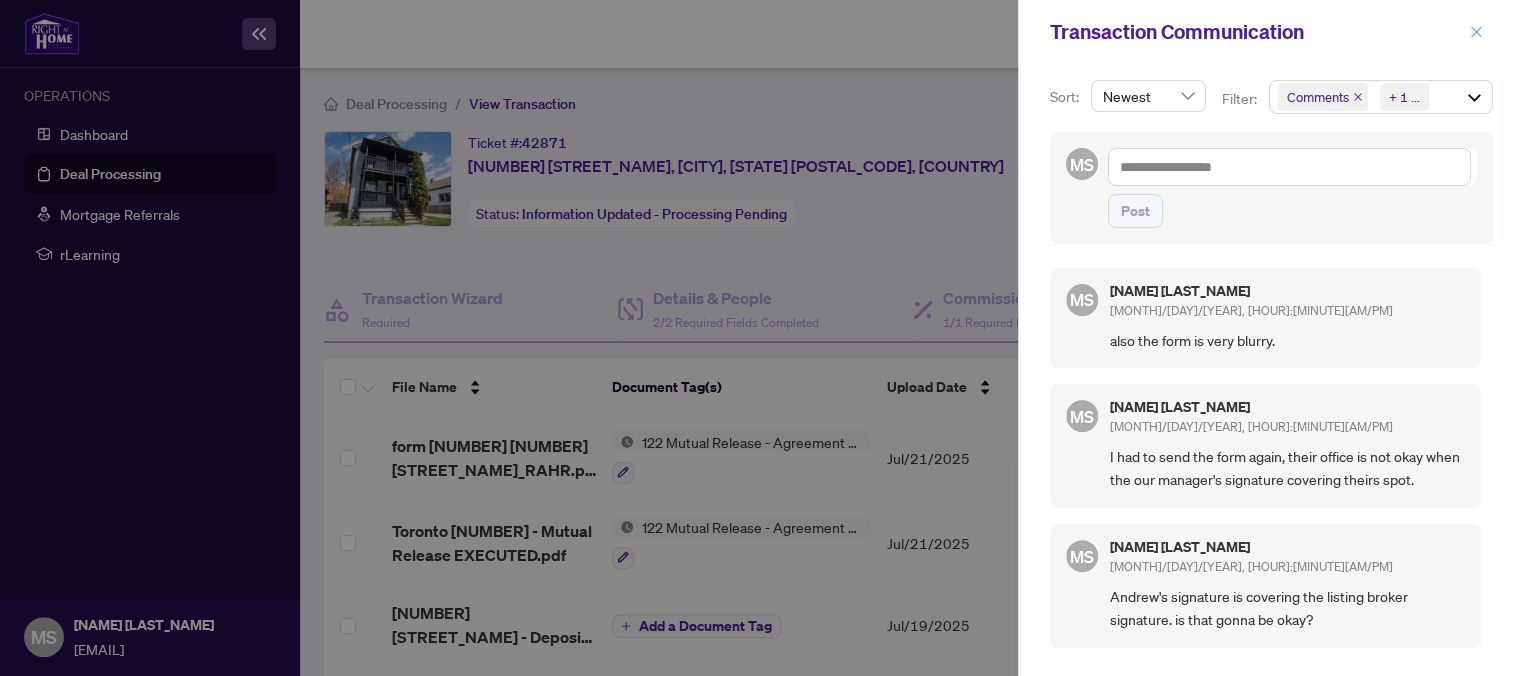 click at bounding box center [1476, 32] 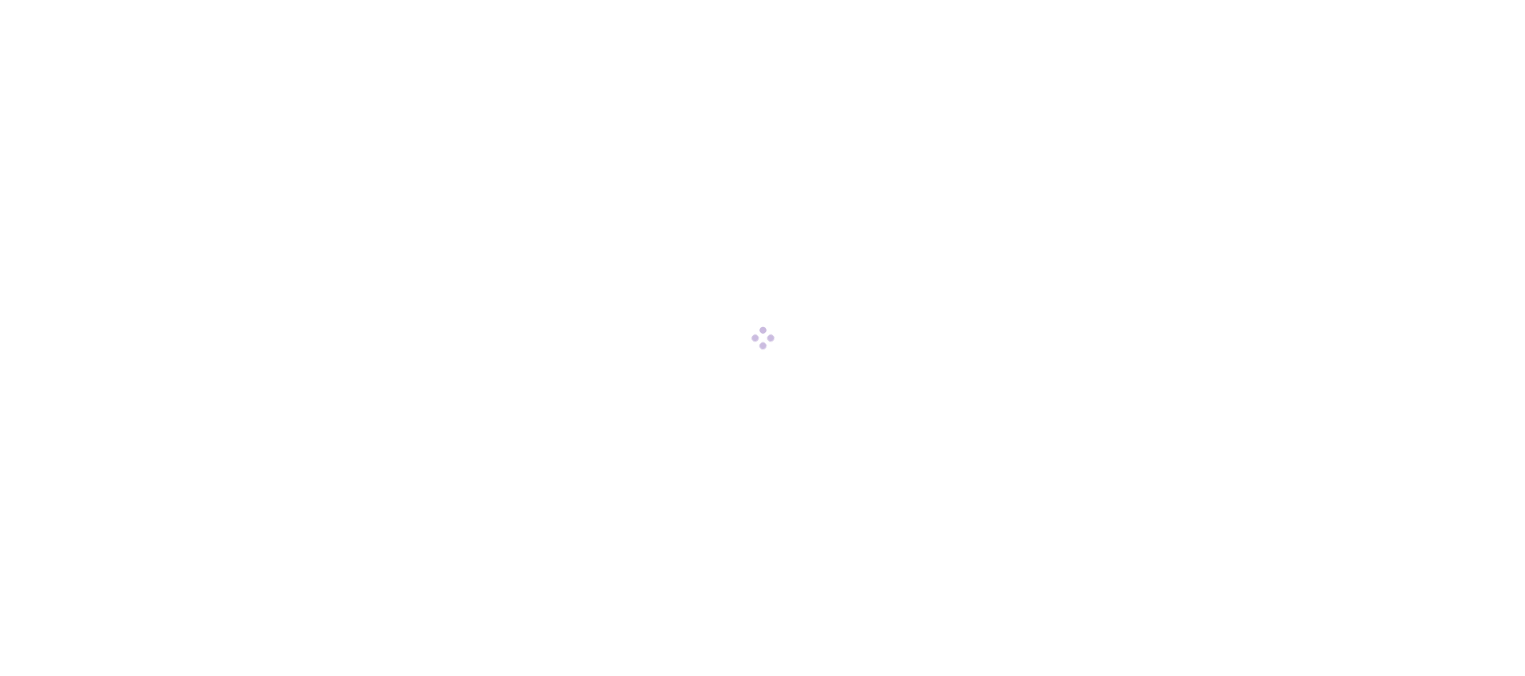 scroll, scrollTop: 0, scrollLeft: 0, axis: both 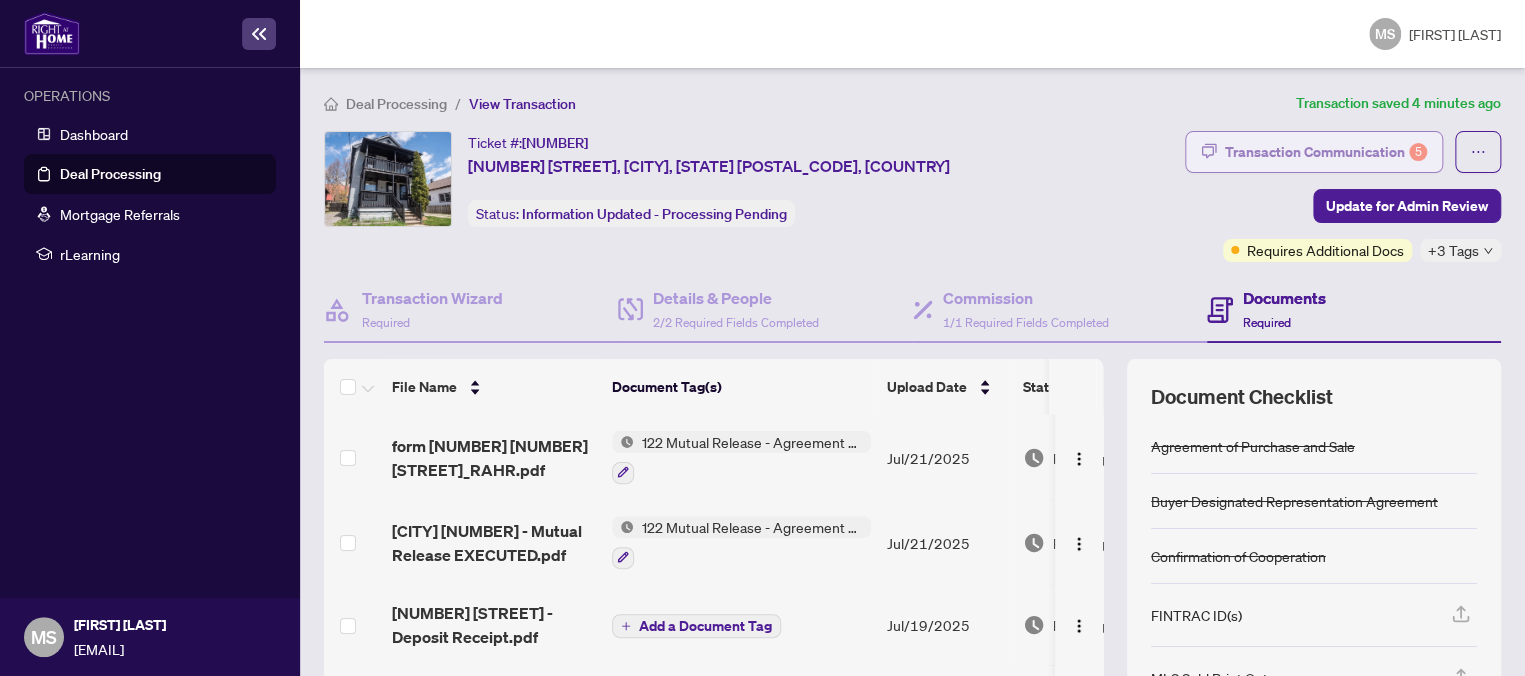 click on "Transaction Communication 5" at bounding box center [1326, 152] 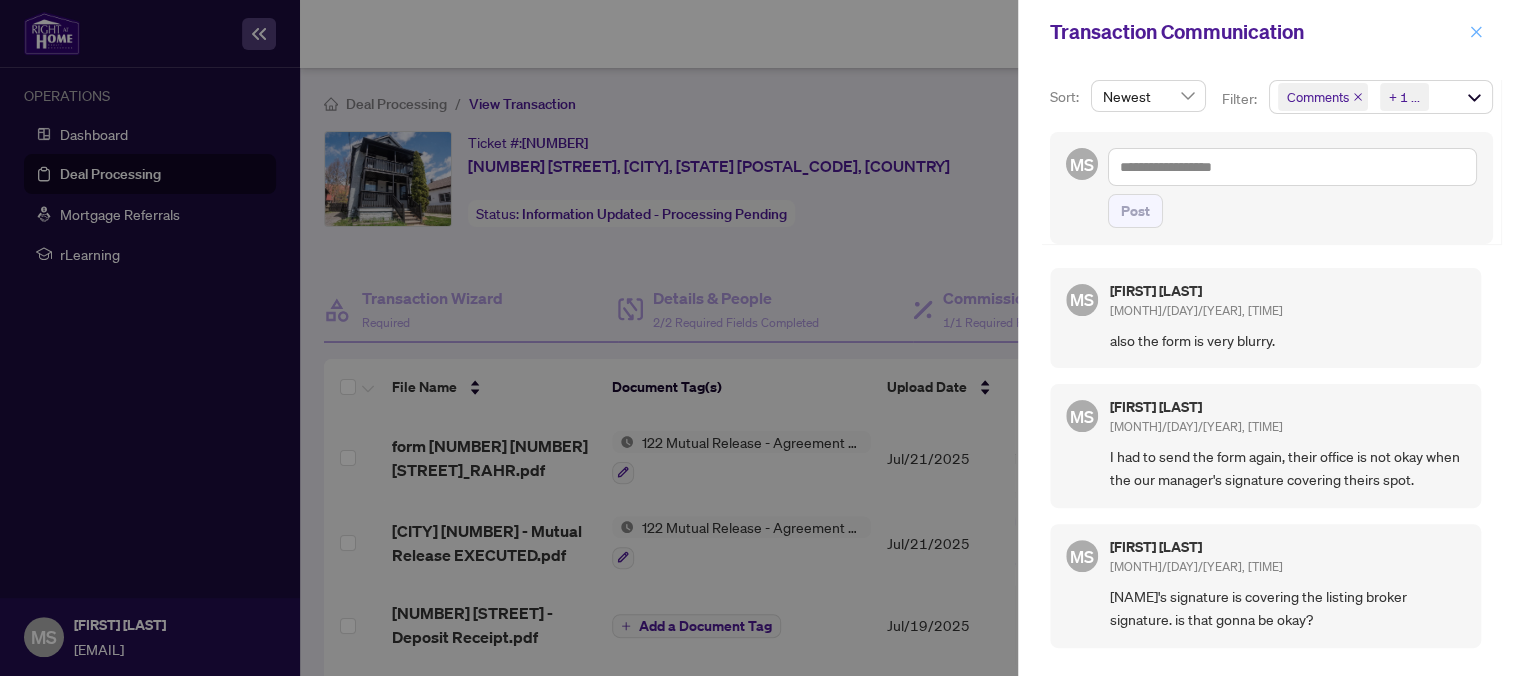 click 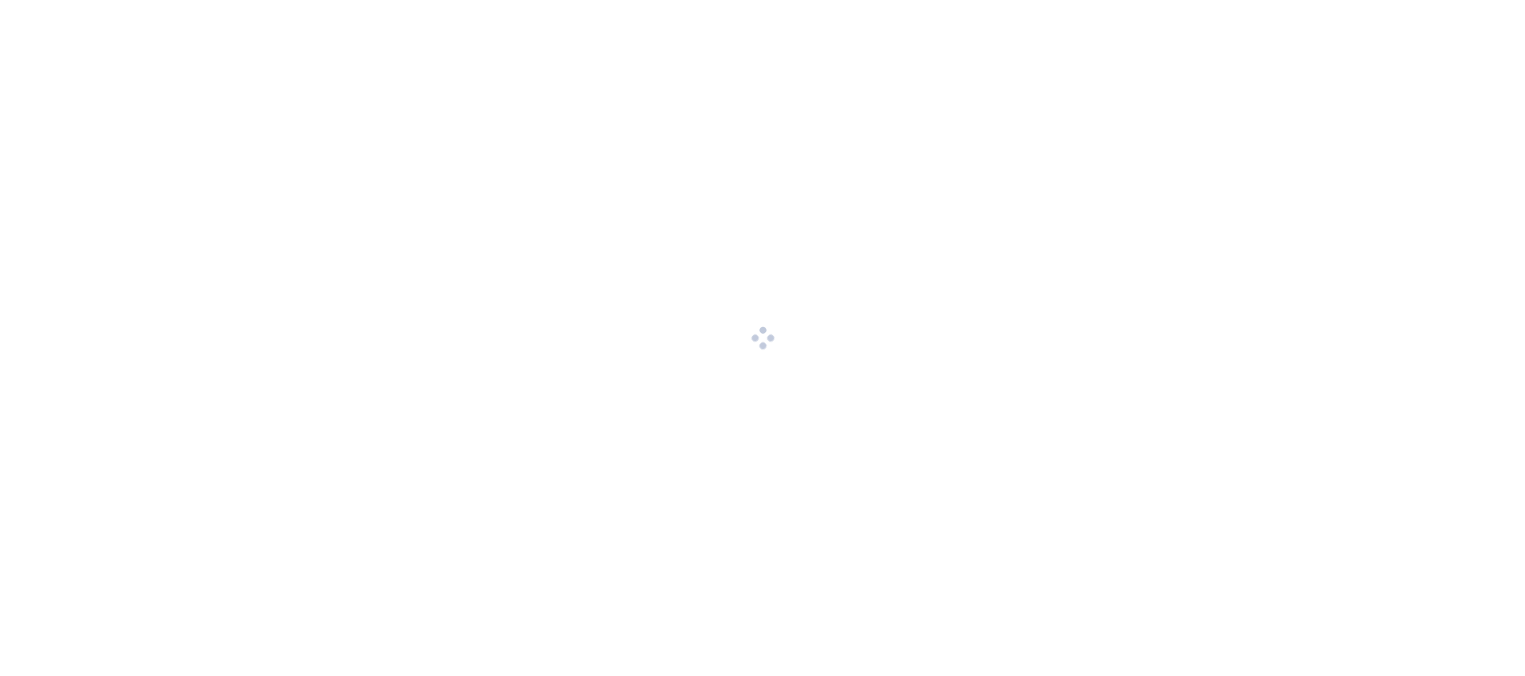 scroll, scrollTop: 0, scrollLeft: 0, axis: both 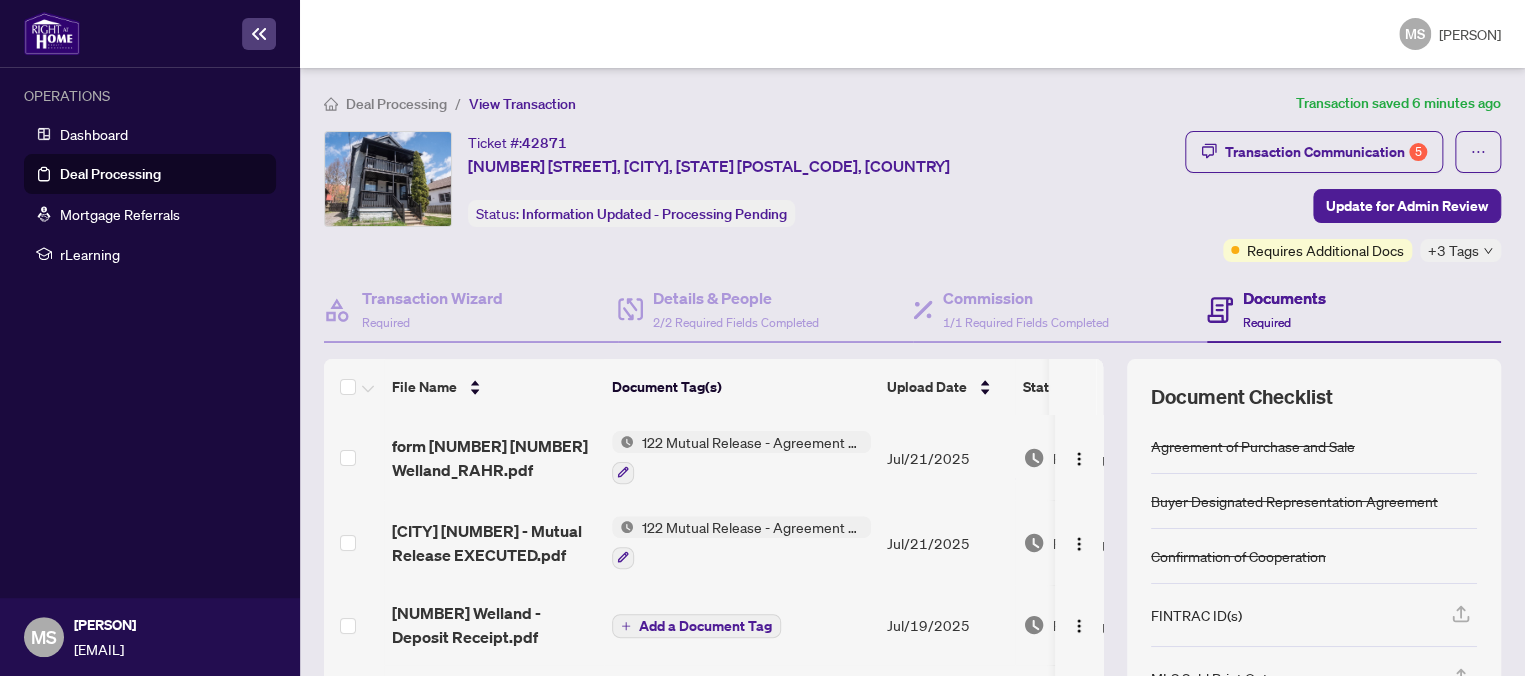 click on "Deal Processing" at bounding box center (110, 174) 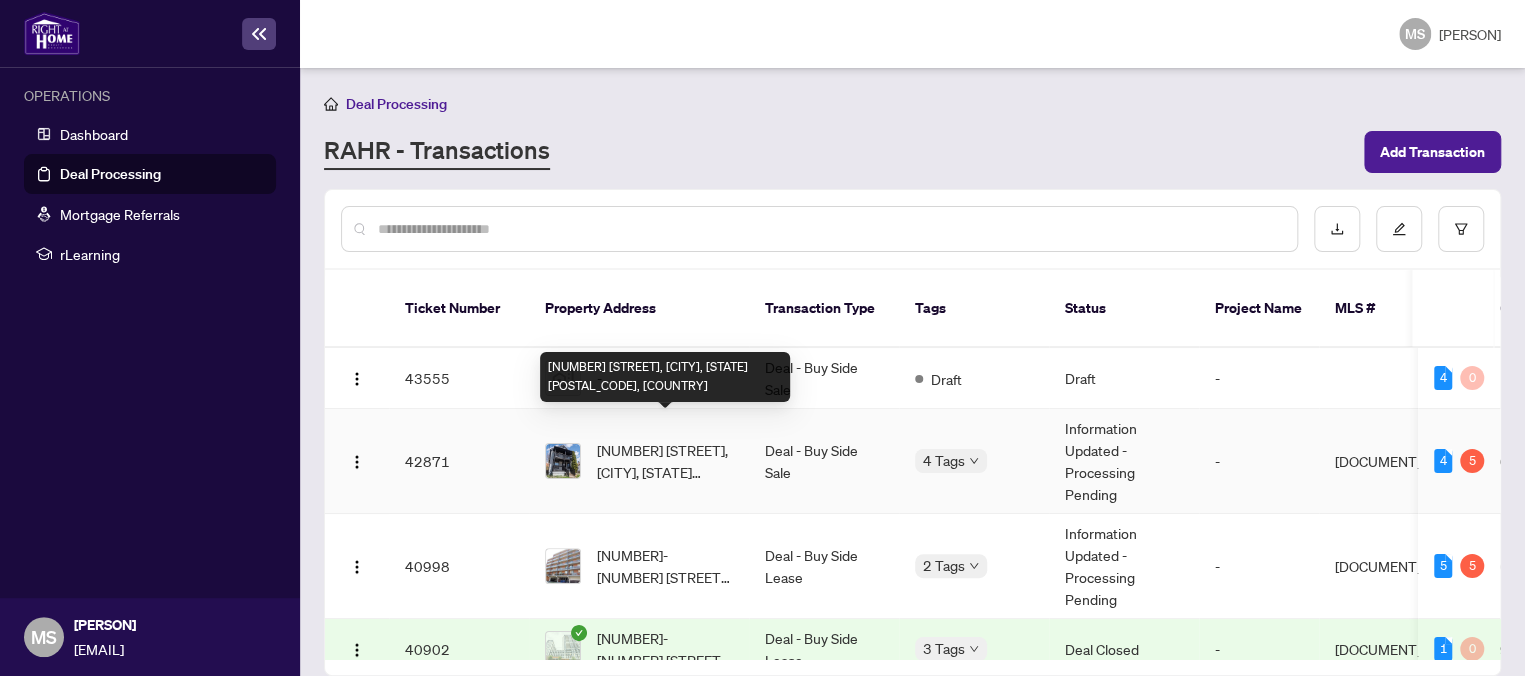 click on "[STREET], [CITY], [STATE] [POSTAL_CODE], Canada" at bounding box center [665, 461] 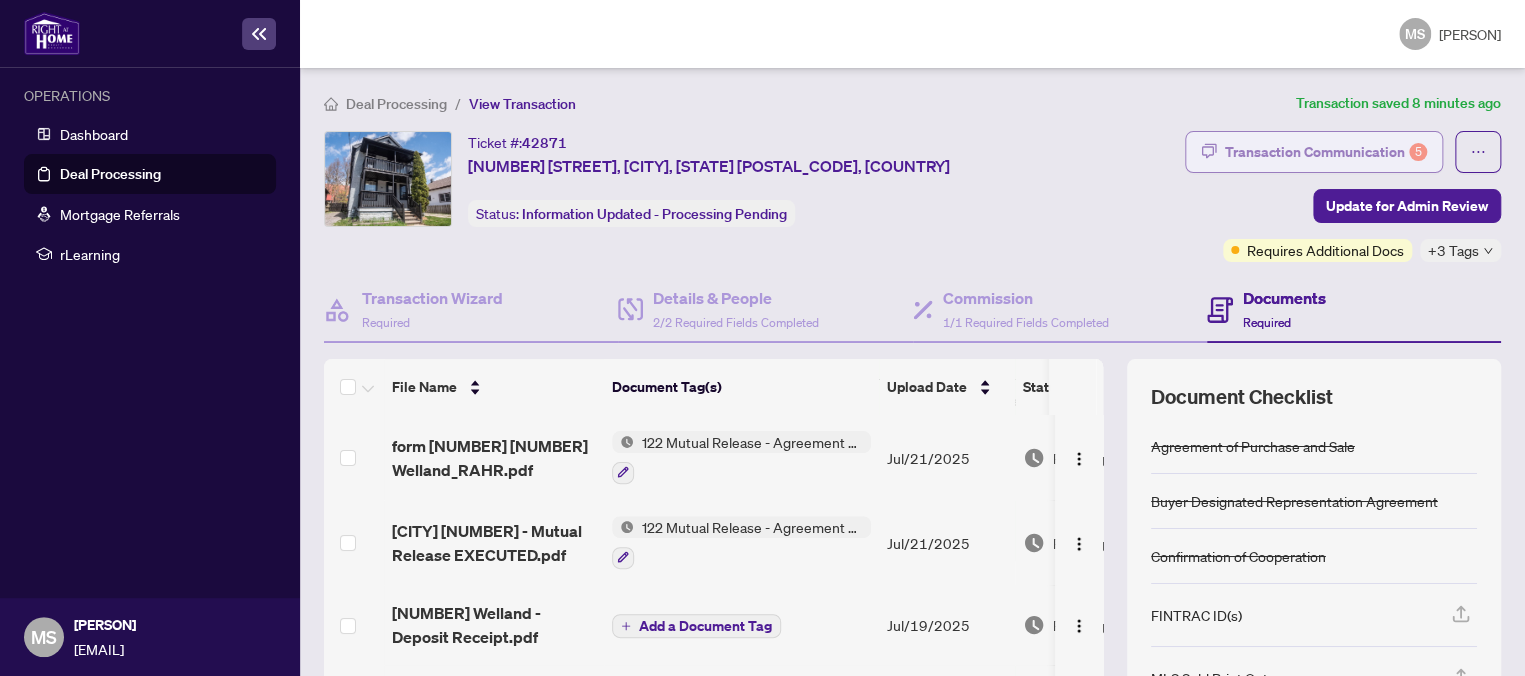 click on "Transaction Communication 5" at bounding box center [1326, 152] 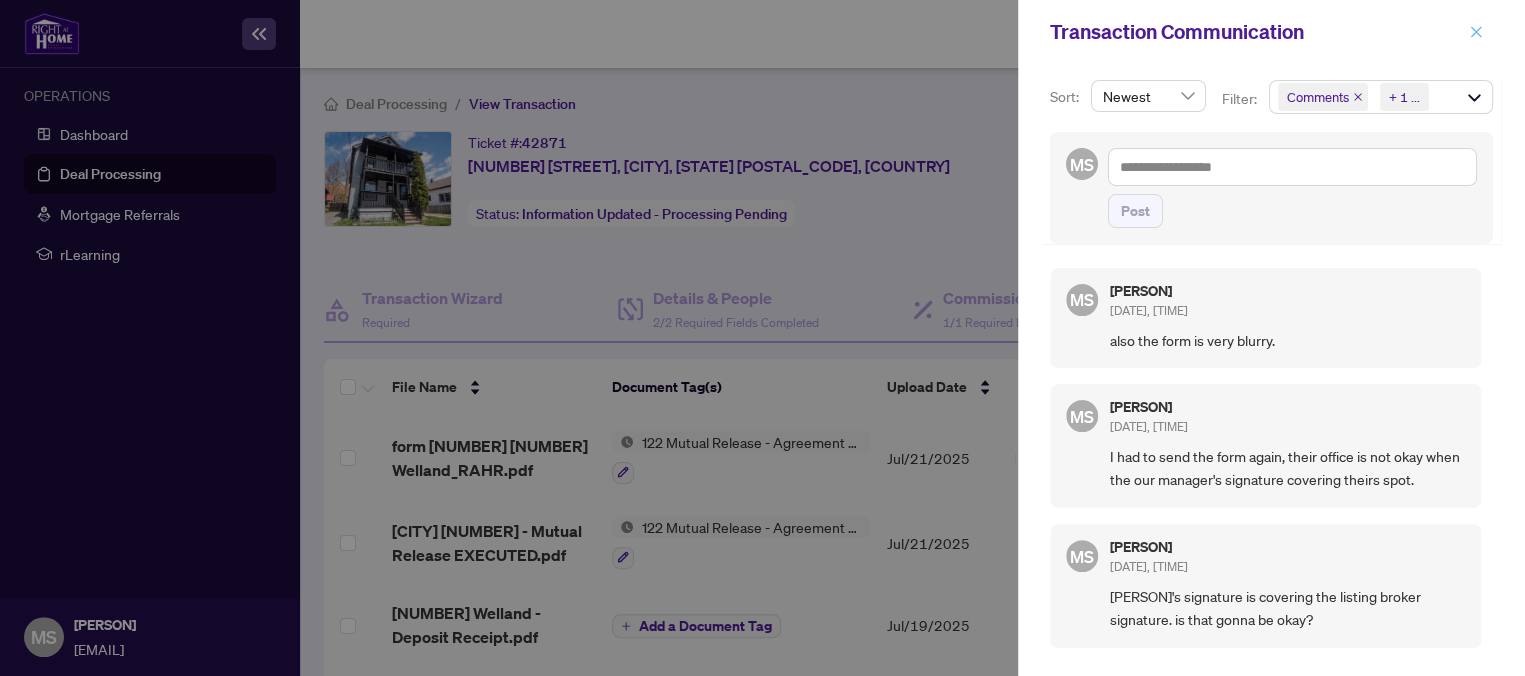 click 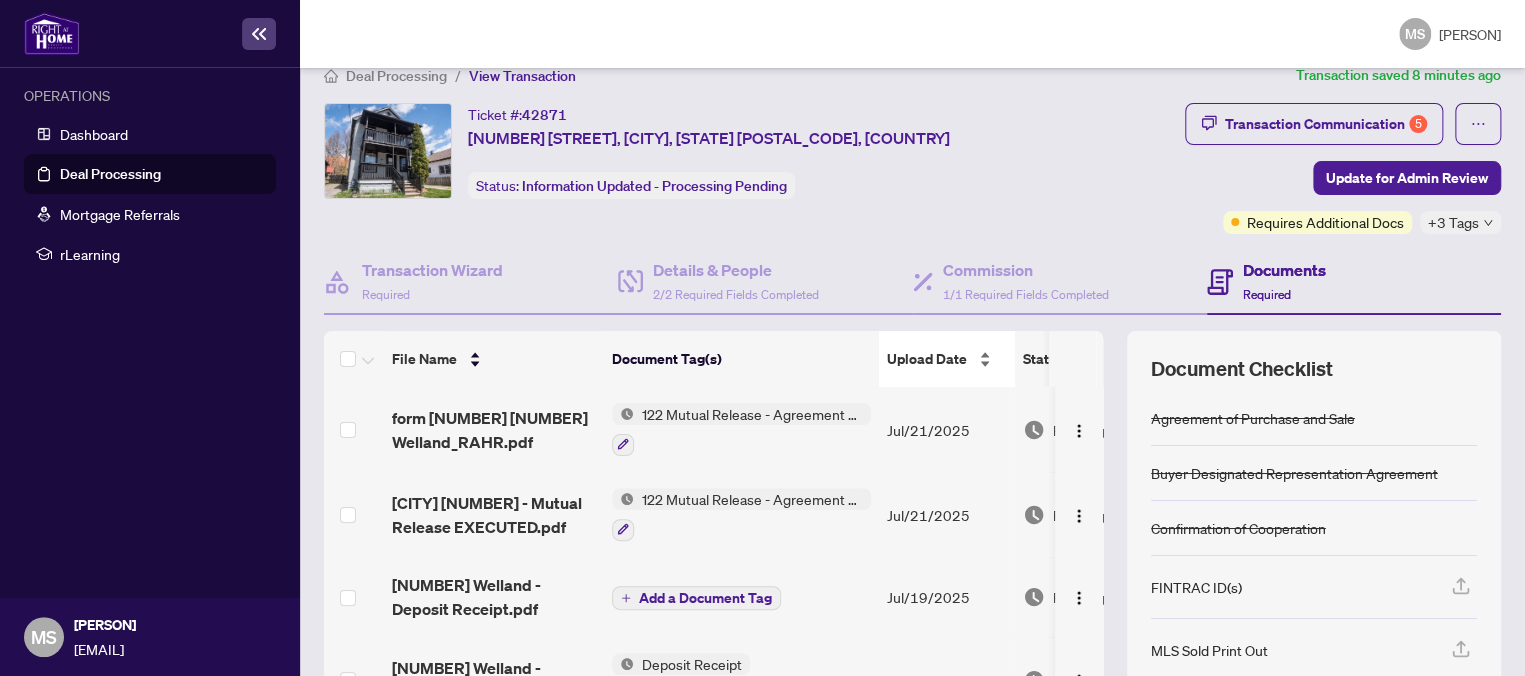 scroll, scrollTop: 0, scrollLeft: 0, axis: both 